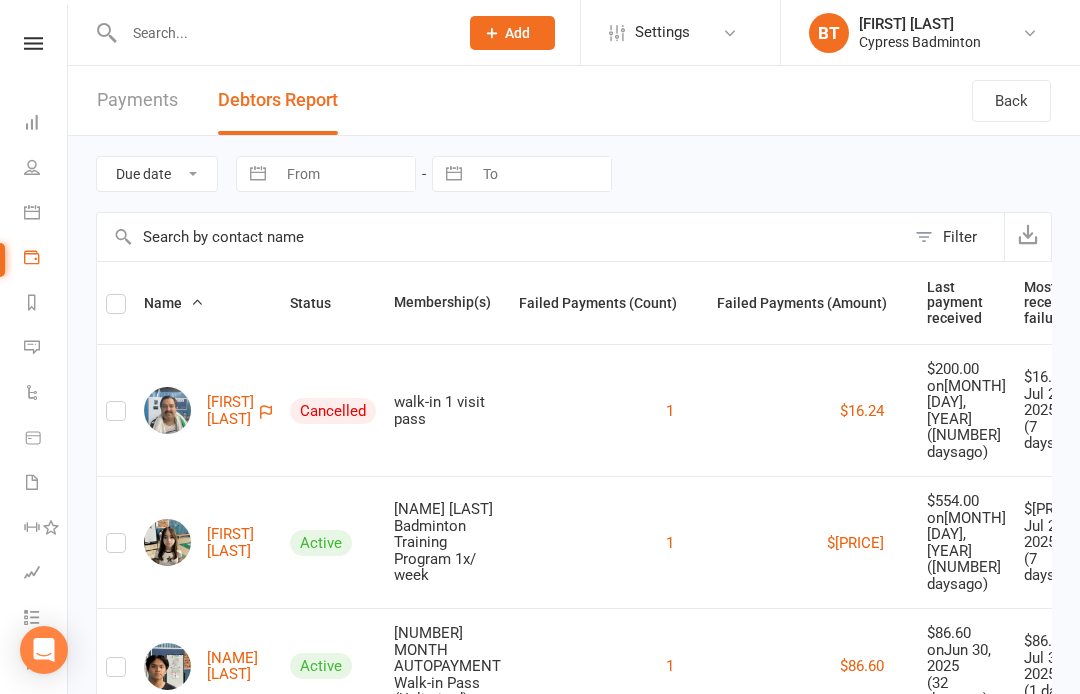 click at bounding box center (281, 33) 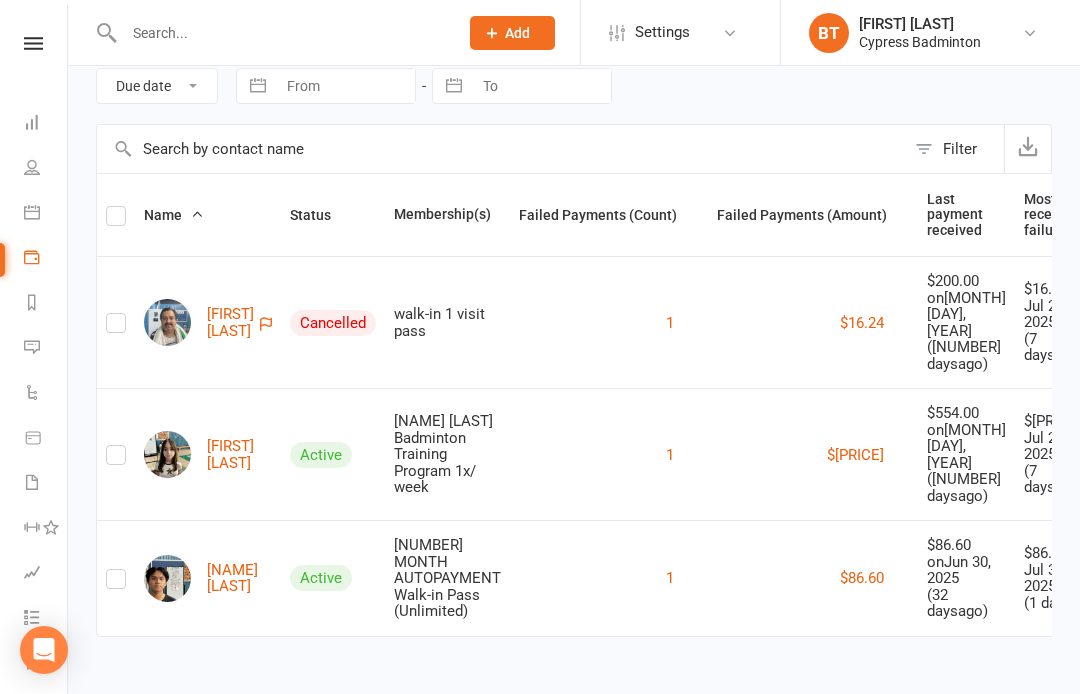 scroll, scrollTop: 0, scrollLeft: 0, axis: both 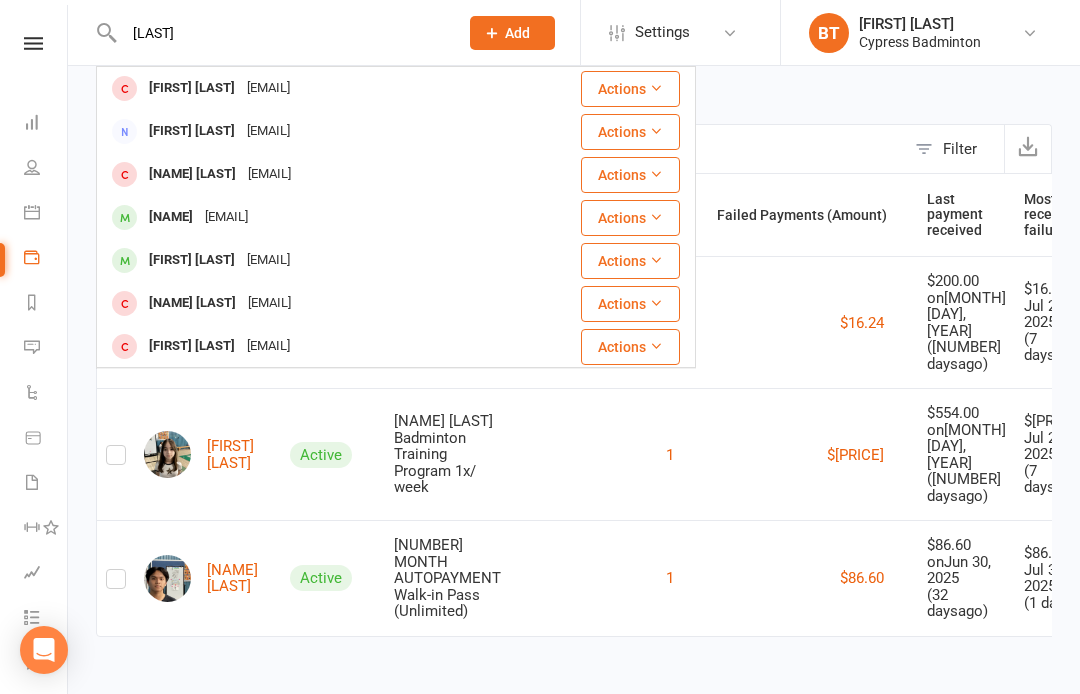 type on "[LAST]" 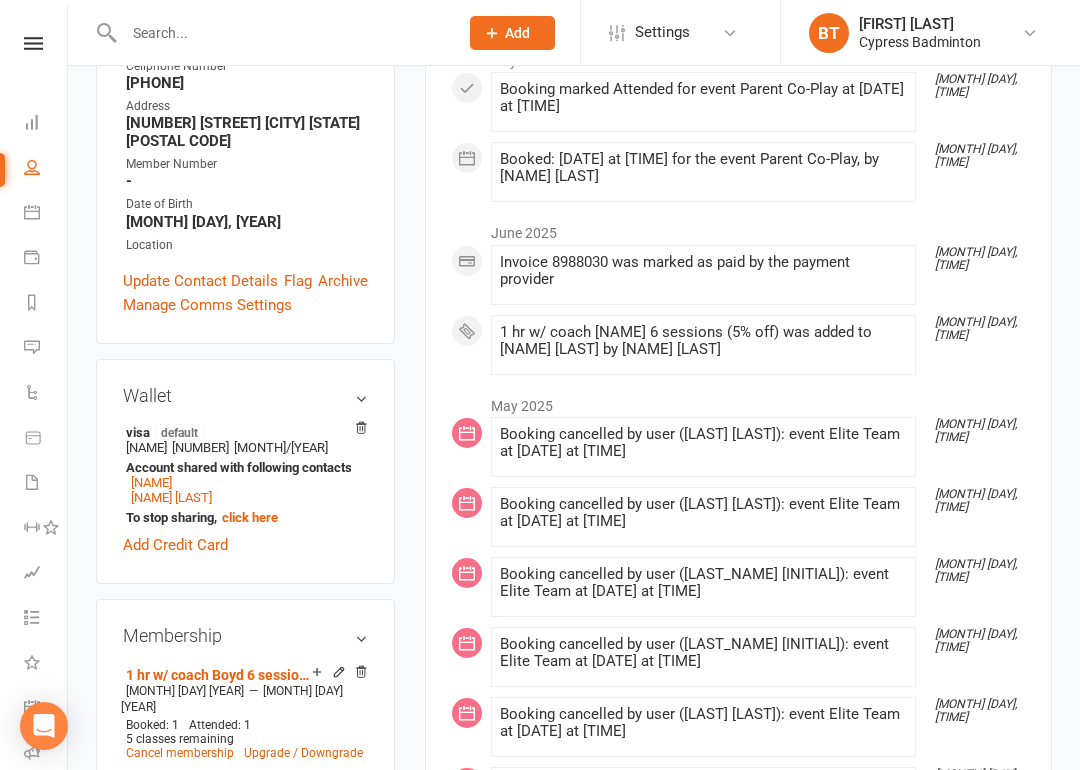 scroll, scrollTop: 511, scrollLeft: 0, axis: vertical 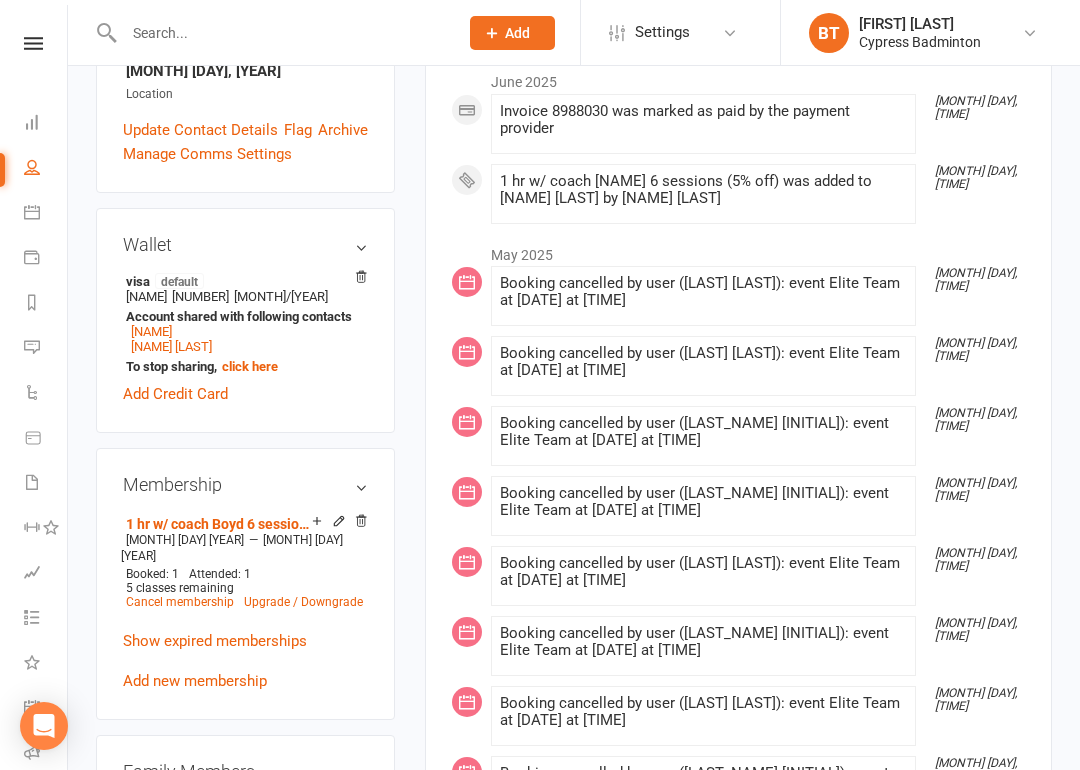 click on "Show expired memberships" at bounding box center (215, 641) 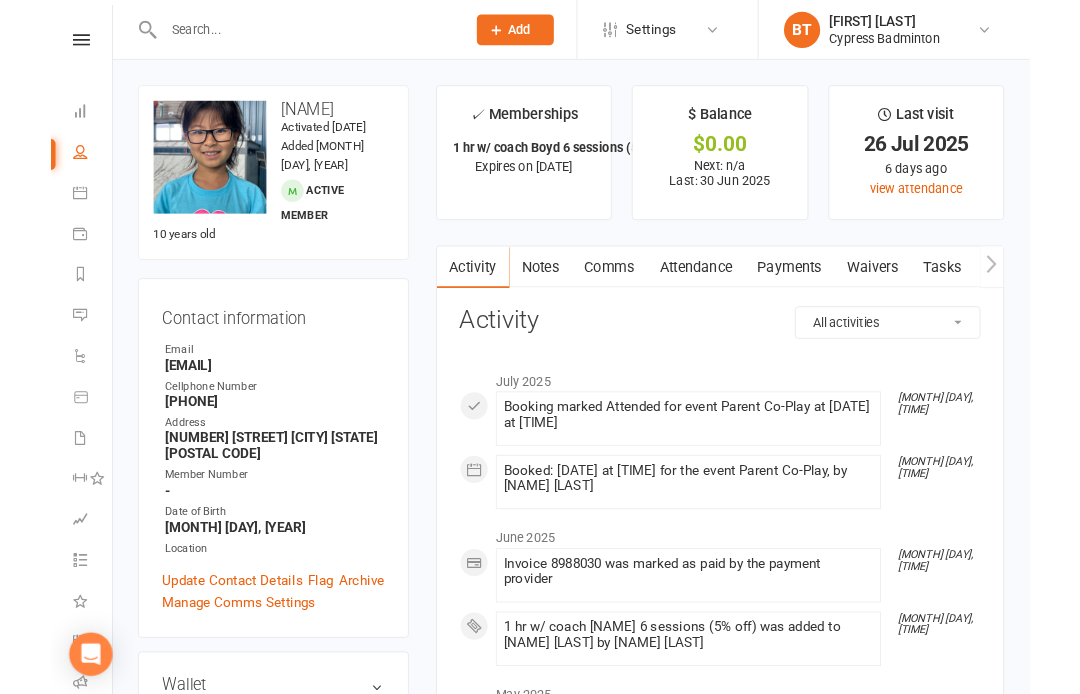 scroll, scrollTop: 73, scrollLeft: 0, axis: vertical 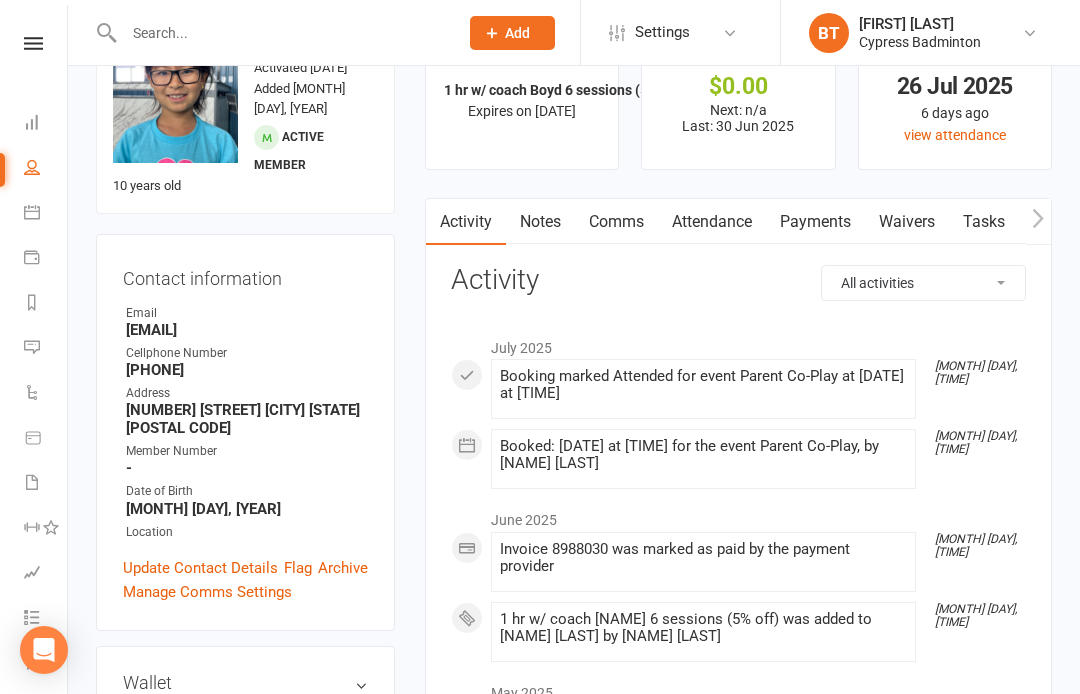 click on "✓ Memberships" at bounding box center [522, 58] 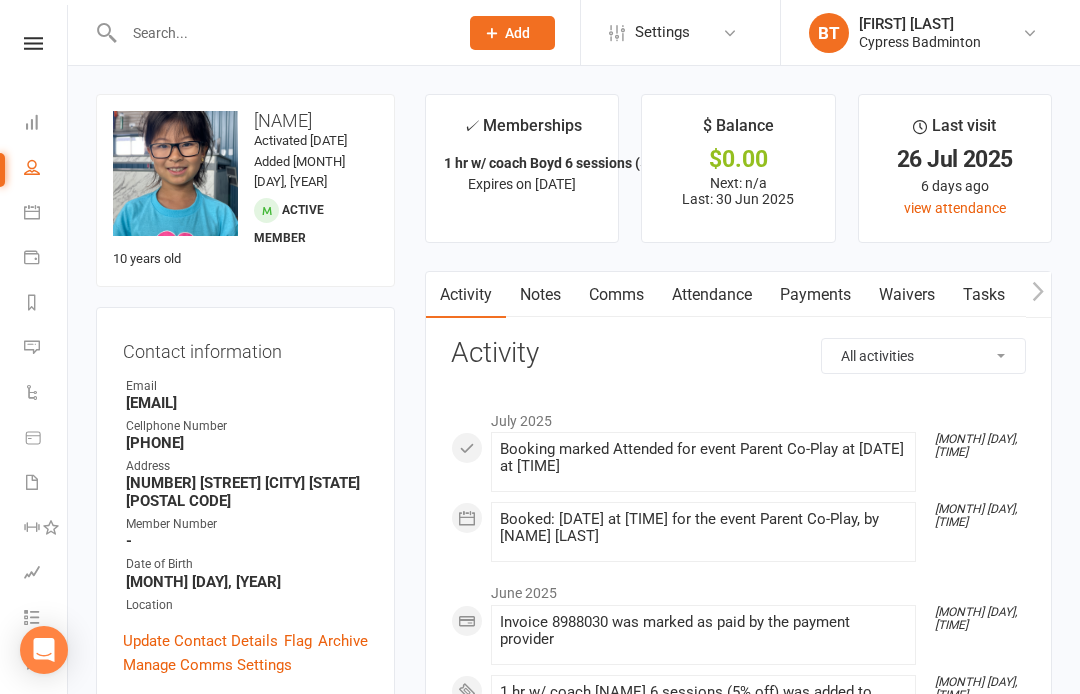 click on "✓ Memberships" at bounding box center (522, 131) 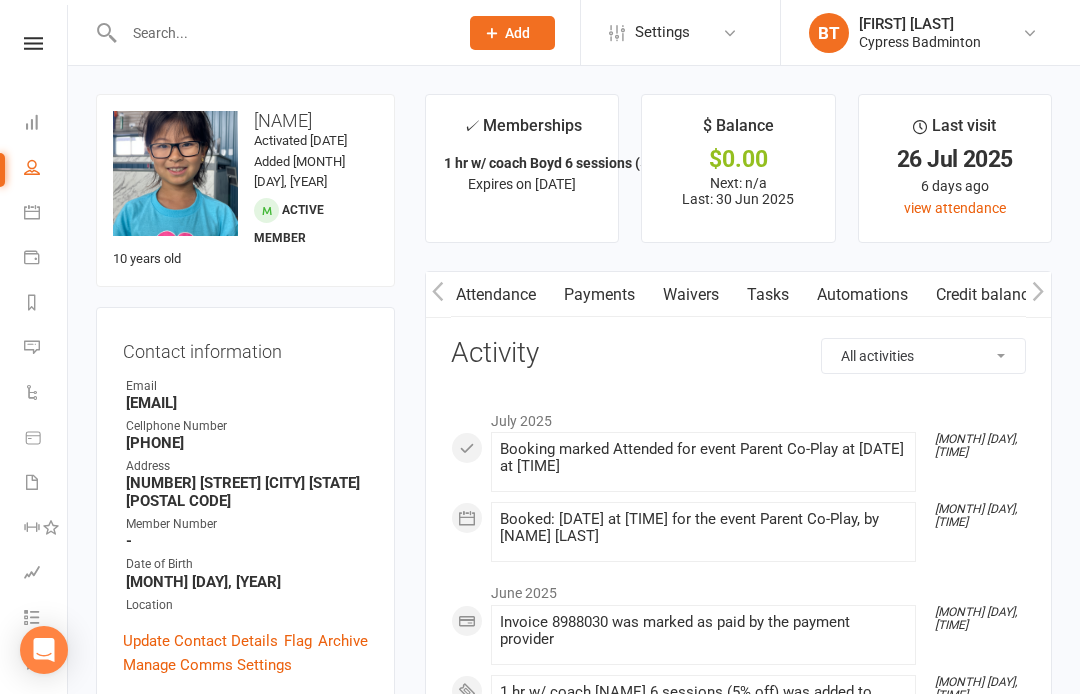 click 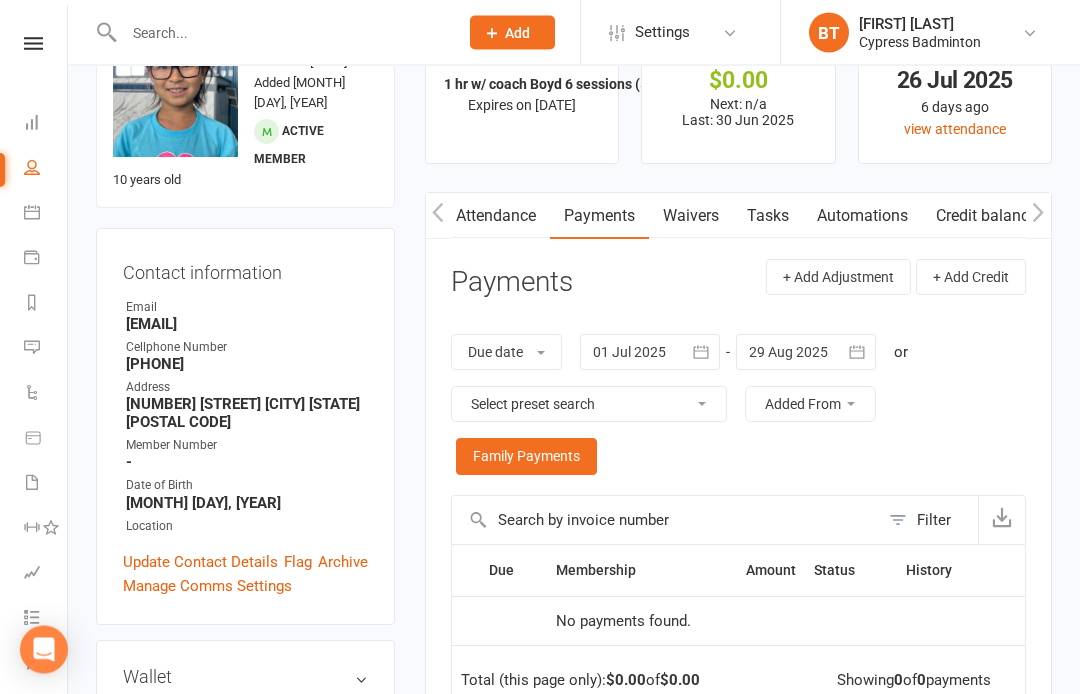 scroll, scrollTop: 0, scrollLeft: 0, axis: both 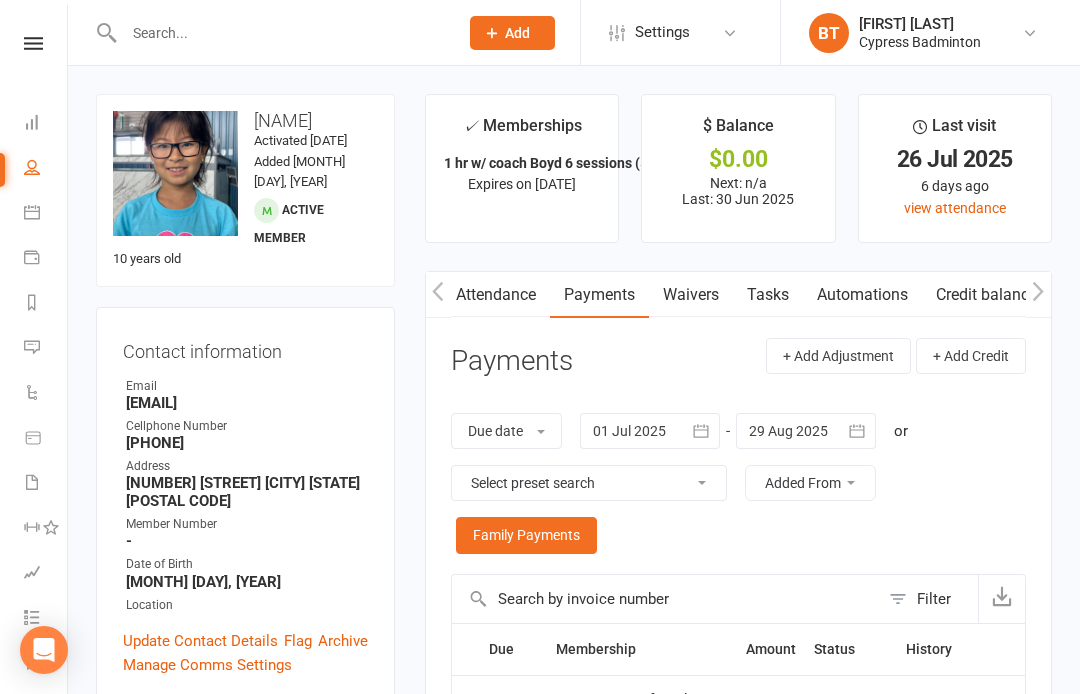 click at bounding box center [281, 33] 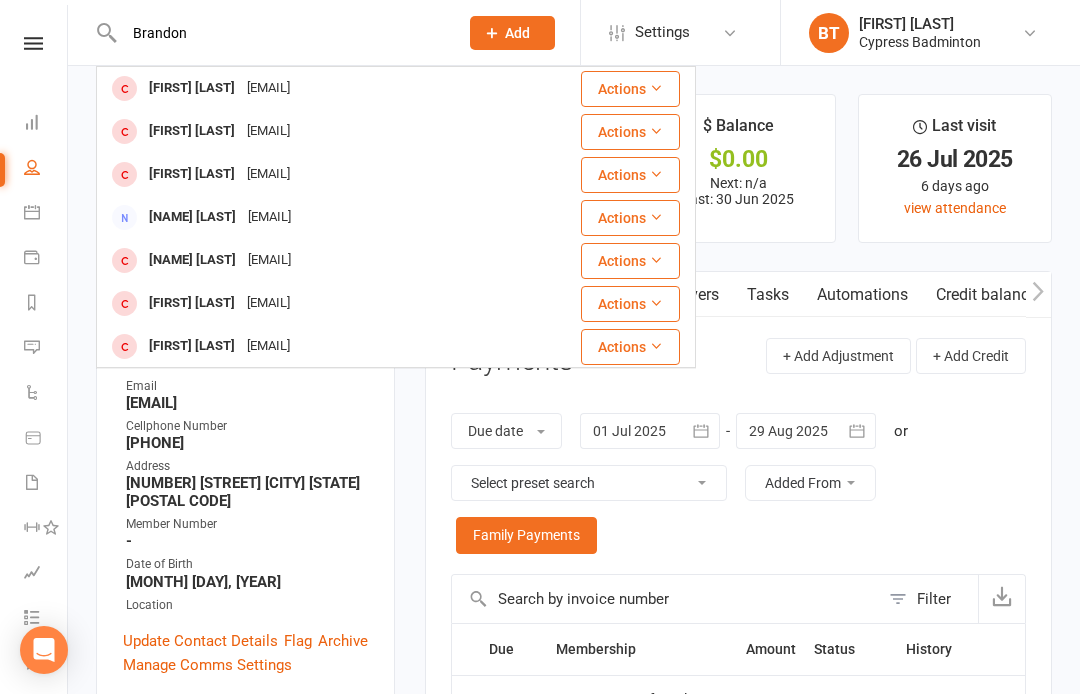 type on "Brandon" 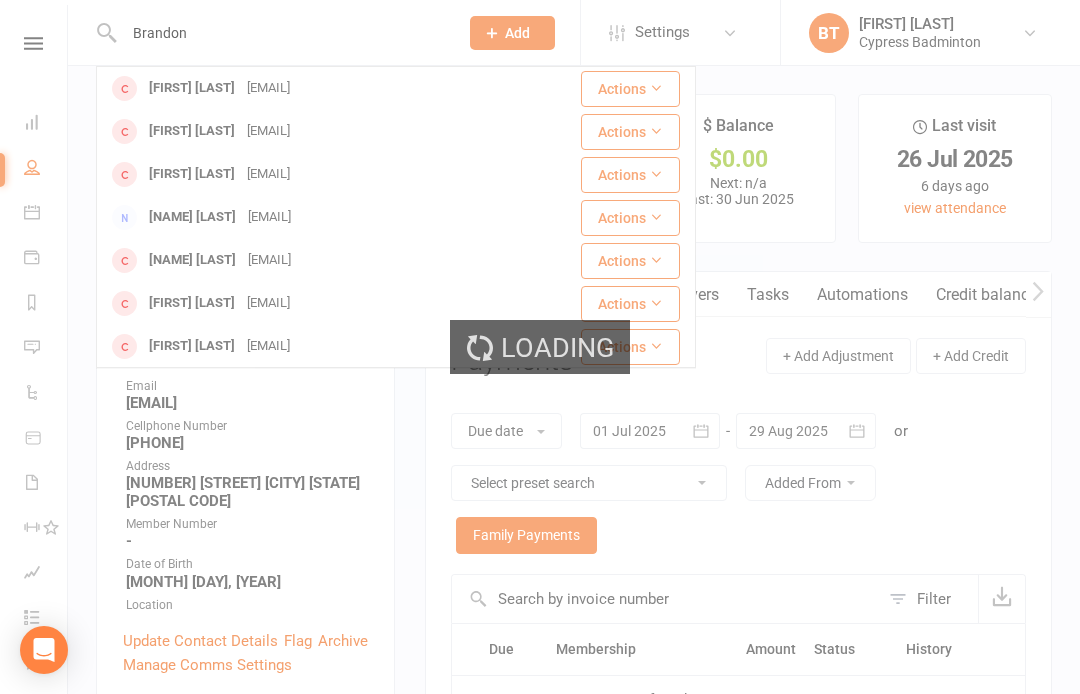 type 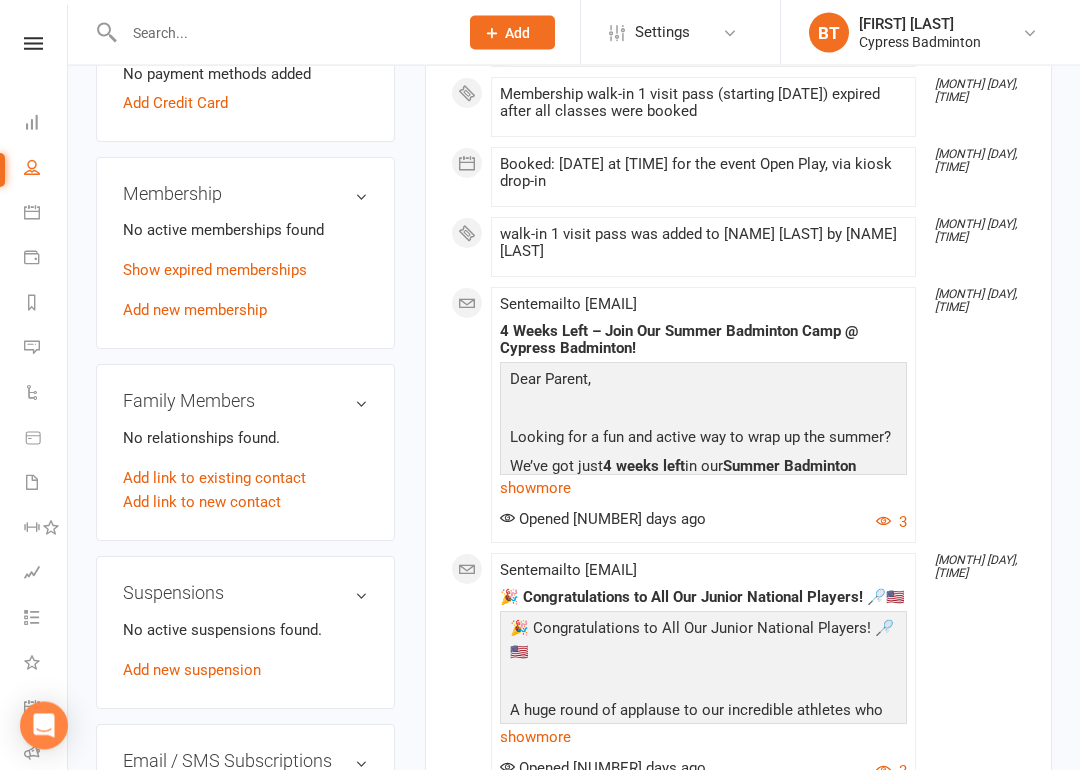 scroll, scrollTop: 697, scrollLeft: 0, axis: vertical 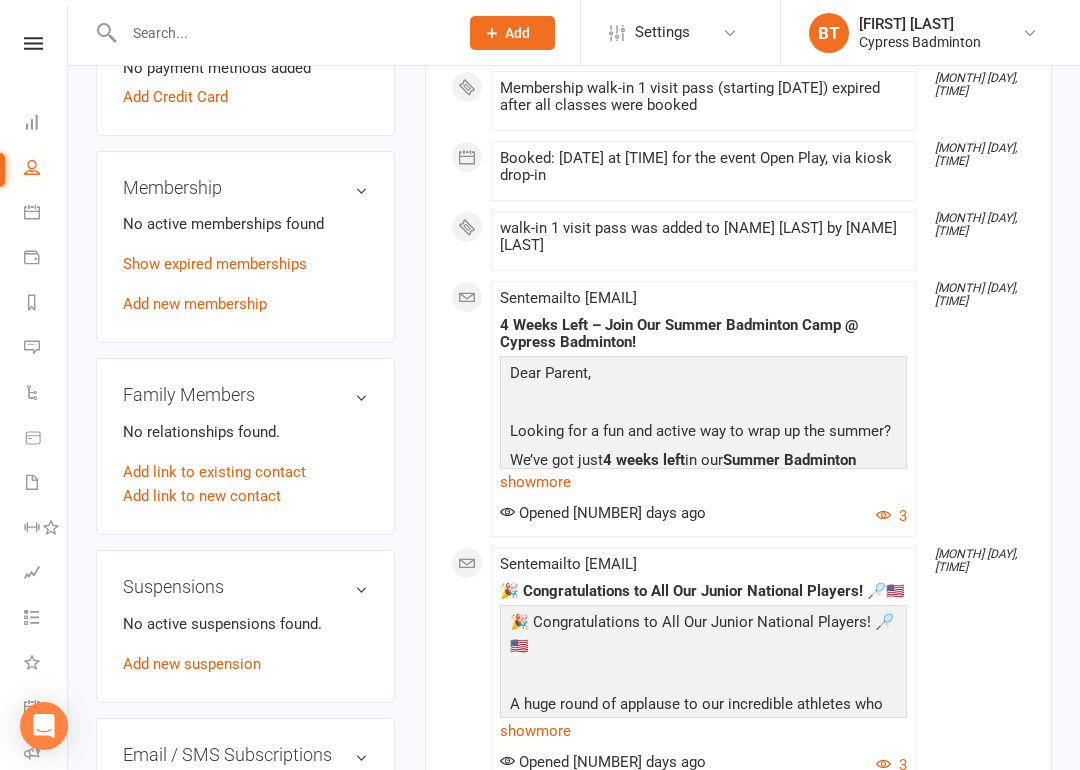 click on "Add new membership" at bounding box center [195, 304] 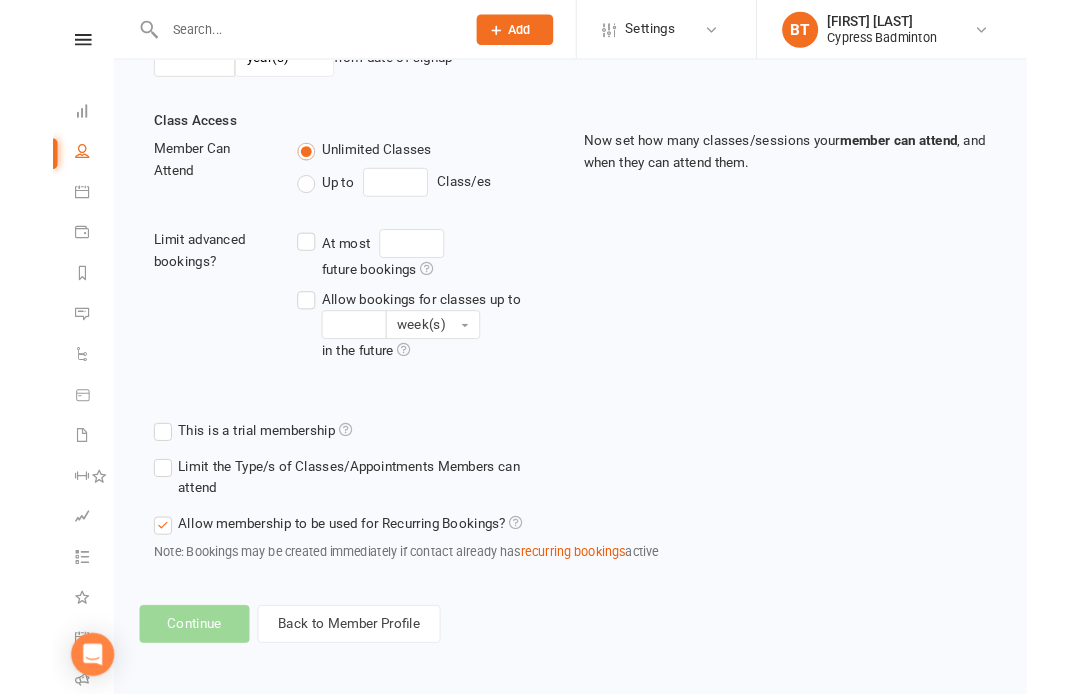 scroll, scrollTop: 0, scrollLeft: 0, axis: both 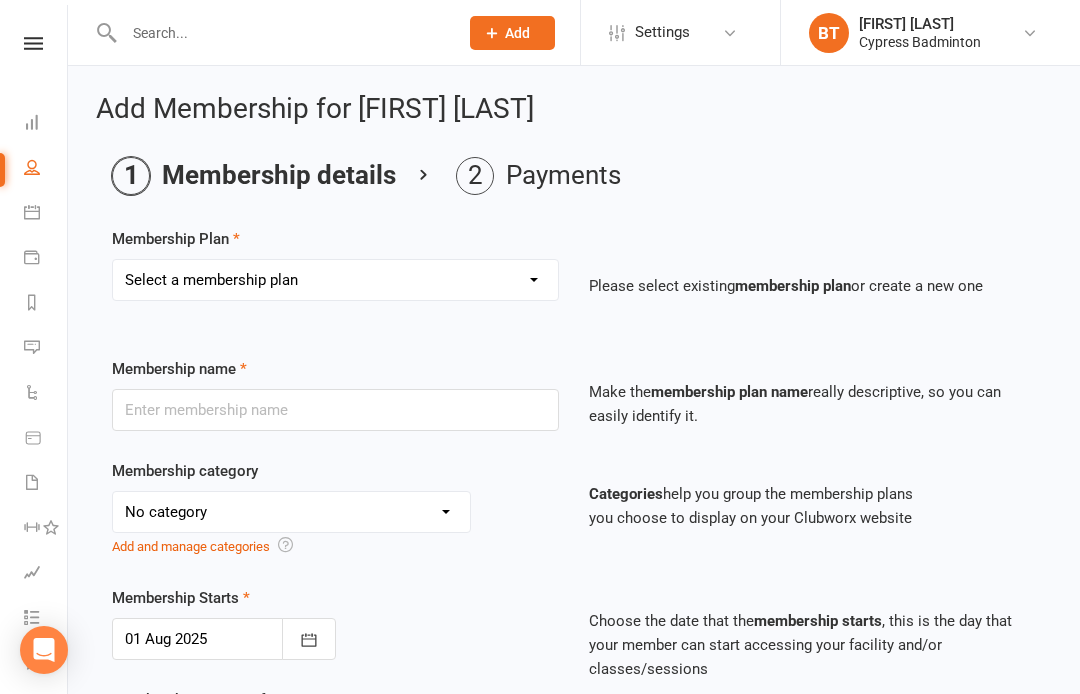 click on "Select a membership plan Create new Membership Plan walk-in 1 visit pass walk-in 5 visit pass walk-in 10 visit pass walk-in 25 visit pass walk-in 50 visit pass Unlimited 1 MONTH Walk-in Pass Unlimited 3 MONTHS Walk-in Pass Unlimited 6 MONTHS Walk-in Pass Unlimited 12 MONTHS Walk-in Pass 1 MONTH AUTOPAYMENT Walk-in Pass (Unlimited) 3 MONTHS AUTOPAYMENT Walk-in Pass (Unlimited) Junior Beginner Badminton Training Walk-in 1 trial session Junior Beginner Badminton Training Program 1x/ week Junior Beginner Badminton Training Program 2x/week Junior Beginner Badminton Training 4 session package Junior Beginner Badminton Training 8 session package JR Intermediate Badminton Training program 1X/week JR Intermediate Badminton Training 4 sessions package JR Intermediate Badminton Training 8 sessions package HP Badminton Training 2X/WEEK HP Badminton Training 3X/WEEK HP Badminton Training 4x/week Program Pre Tournament 2X/WEEK Pre Tournament 3X/WEEK Pre Tournament 4x/week Walk in Adult group training 1 session Grip" at bounding box center (335, 280) 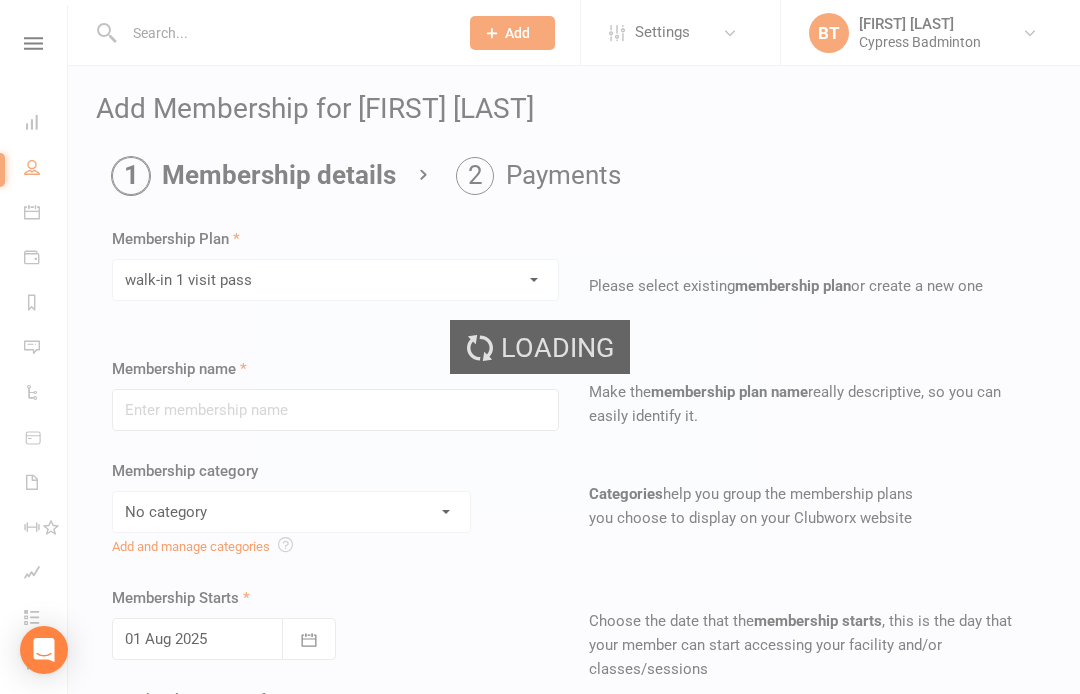 type on "walk-in 1 visit pass" 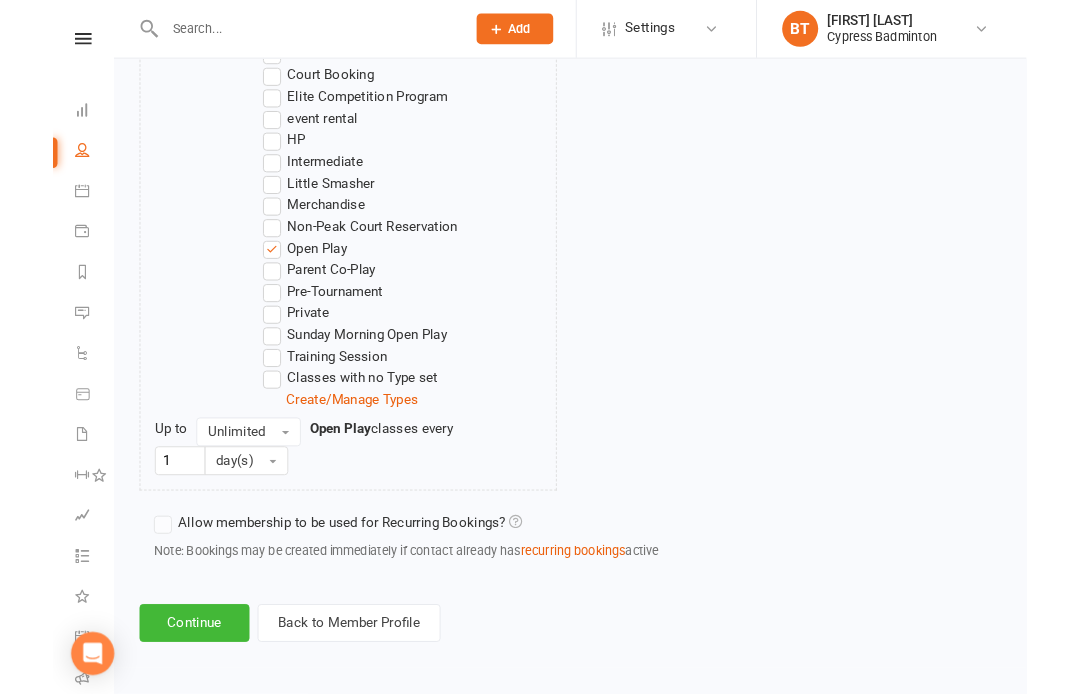 scroll, scrollTop: 1305, scrollLeft: 0, axis: vertical 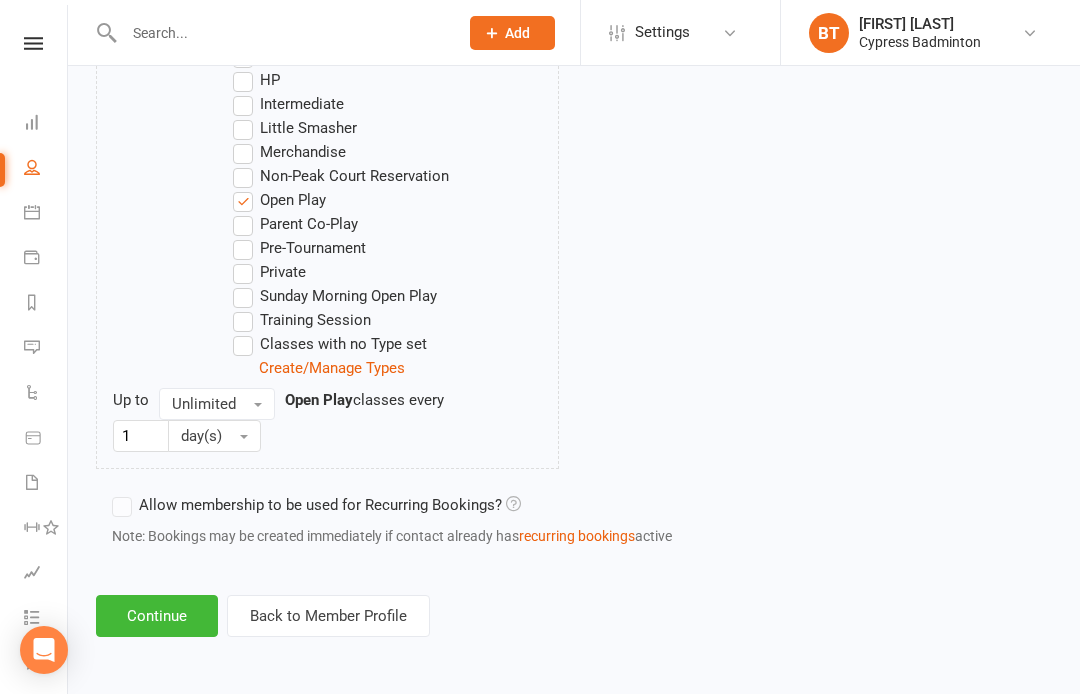 click on "Continue" at bounding box center (157, 616) 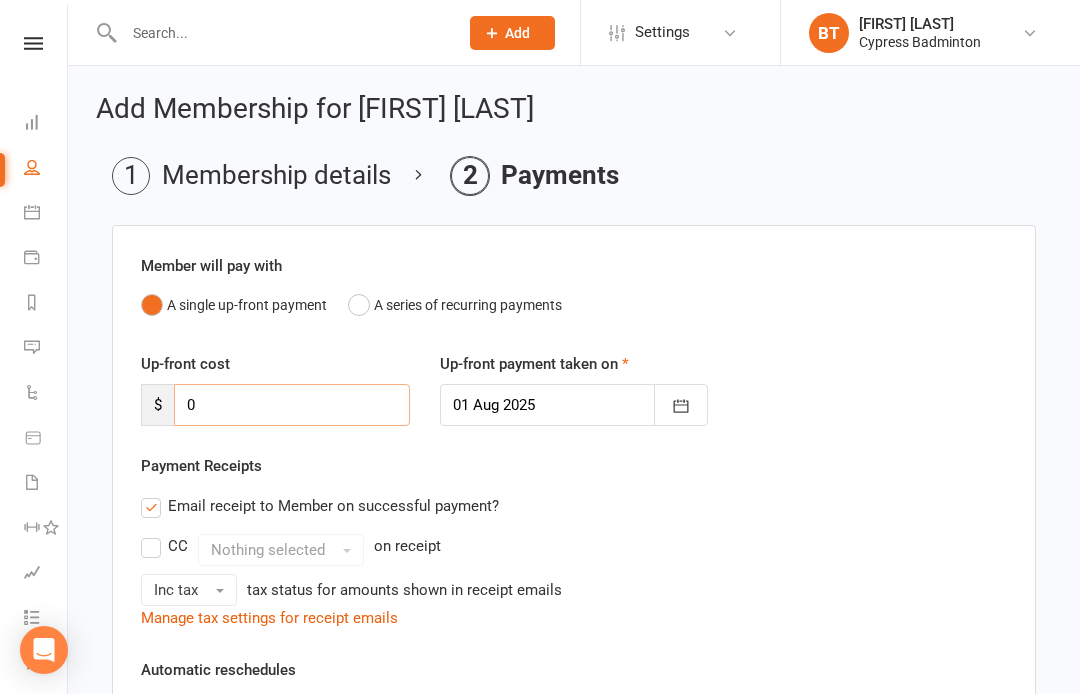 click on "16.24" at bounding box center [292, 405] 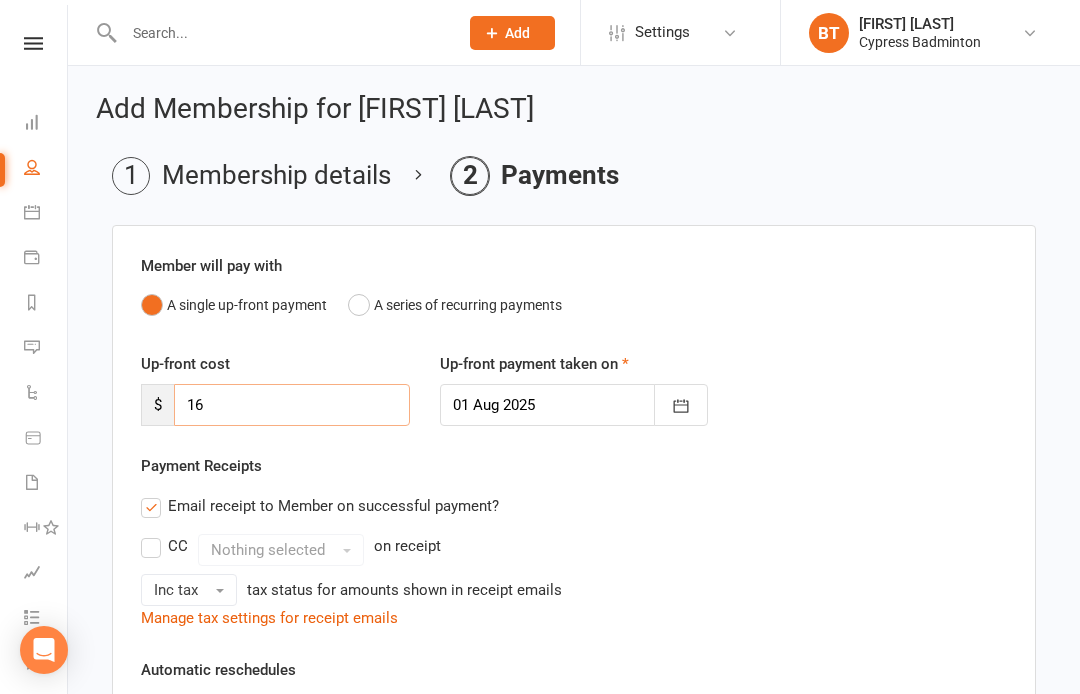 type on "1" 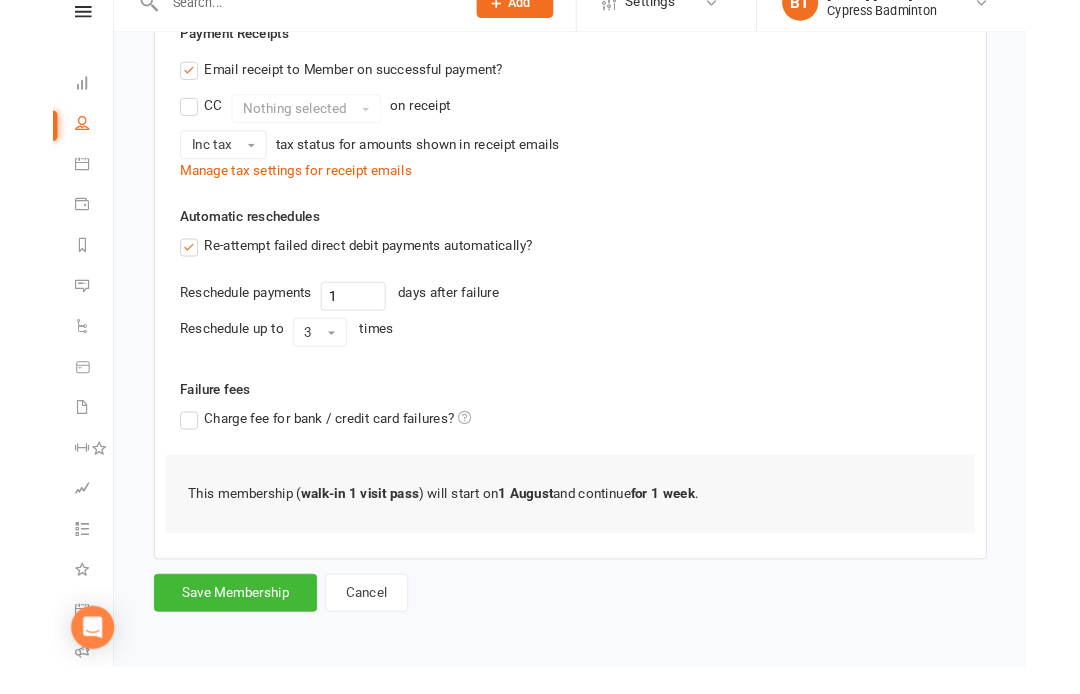 scroll, scrollTop: 491, scrollLeft: 0, axis: vertical 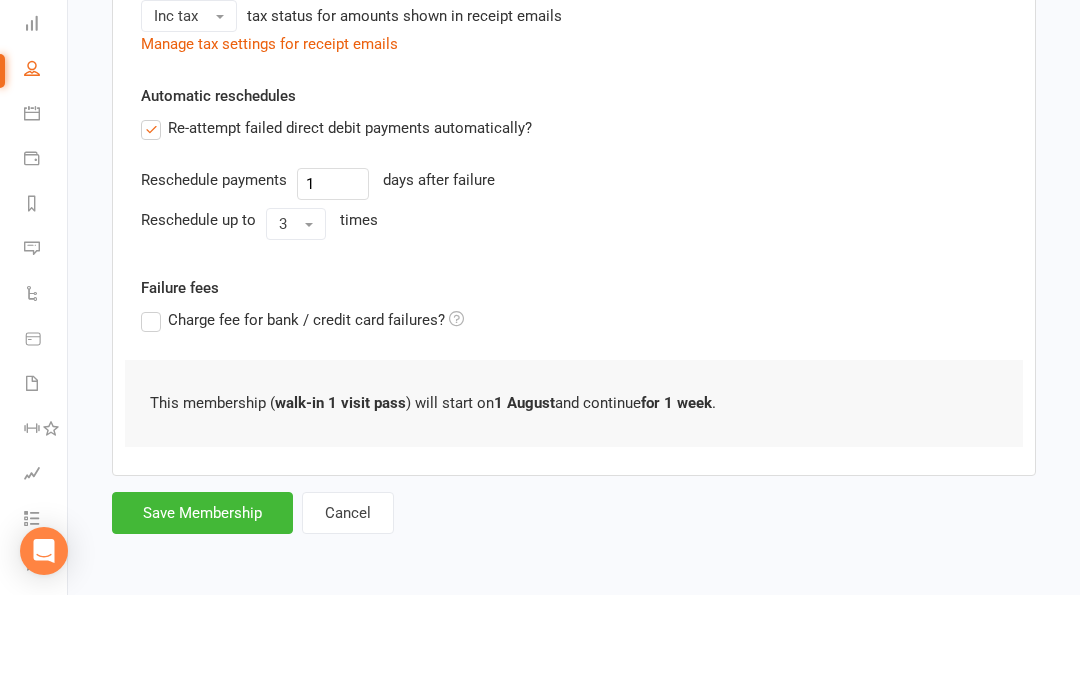 type on "0" 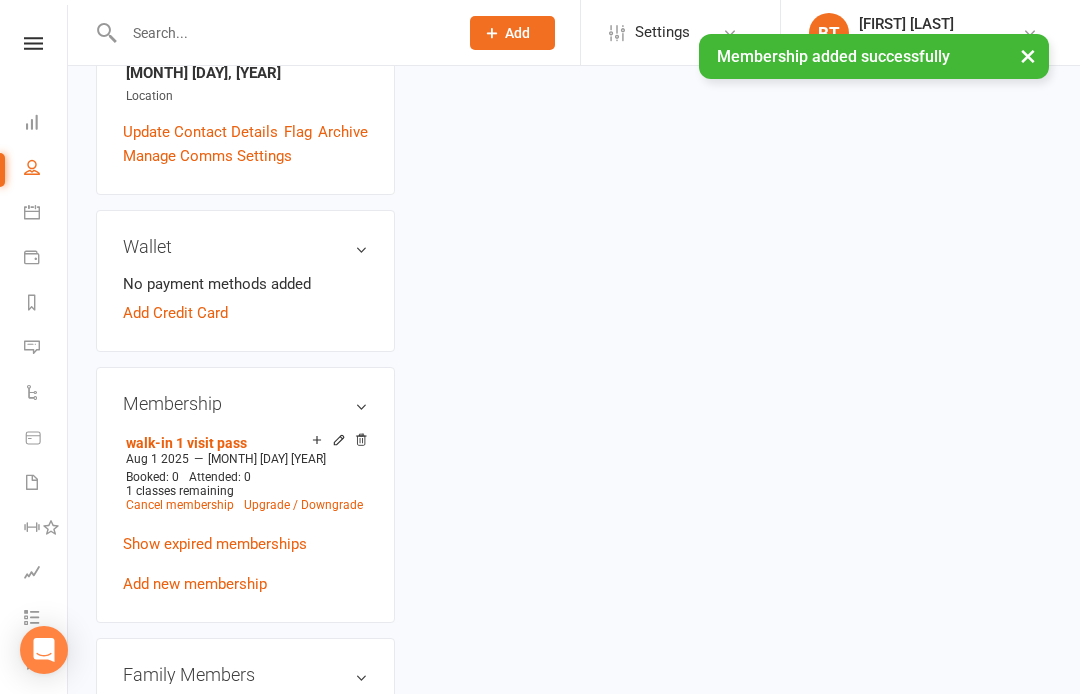 scroll, scrollTop: 0, scrollLeft: 0, axis: both 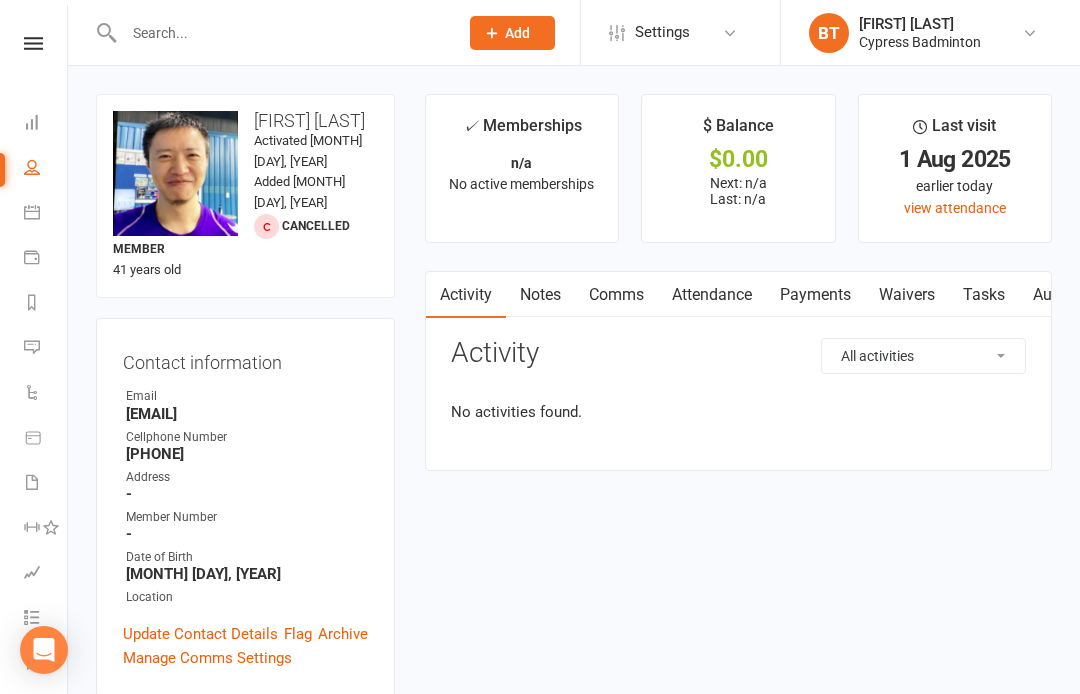 click on "Clubworx" at bounding box center (33, 69) 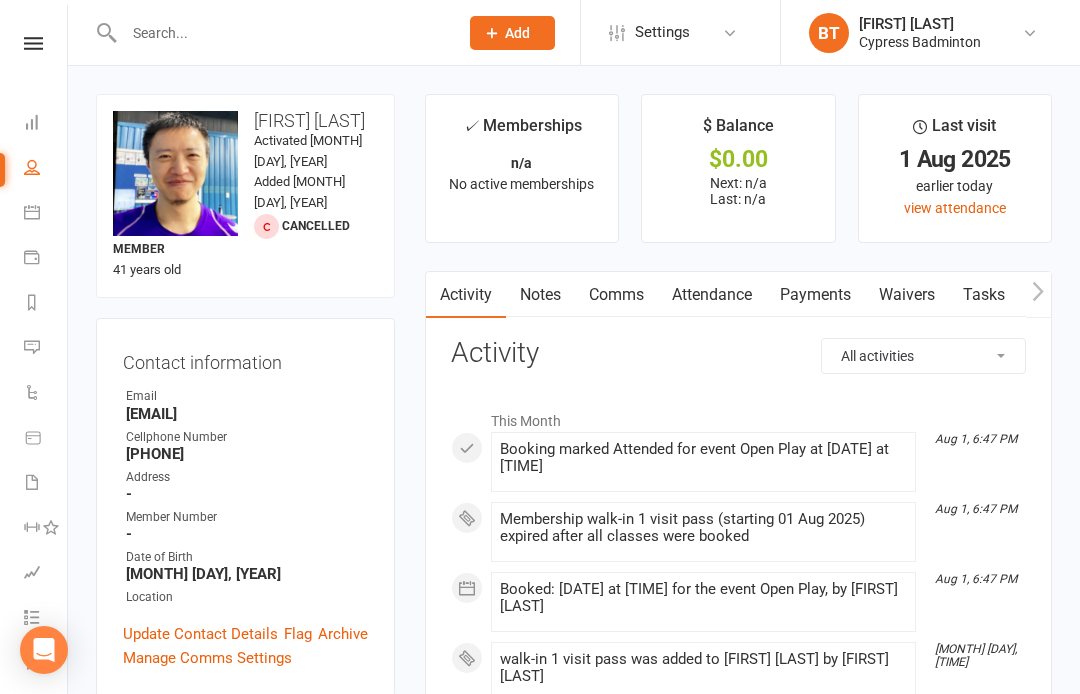 click at bounding box center (33, 43) 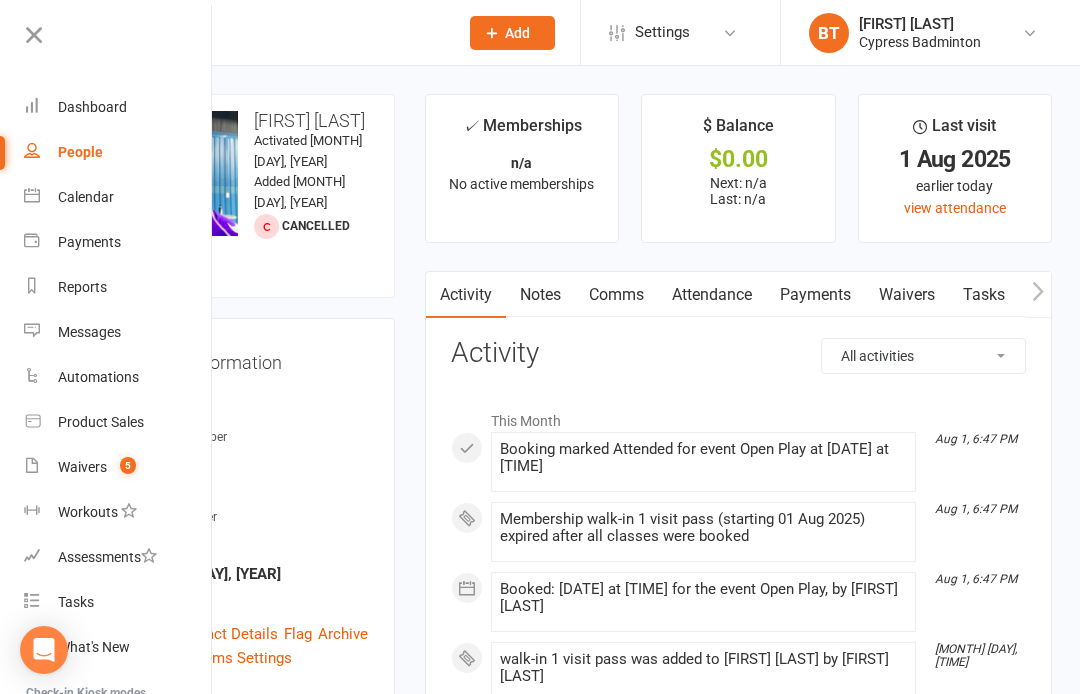 click on "Waivers   5" at bounding box center (118, 467) 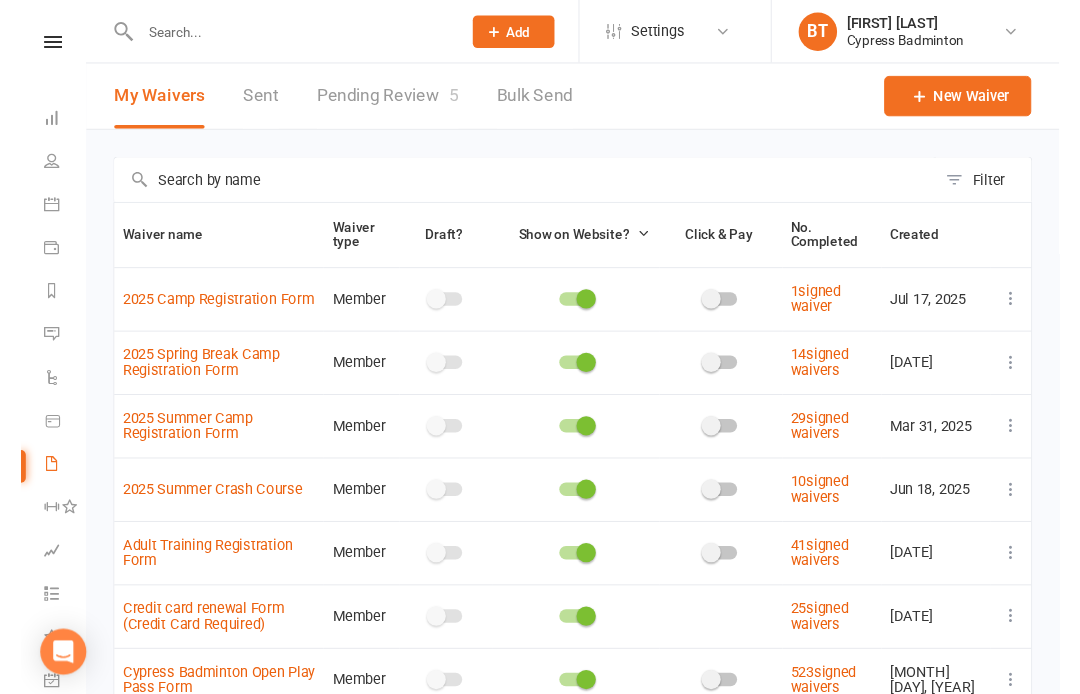 scroll, scrollTop: 28, scrollLeft: 0, axis: vertical 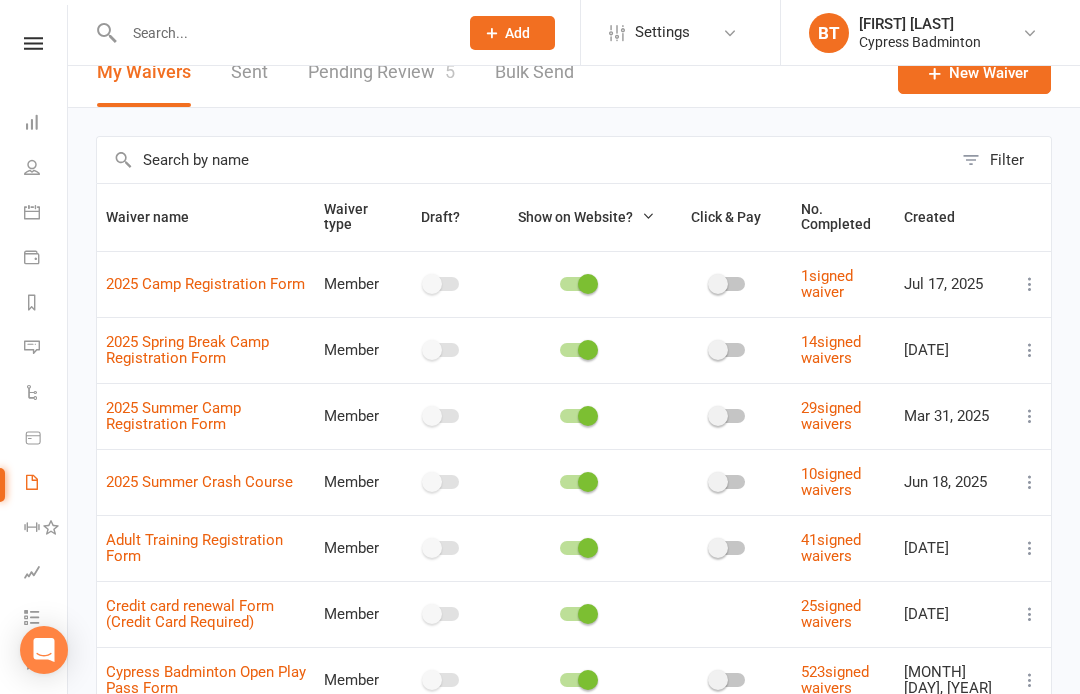 click on "Pending Review 5" at bounding box center [381, 72] 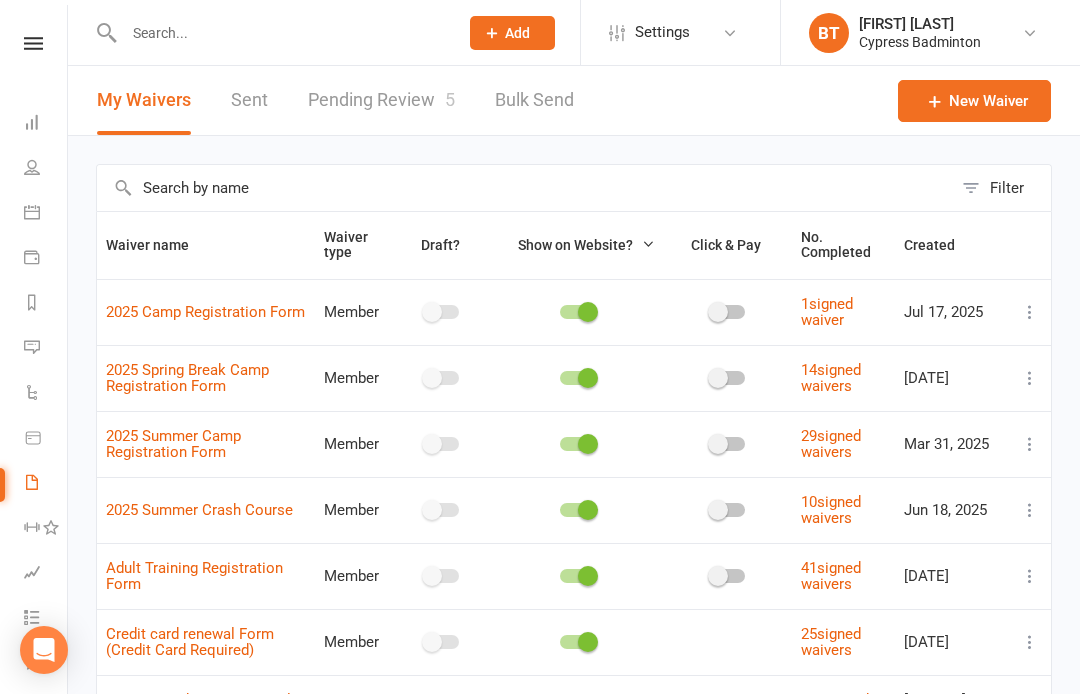 select on "50" 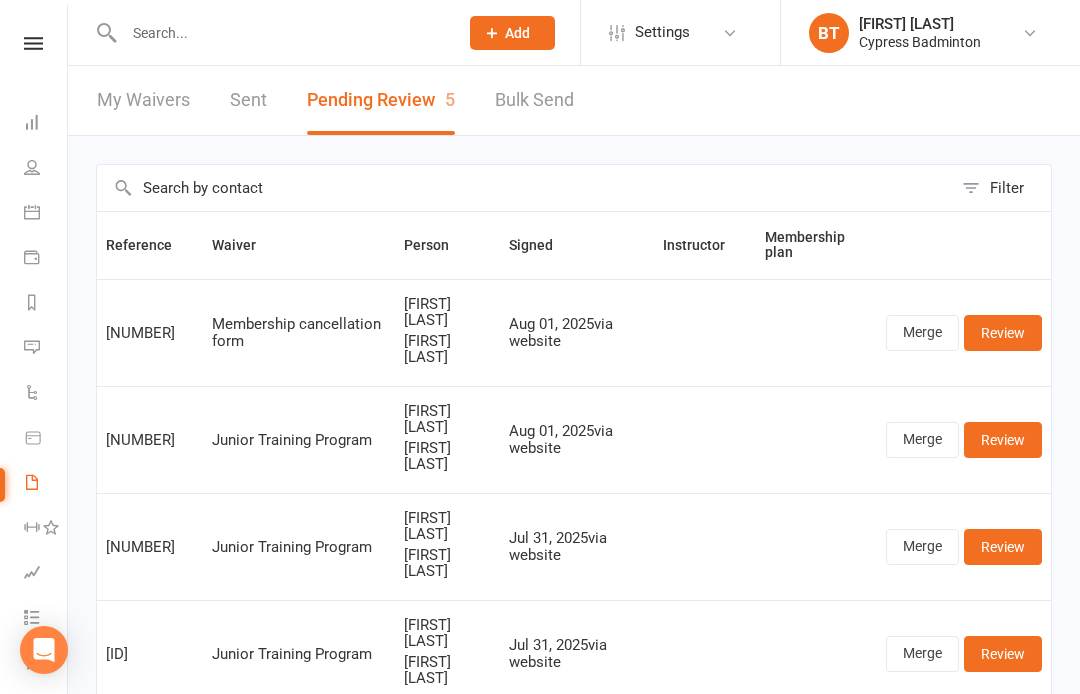 click on "Clubworx Dashboard People Calendar Payments Reports Messages   Automations   Product Sales Waivers   5 Workouts   Assessments  Tasks   What's New Check-in Kiosk modes General attendance Roll call Class check-in" at bounding box center (34, 352) 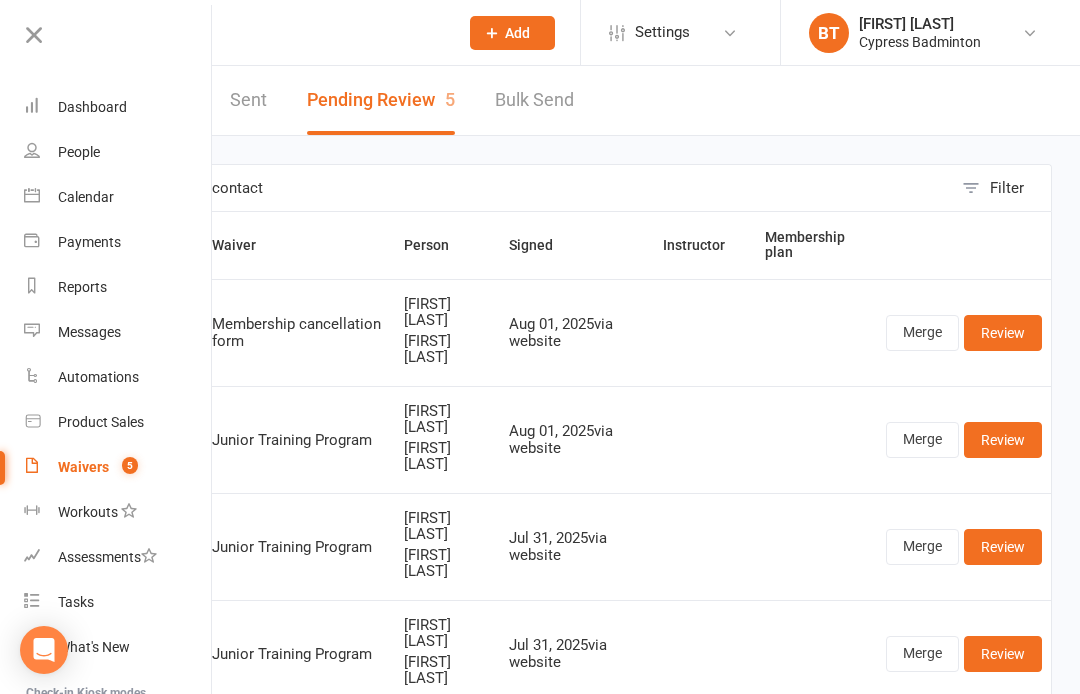 click on "Dashboard" at bounding box center (118, 107) 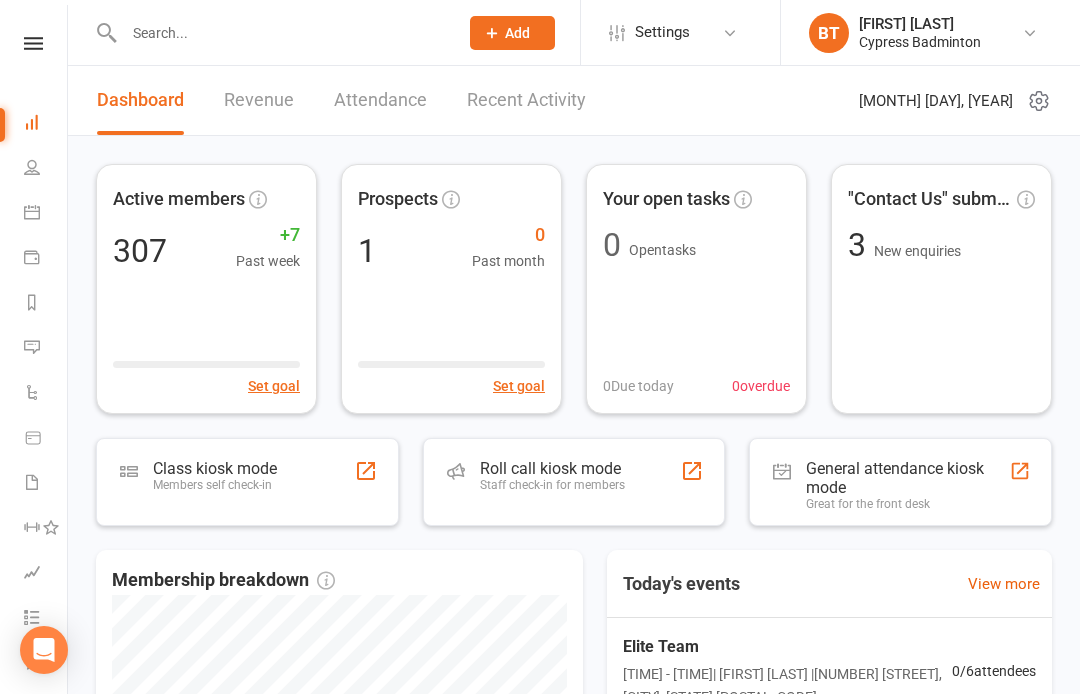 click at bounding box center (281, 33) 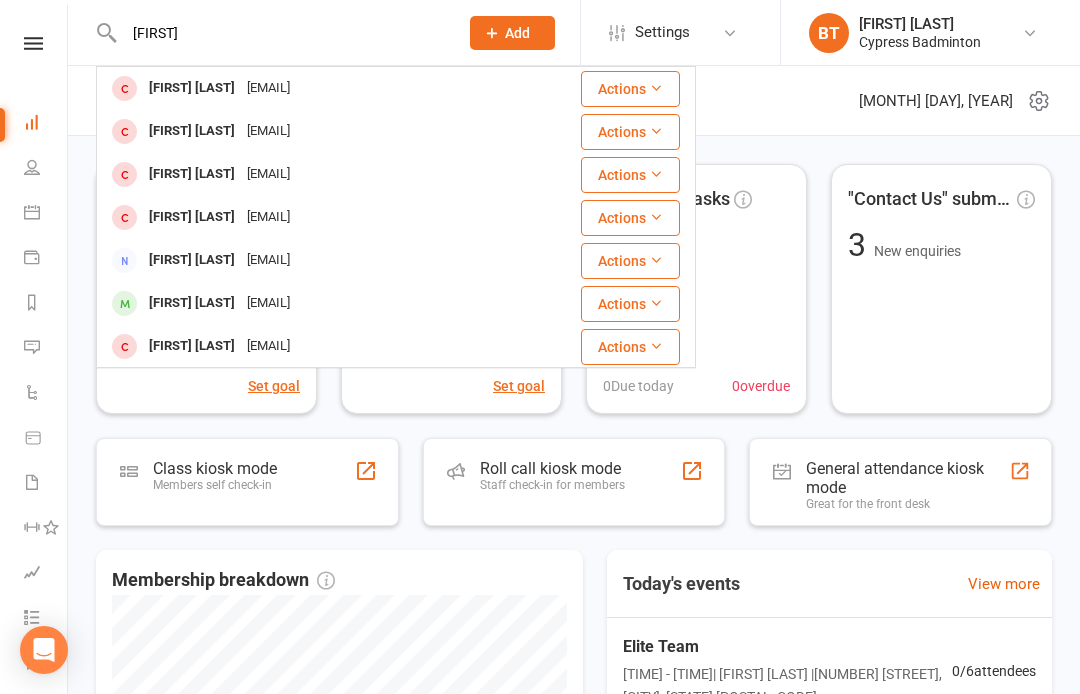 type on "Chitring" 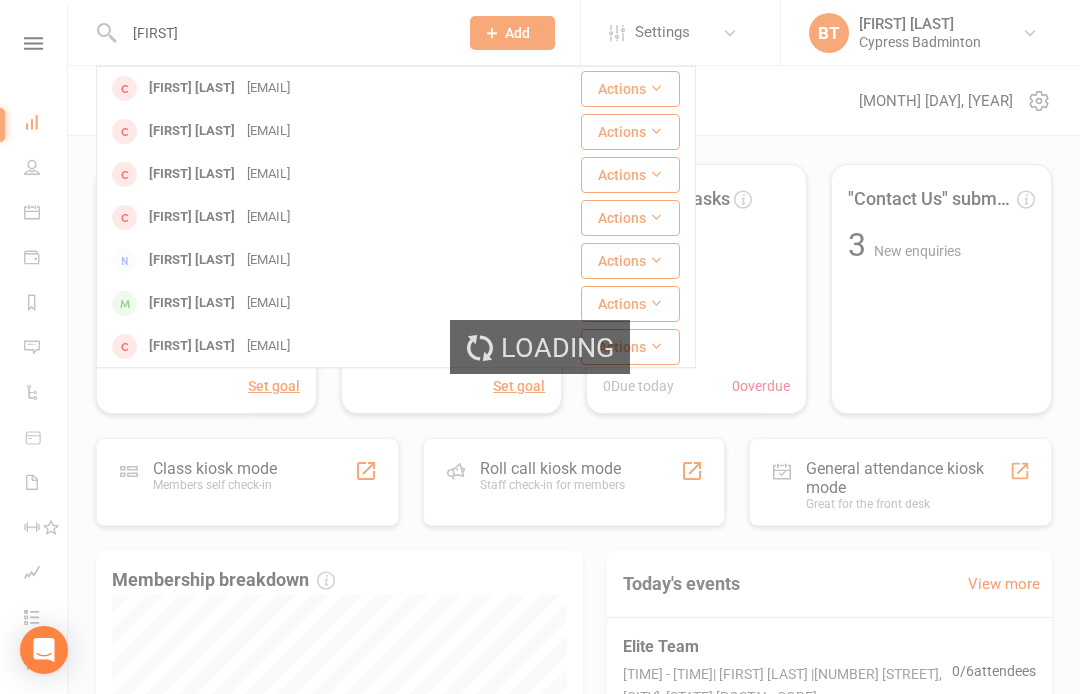 type 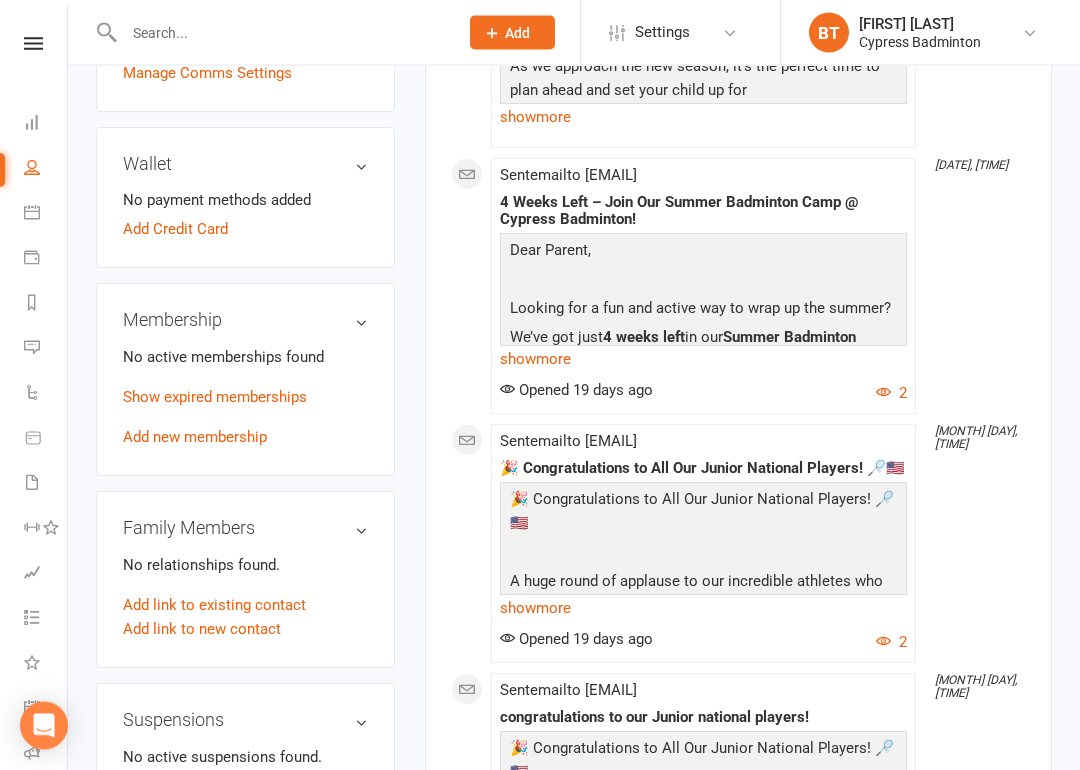scroll, scrollTop: 605, scrollLeft: 0, axis: vertical 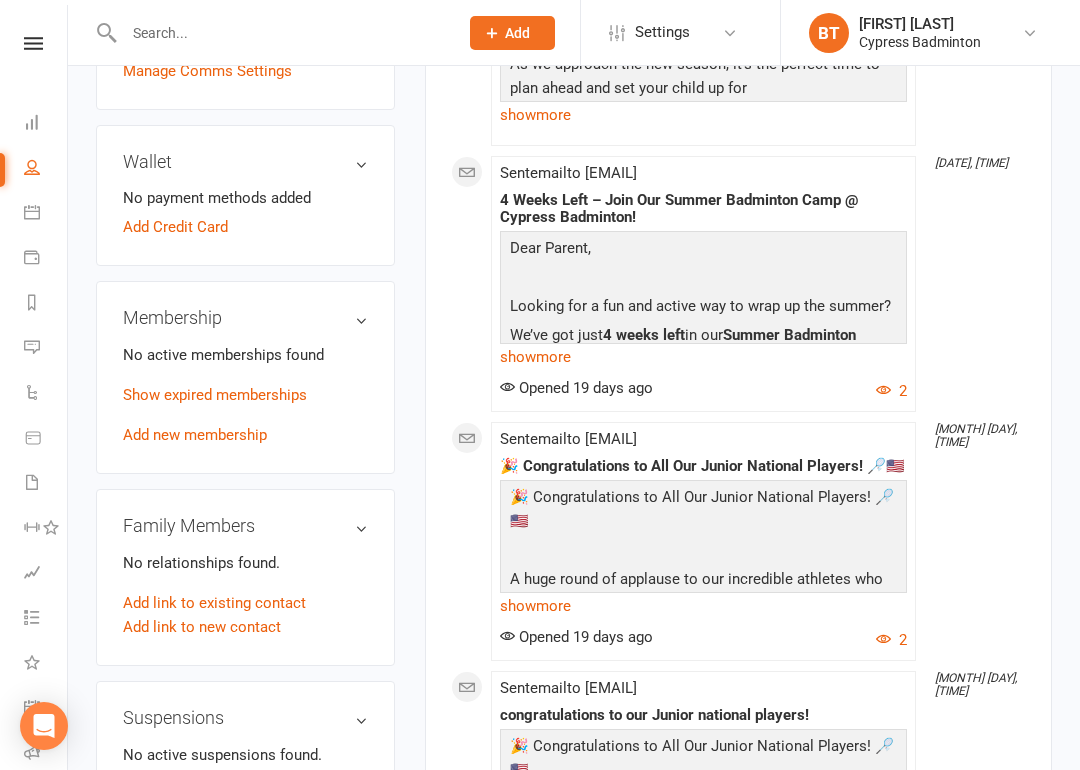 click on "Add new membership" at bounding box center [195, 435] 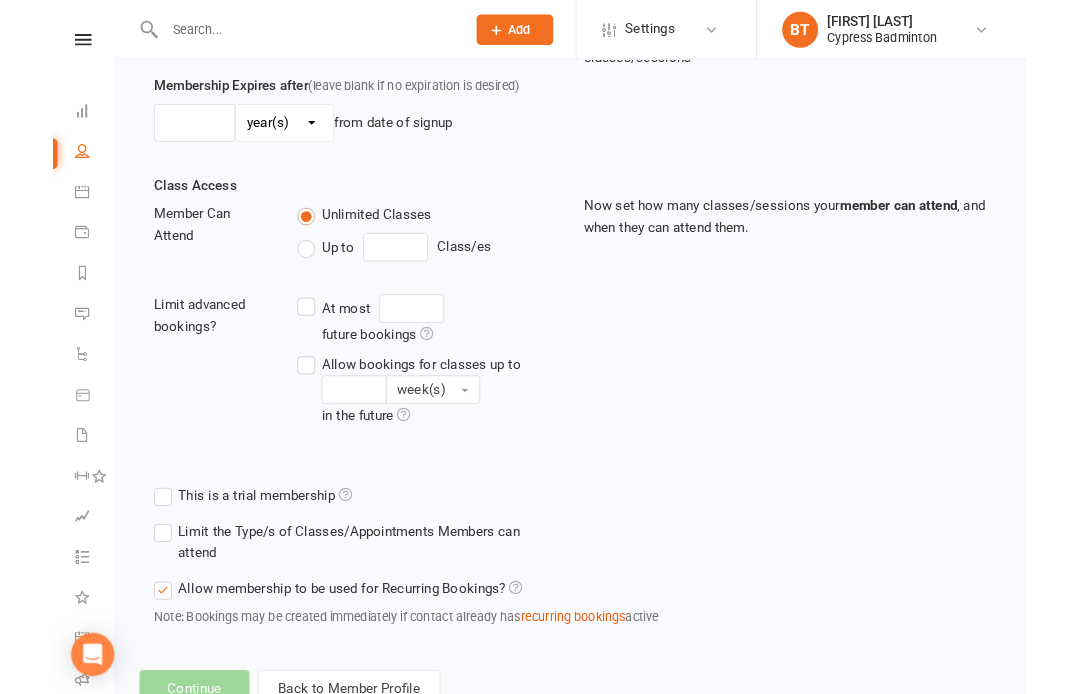 scroll, scrollTop: 0, scrollLeft: 0, axis: both 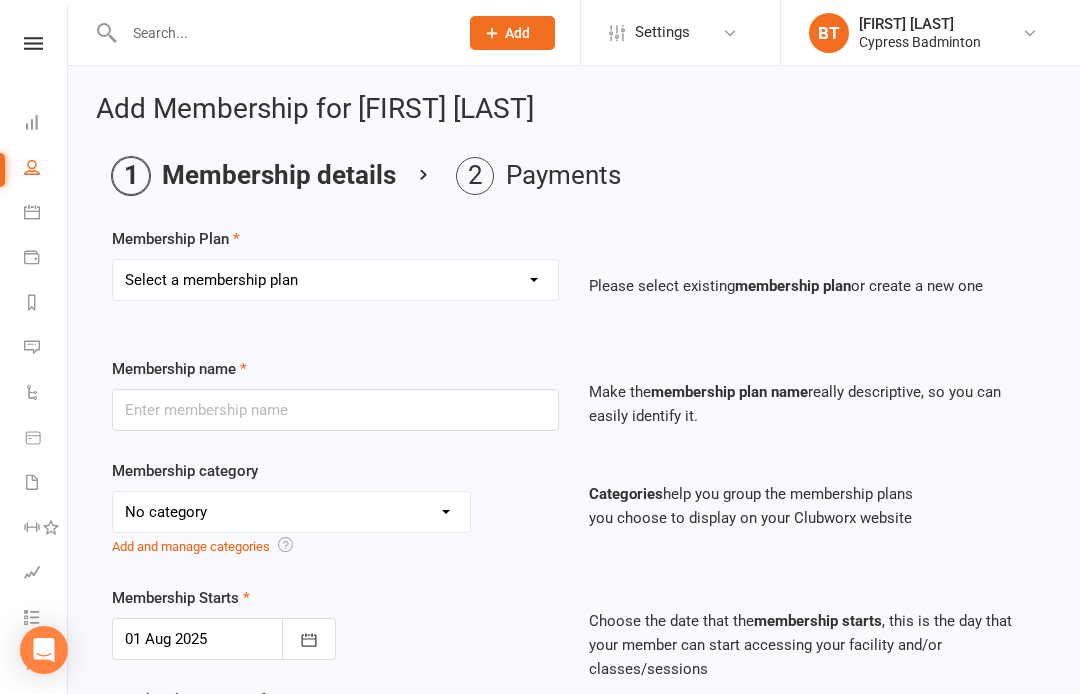 click on "Select a membership plan Create new Membership Plan walk-in 1 visit pass walk-in 5 visit pass walk-in 10 visit pass walk-in 25 visit pass walk-in 50 visit pass Unlimited 1 MONTH Walk-in Pass Unlimited 3 MONTHS Walk-in Pass Unlimited 6 MONTHS Walk-in Pass Unlimited 12 MONTHS Walk-in Pass 1 MONTH AUTOPAYMENT Walk-in Pass (Unlimited) 3 MONTHS AUTOPAYMENT Walk-in Pass (Unlimited) Junior Beginner Badminton Training Walk-in 1 trial session Junior Beginner Badminton Training Program 1x/ week Junior Beginner Badminton Training Program 2x/week Junior Beginner Badminton Training 4 session package Junior Beginner Badminton Training 8 session package JR Intermediate Badminton Training program 1X/week JR Intermediate Badminton Training 4 sessions package JR Intermediate Badminton Training 8 sessions package HP Badminton Training 2X/WEEK HP Badminton Training 3X/WEEK HP Badminton Training 4x/week Program Pre Tournament 2X/WEEK Pre Tournament 3X/WEEK Pre Tournament 4x/week Walk in Adult group training 1 session Grip" at bounding box center [335, 280] 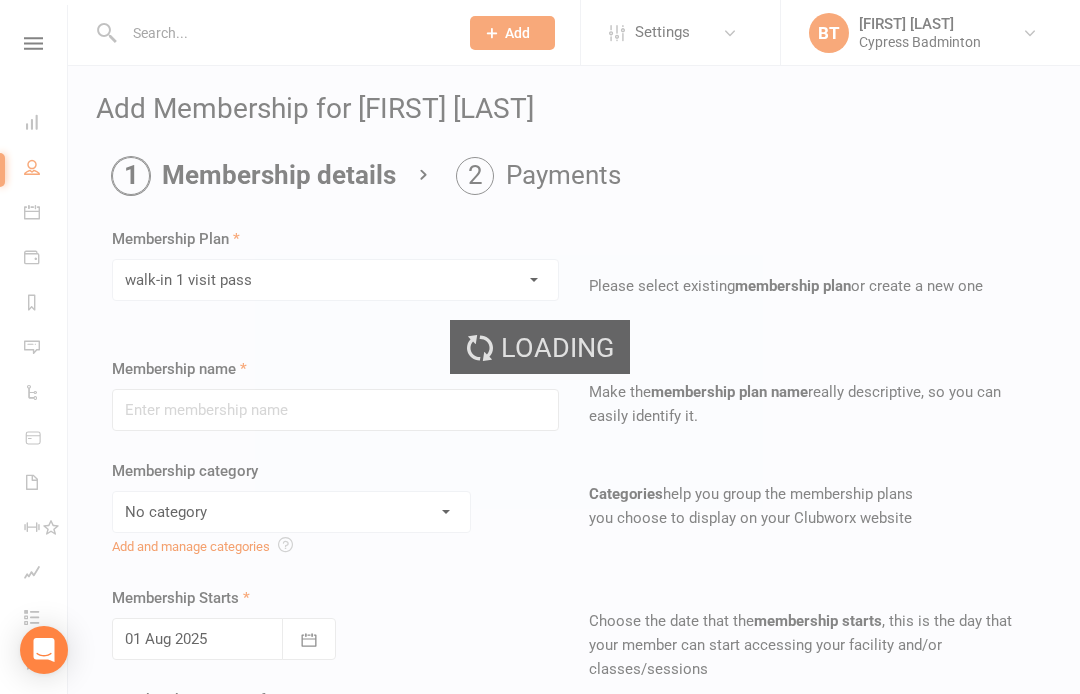 type on "walk-in 1 visit pass" 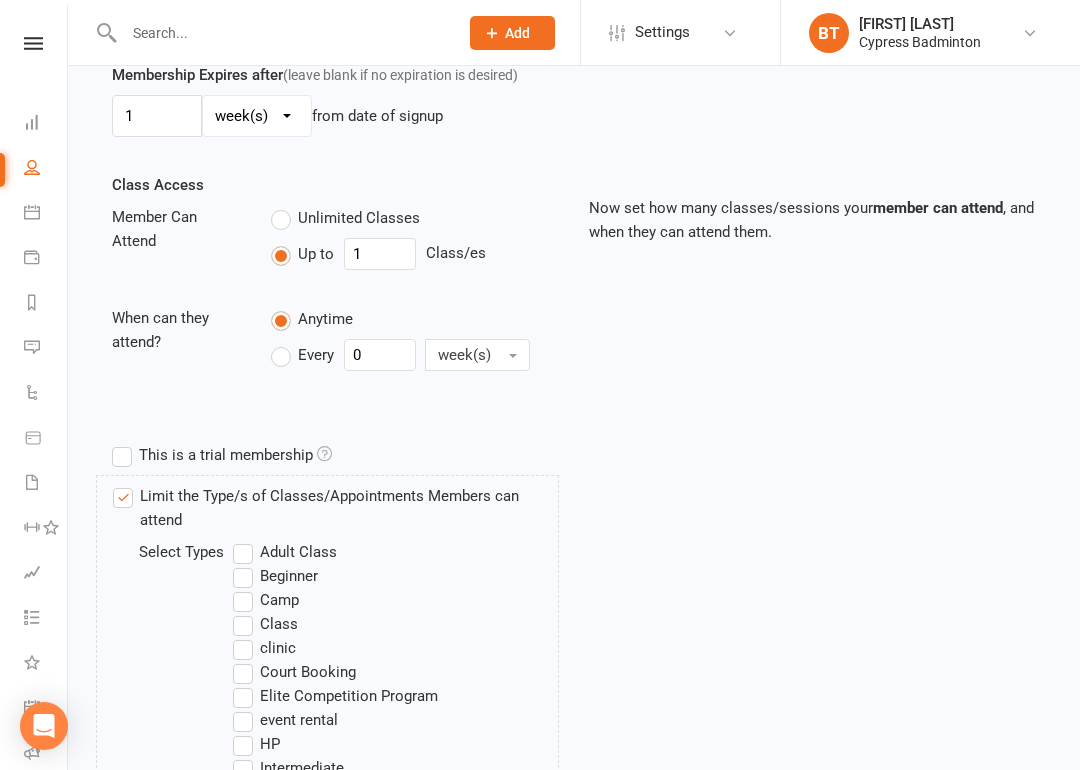 scroll, scrollTop: 1229, scrollLeft: 0, axis: vertical 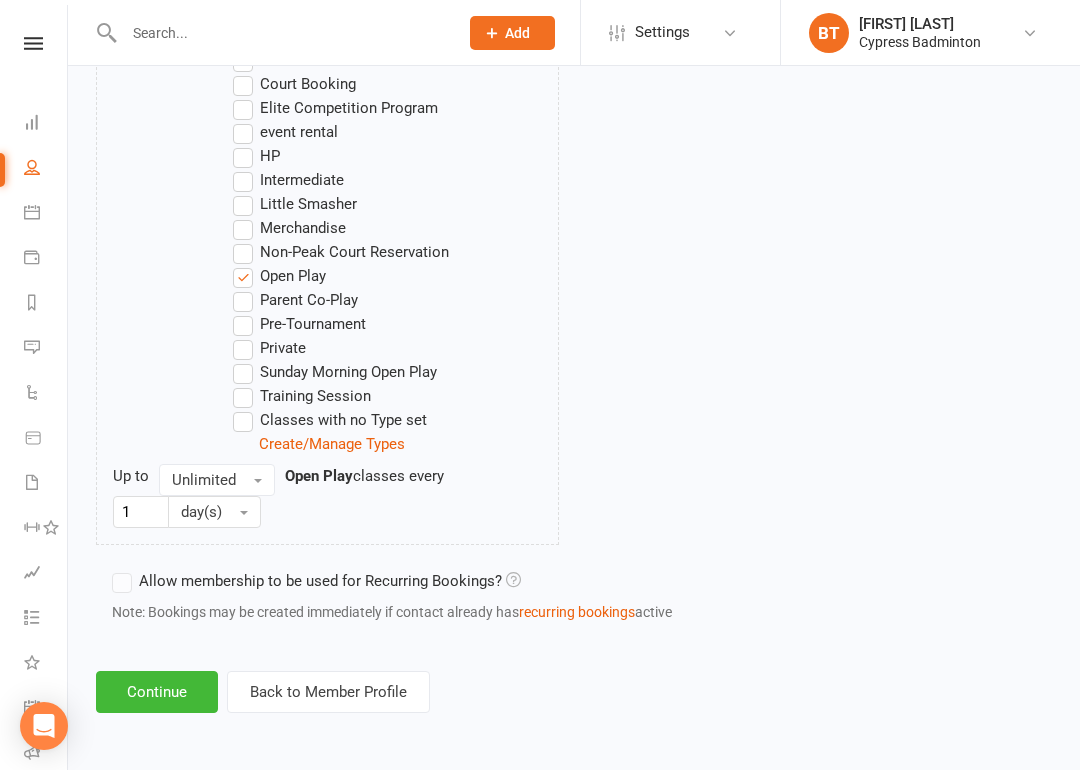 click on "Continue" at bounding box center [157, 692] 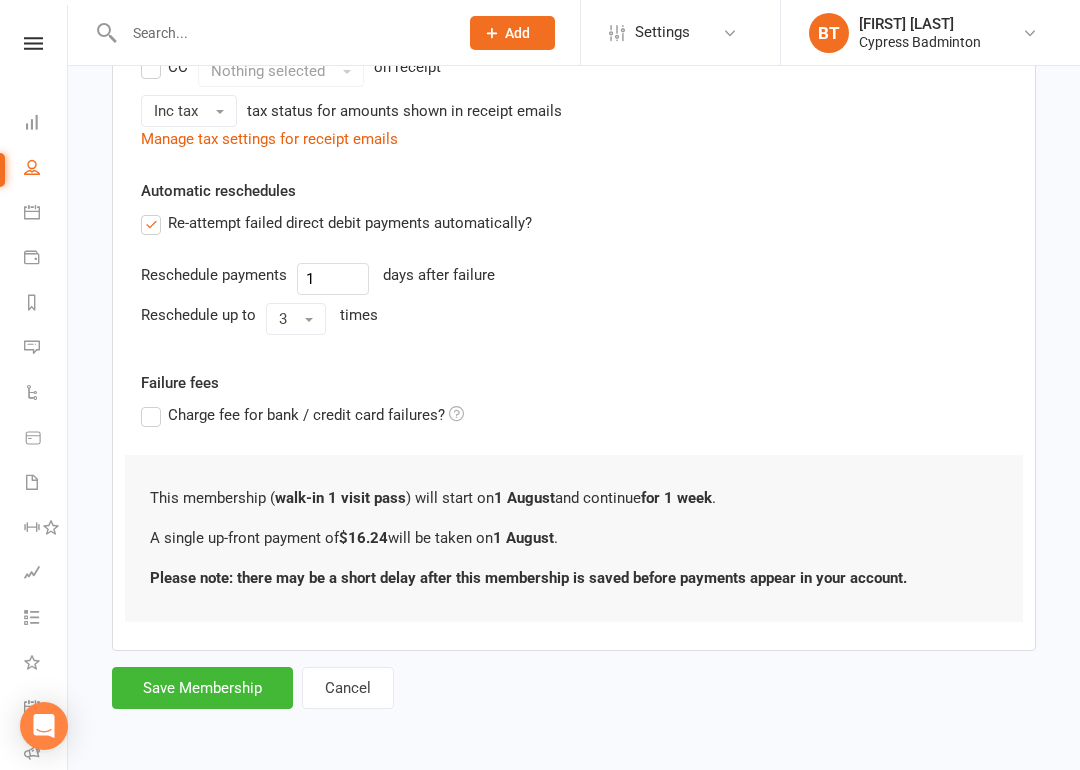 scroll, scrollTop: 0, scrollLeft: 0, axis: both 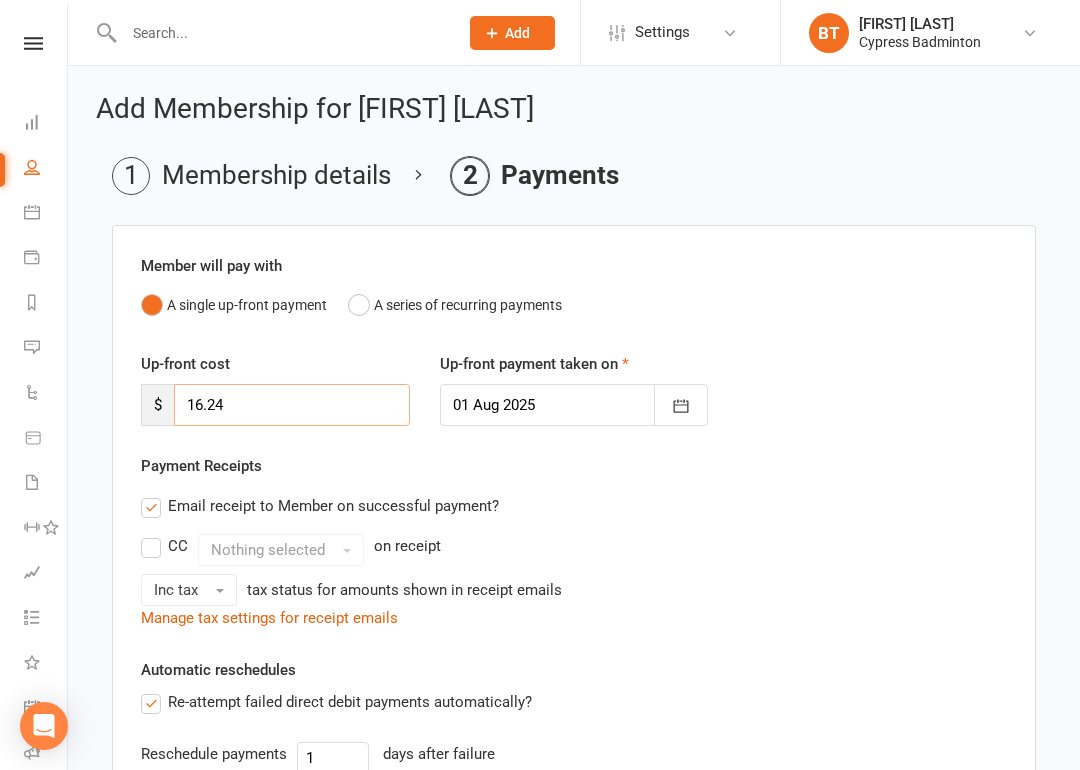 click on "16.24" at bounding box center (292, 405) 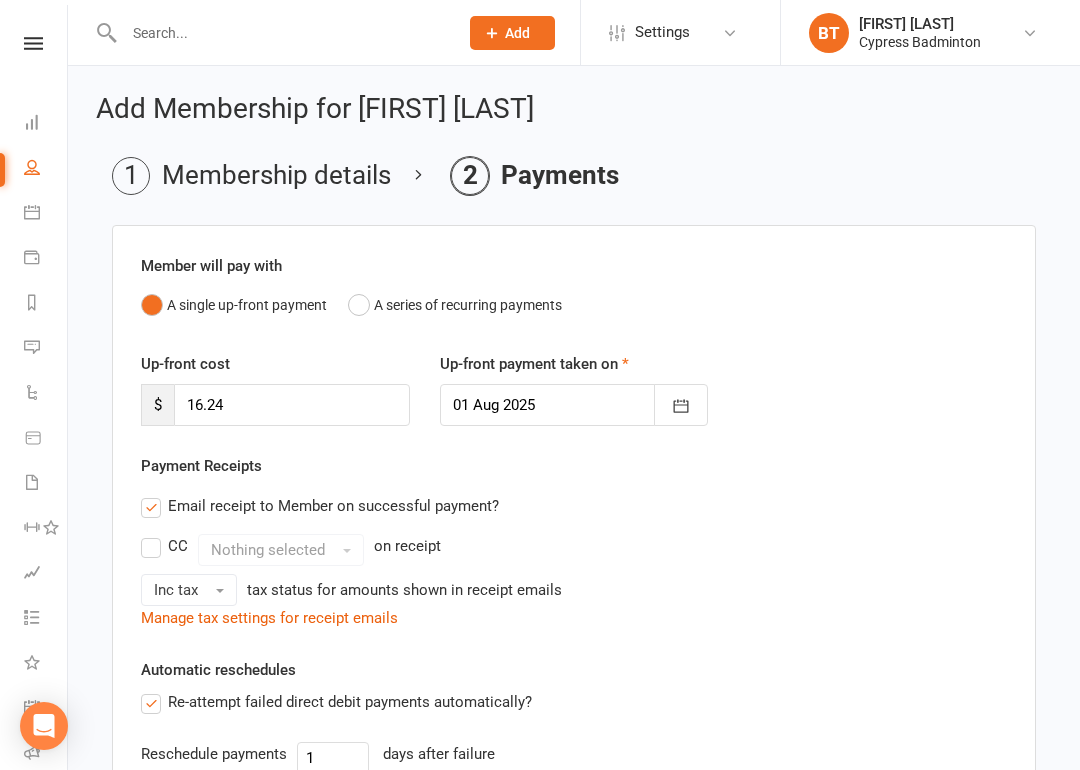 click on "Up-front cost  $ 16.24 Up-front payment taken on 01 Aug 2025
July 2025
Sun Mon Tue Wed Thu Fri Sat
27
29
30
01
02
03
04
05
28
06
07
08
09
10
11
12
29
13
14
15
16
17
18
19
30
20
21
22
23
24
25
26
31
27
28
29
30
31
01
02" at bounding box center [574, 403] 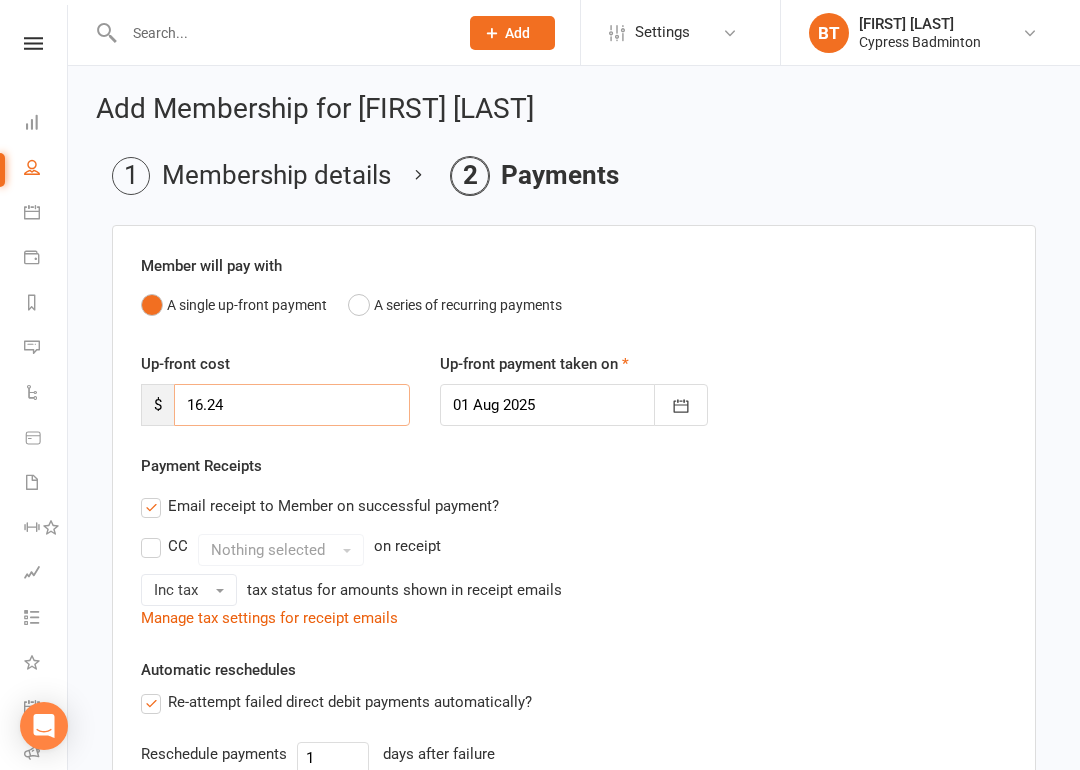click on "16.24" at bounding box center [292, 405] 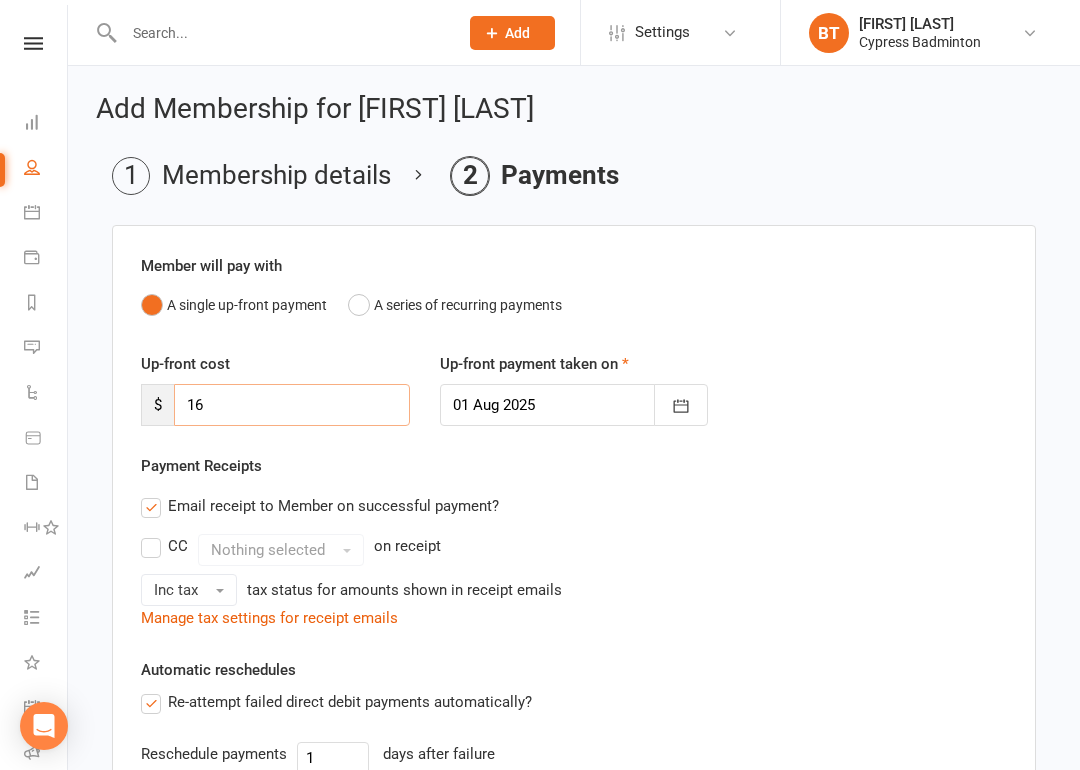 type on "1" 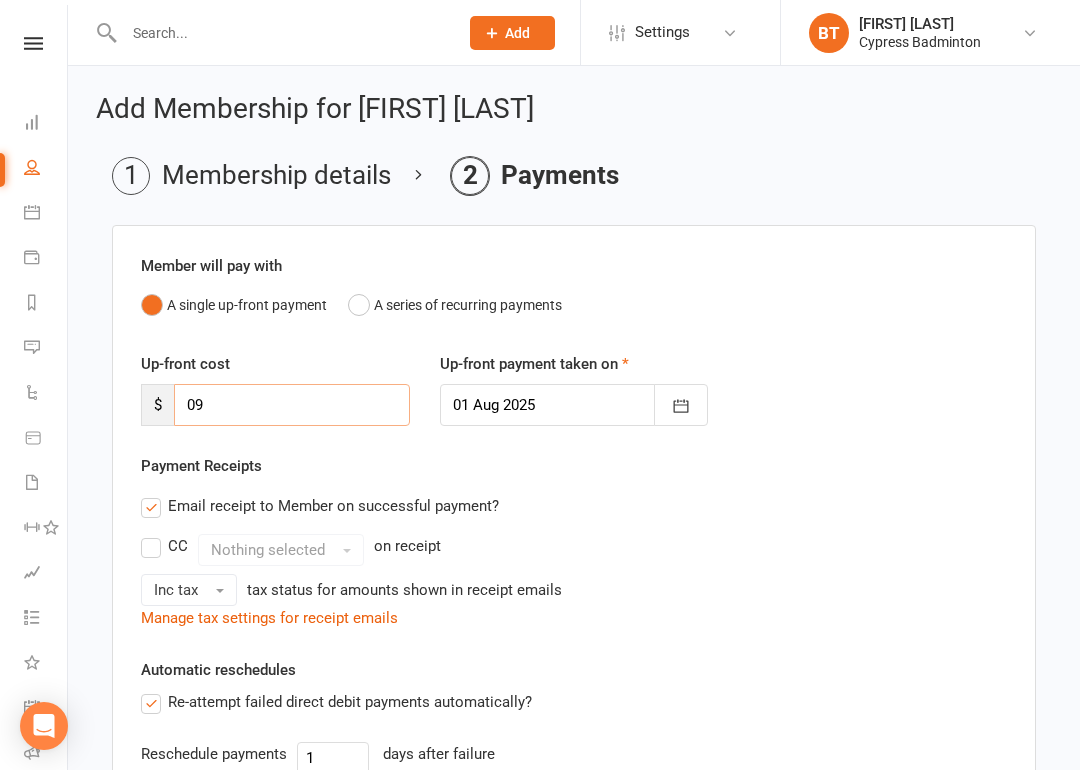 type on "0" 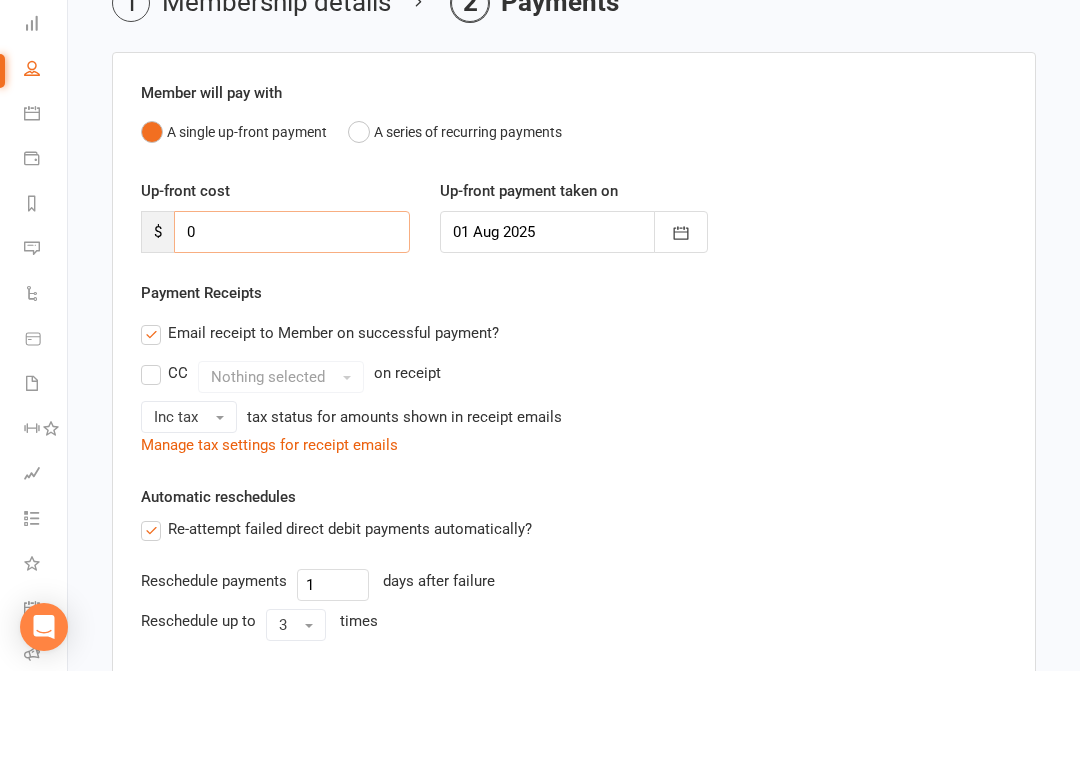 scroll, scrollTop: 415, scrollLeft: 0, axis: vertical 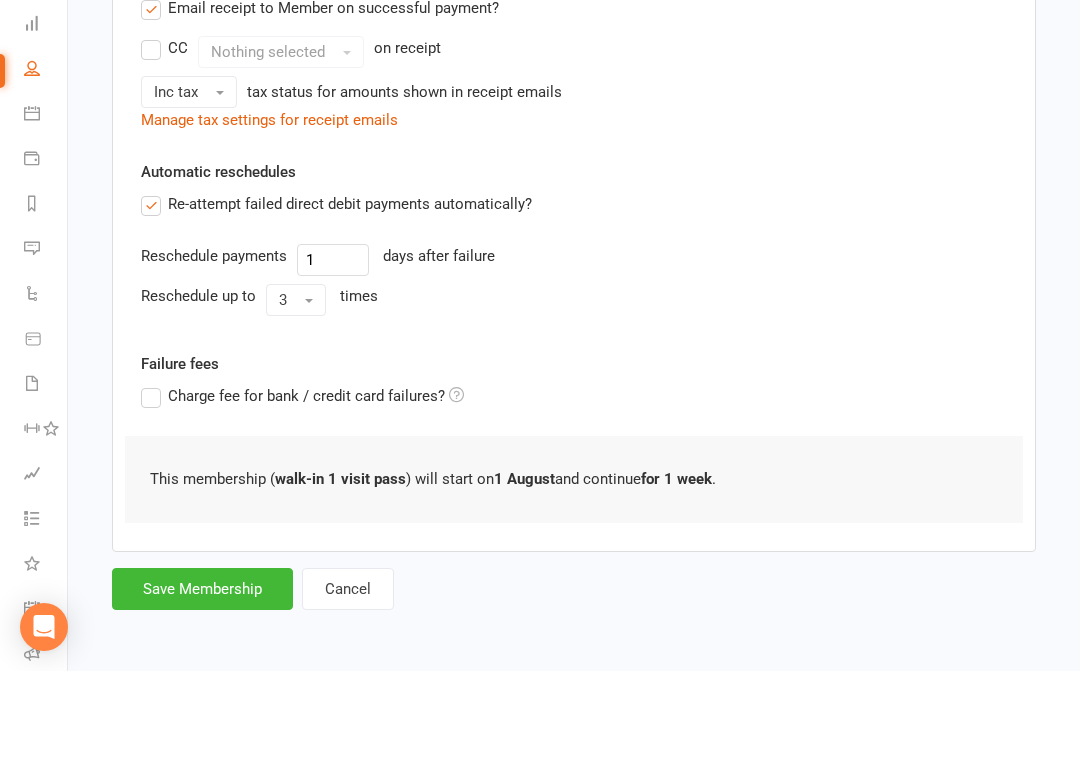 type on "0" 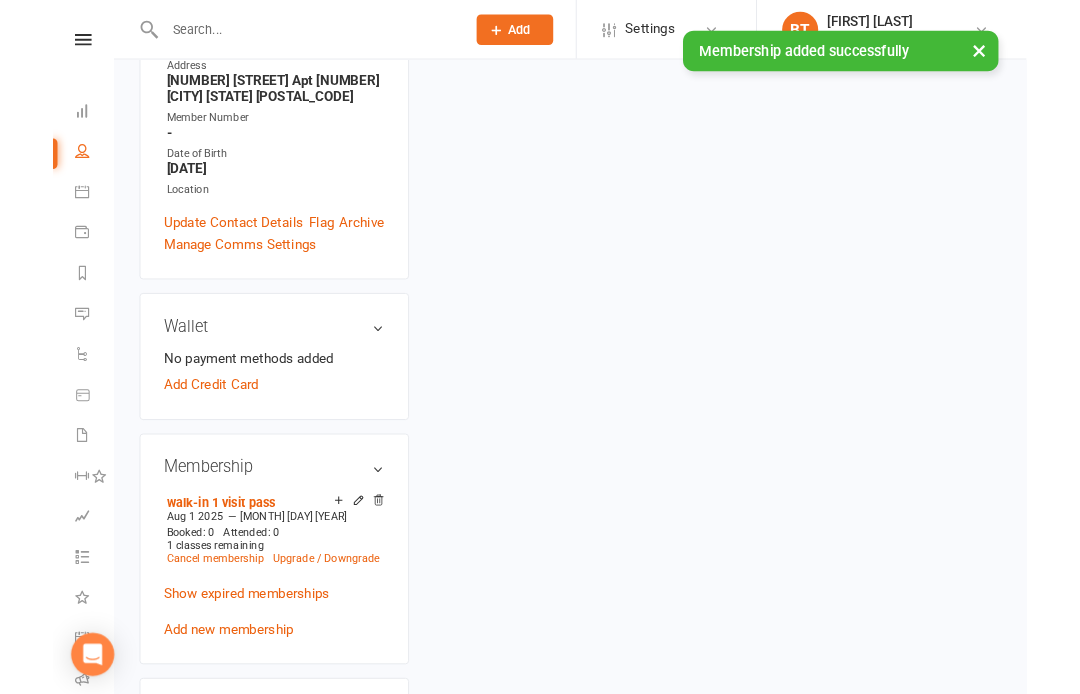 scroll, scrollTop: 0, scrollLeft: 0, axis: both 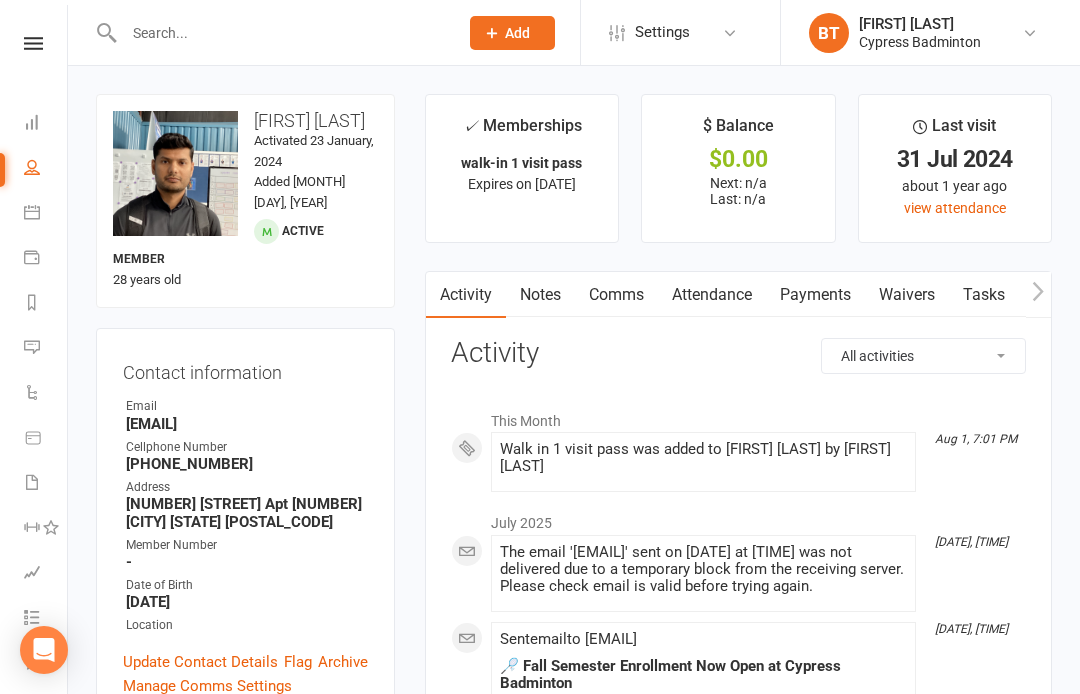 click at bounding box center [33, 43] 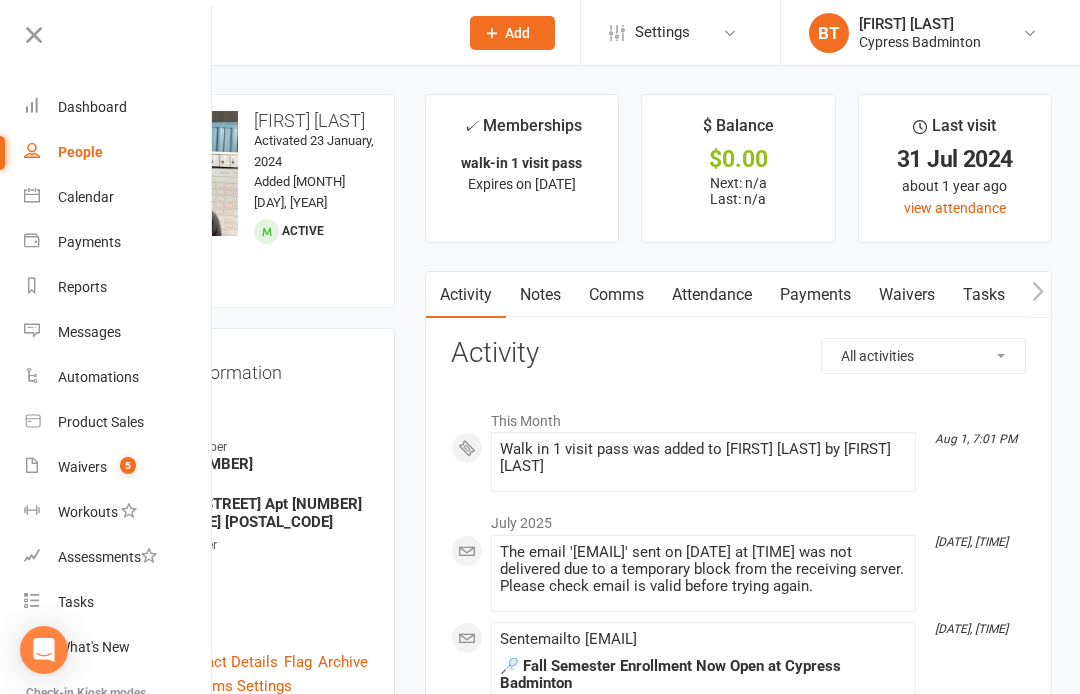 click on "Product Sales" at bounding box center (118, 422) 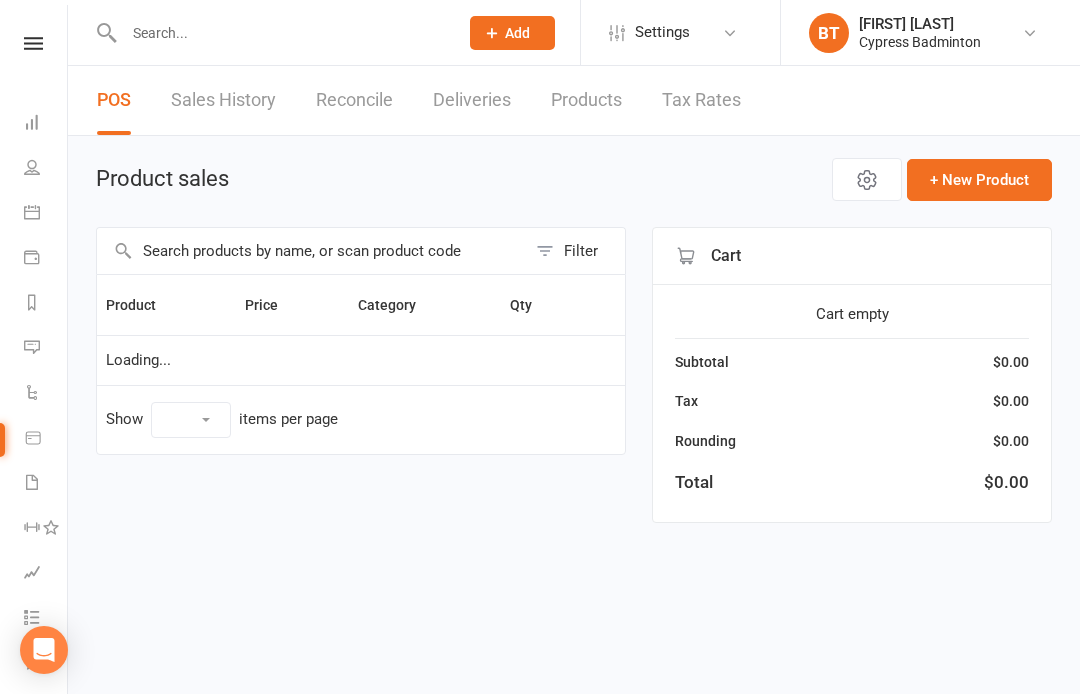 select on "100" 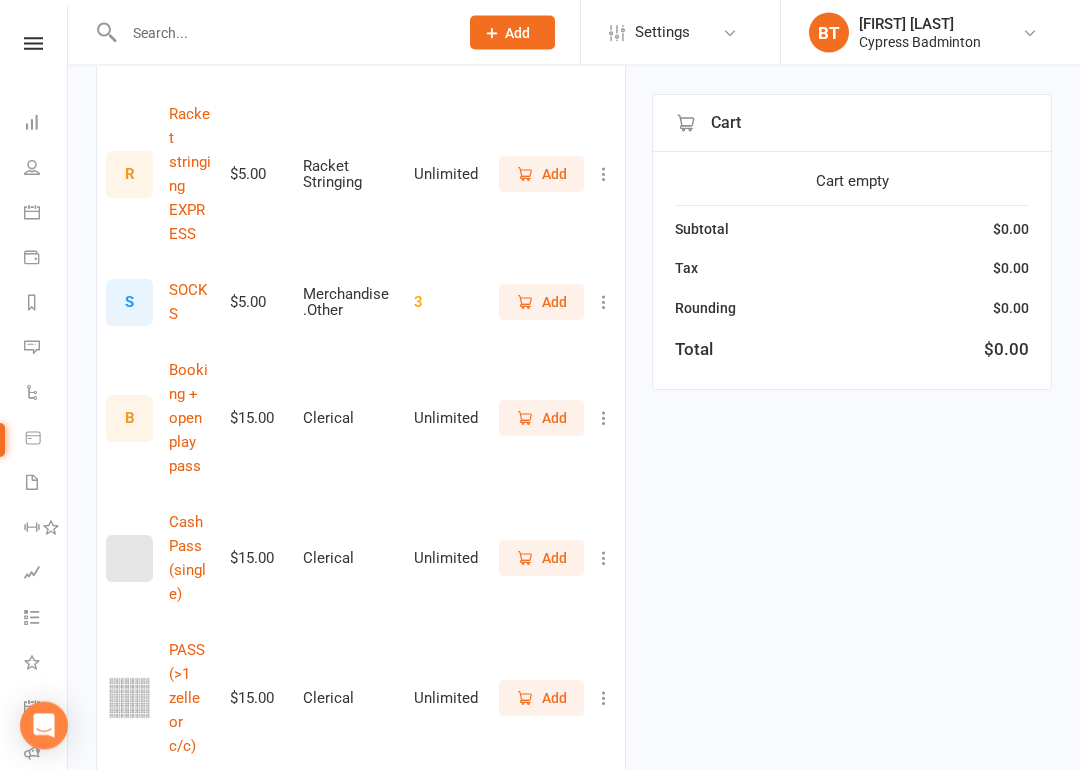 scroll, scrollTop: 893, scrollLeft: 0, axis: vertical 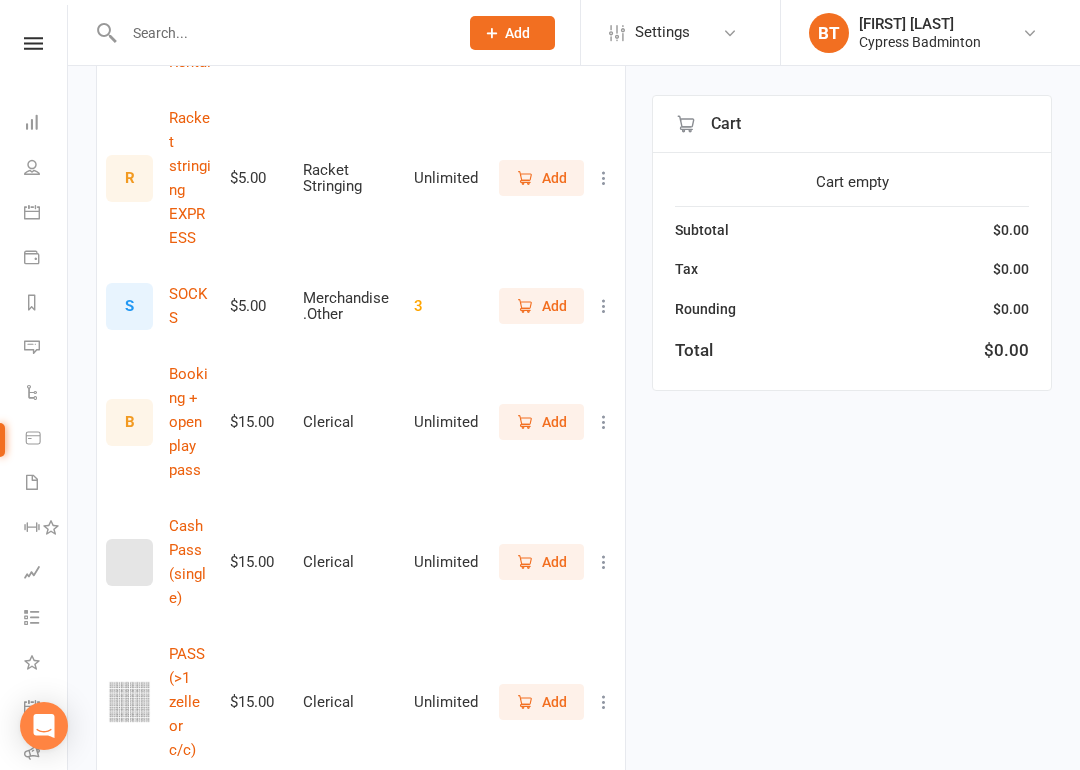 click on "Add" at bounding box center [554, 702] 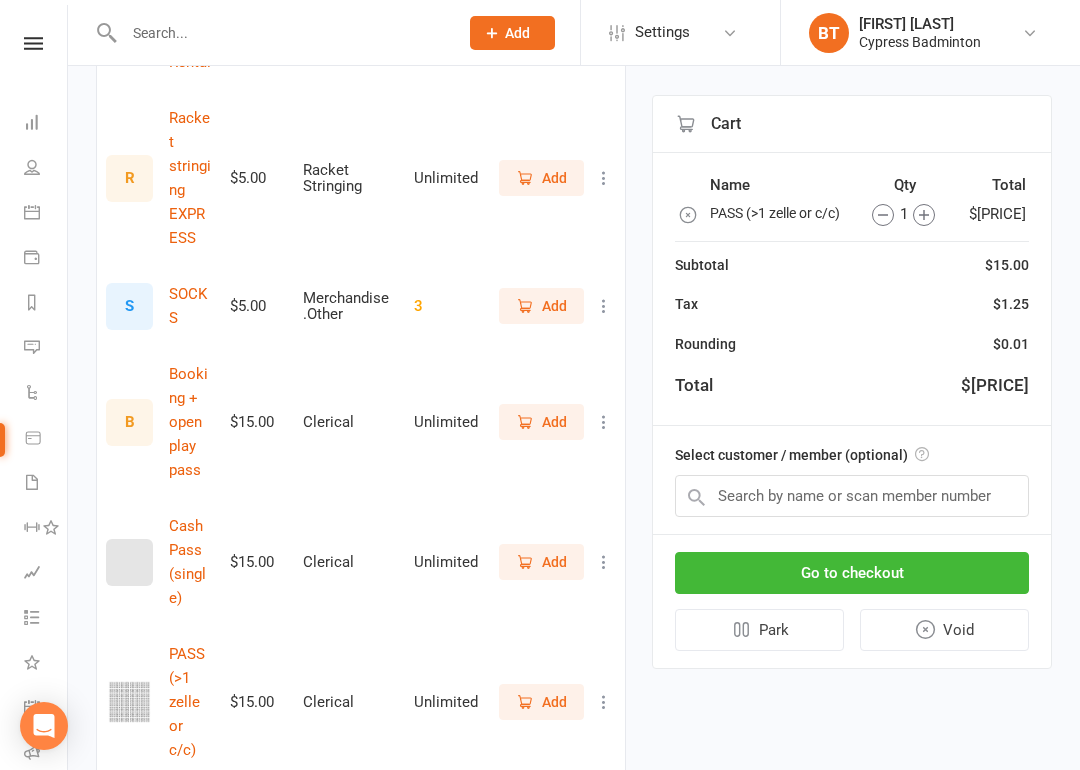 scroll, scrollTop: 969, scrollLeft: 0, axis: vertical 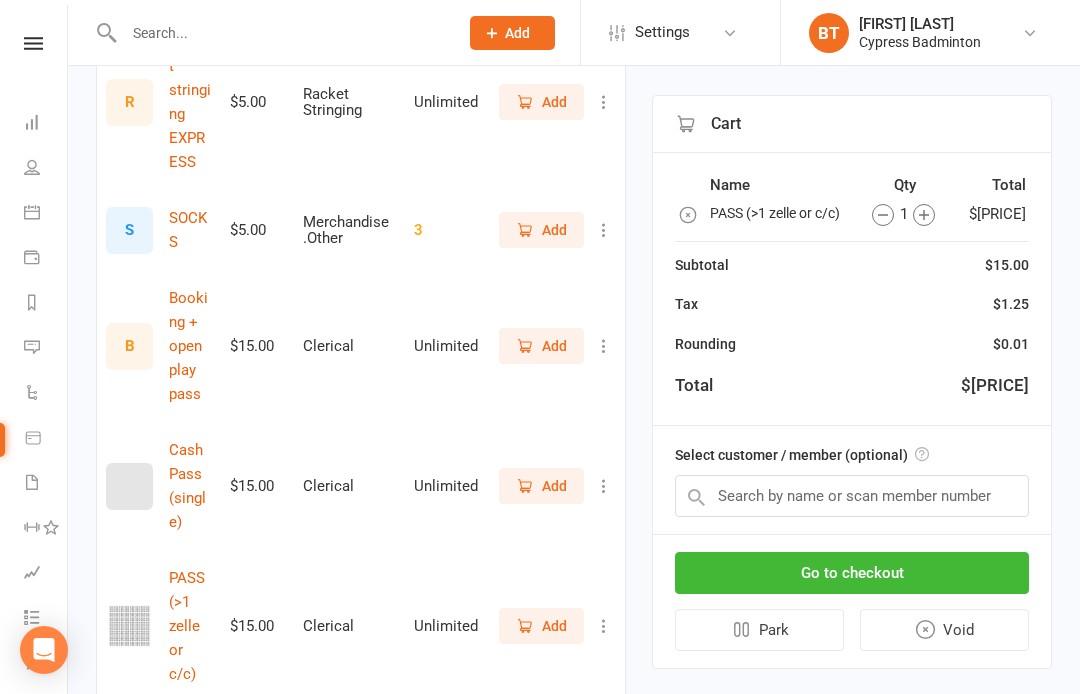 click on "Name Qty Total PASS (>1 zelle or c/c) 1 $16.25 Subtotal $15.00 Tax $1.25 Rounding $0.01 Total $16.25" at bounding box center (852, 289) 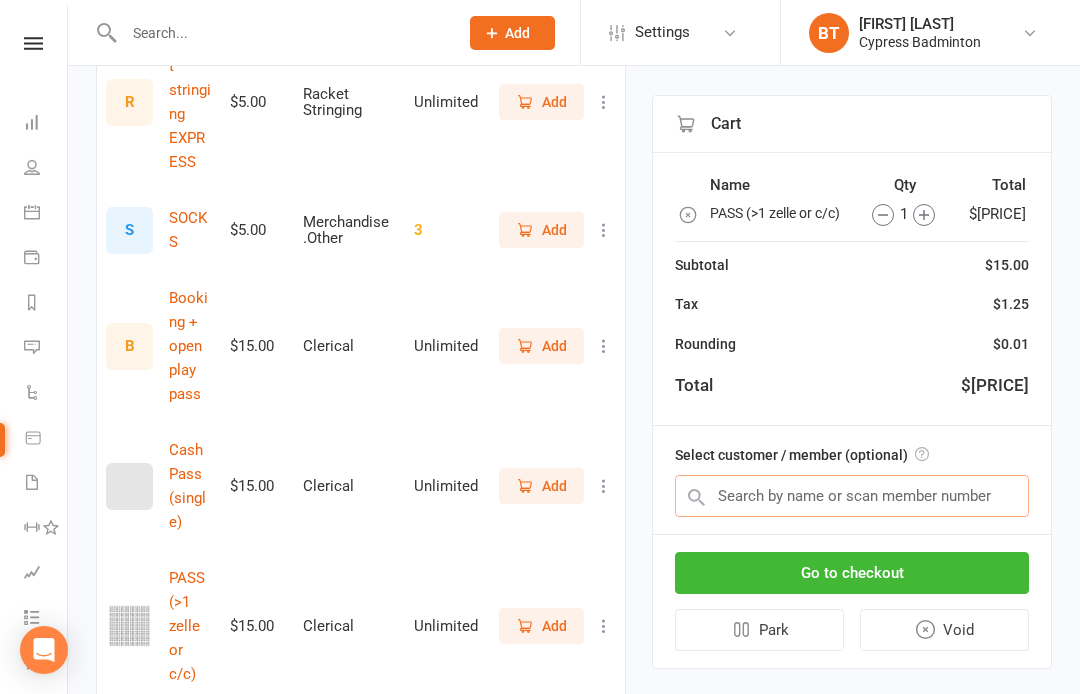 click at bounding box center [852, 496] 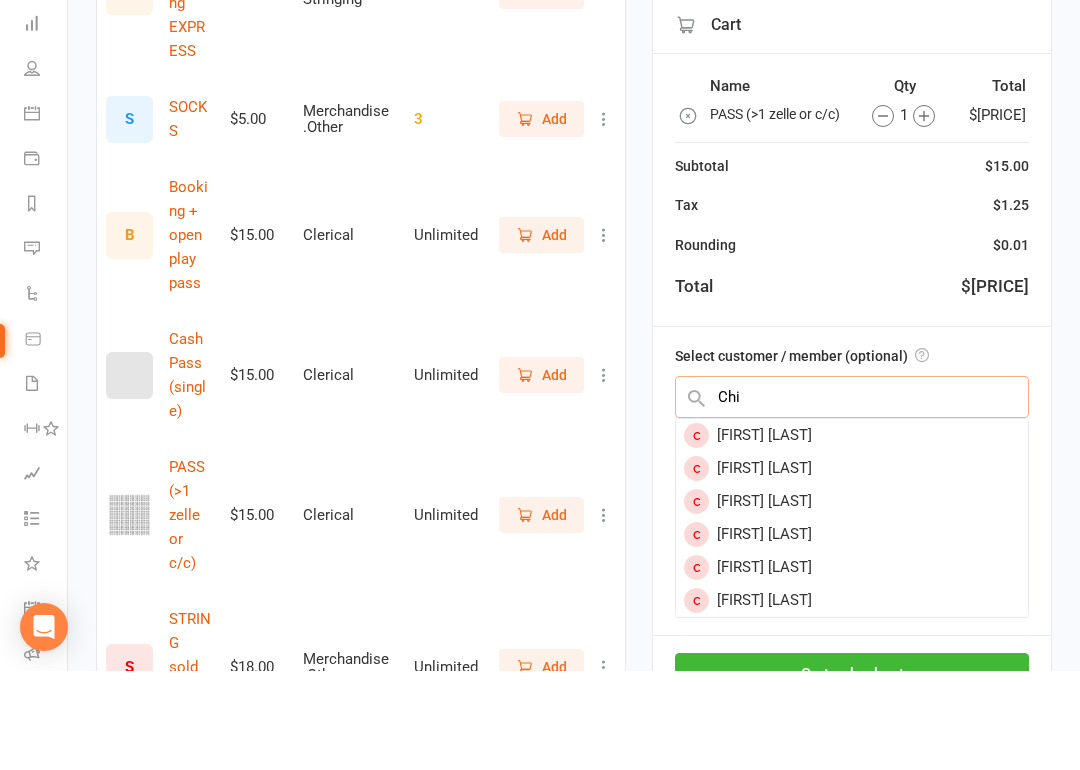 scroll, scrollTop: 982, scrollLeft: 0, axis: vertical 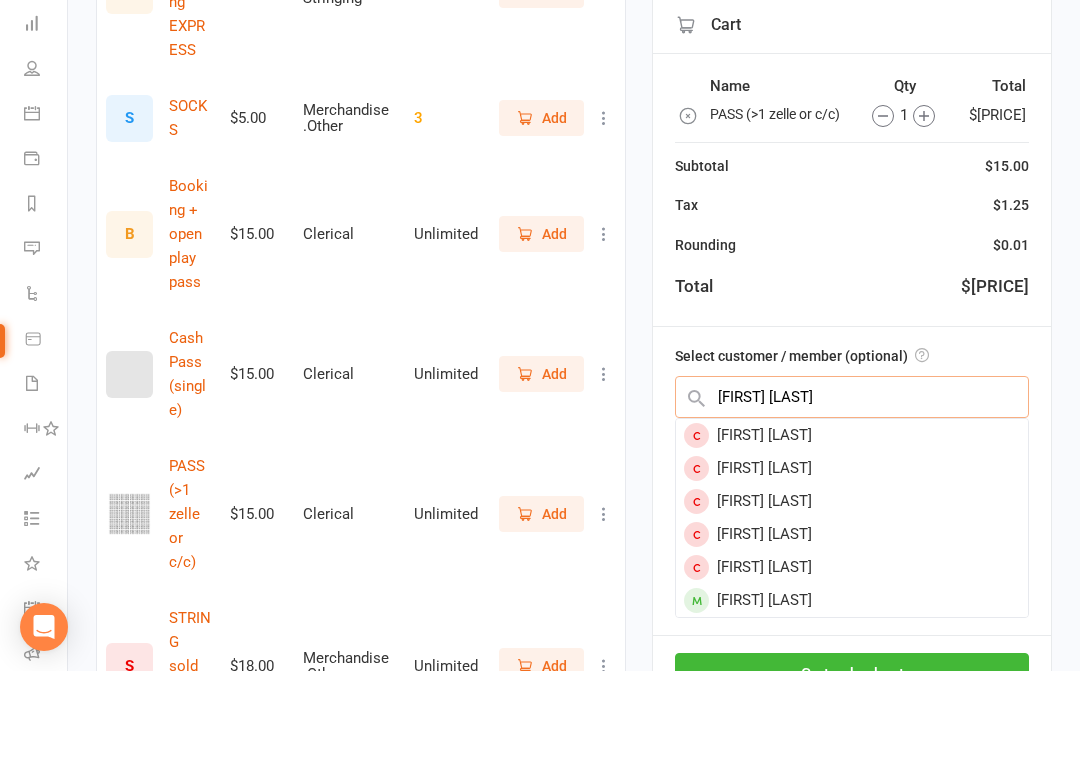 type on "Chi k" 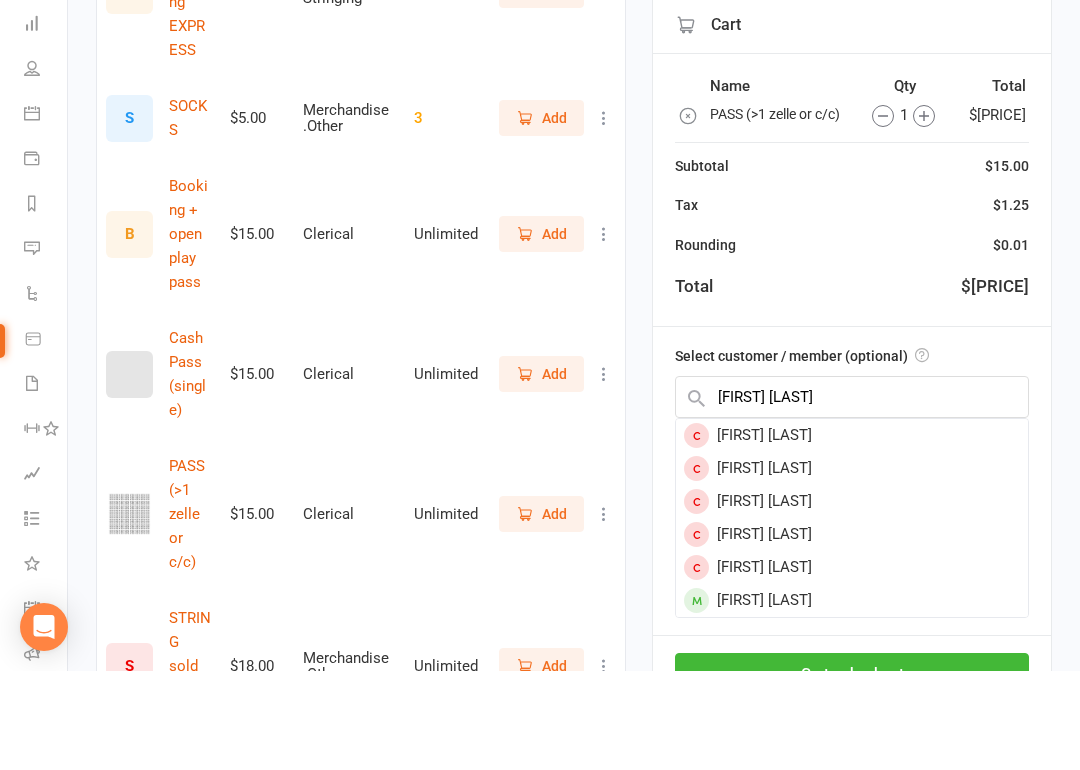 click on "Chitrang Khatri" at bounding box center (852, 699) 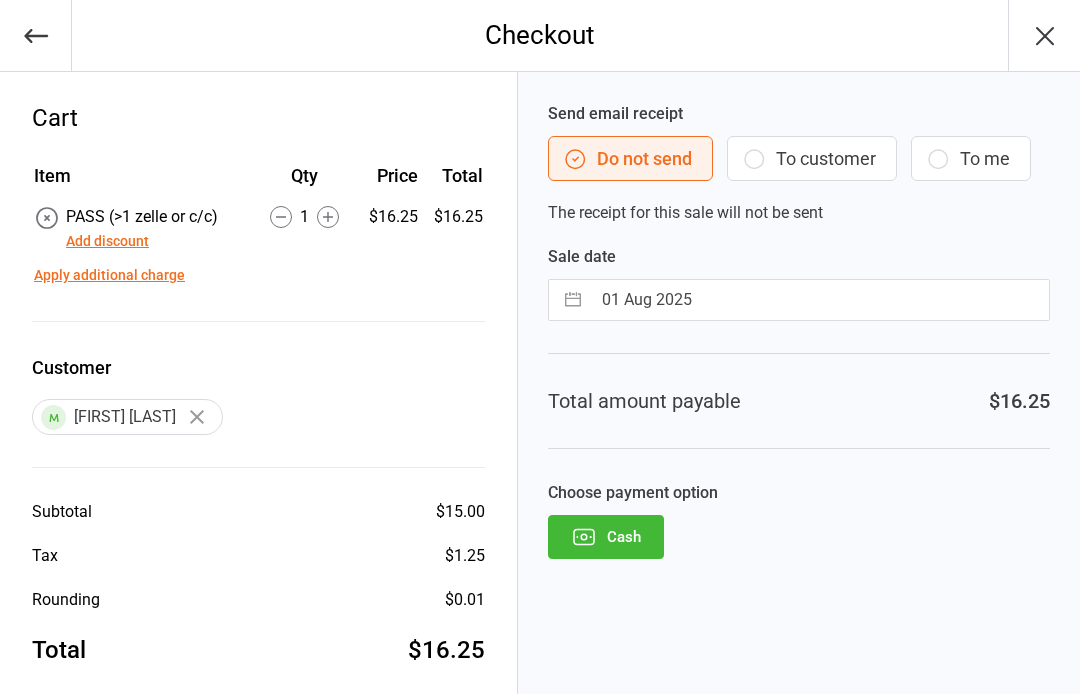 scroll, scrollTop: 0, scrollLeft: 0, axis: both 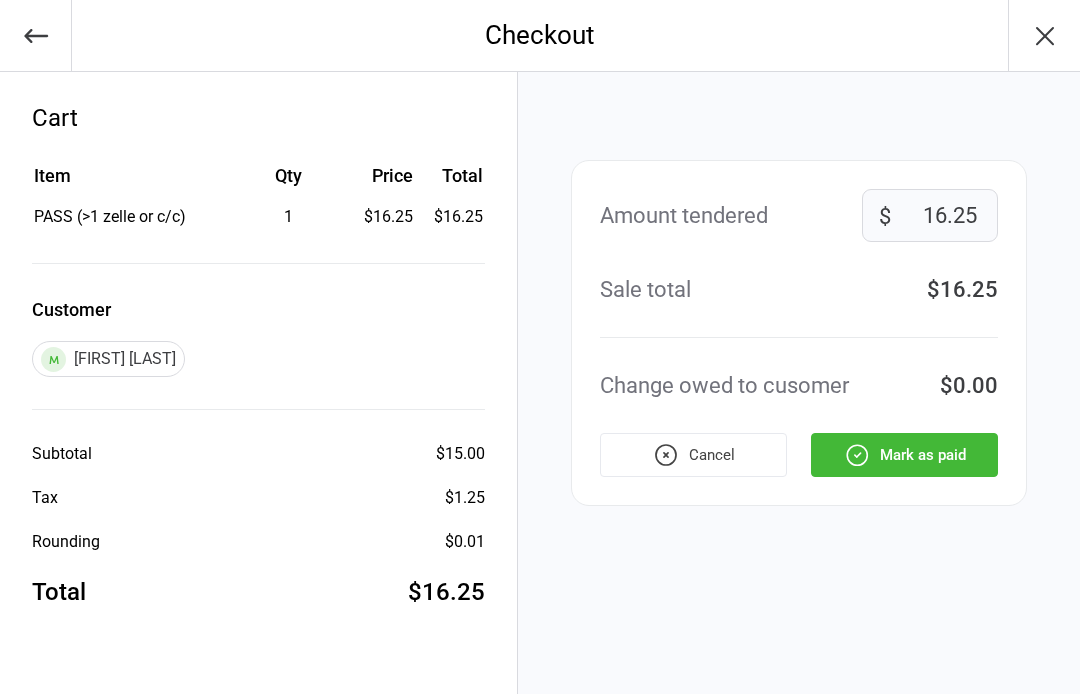 click on "Mark as paid" at bounding box center (904, 455) 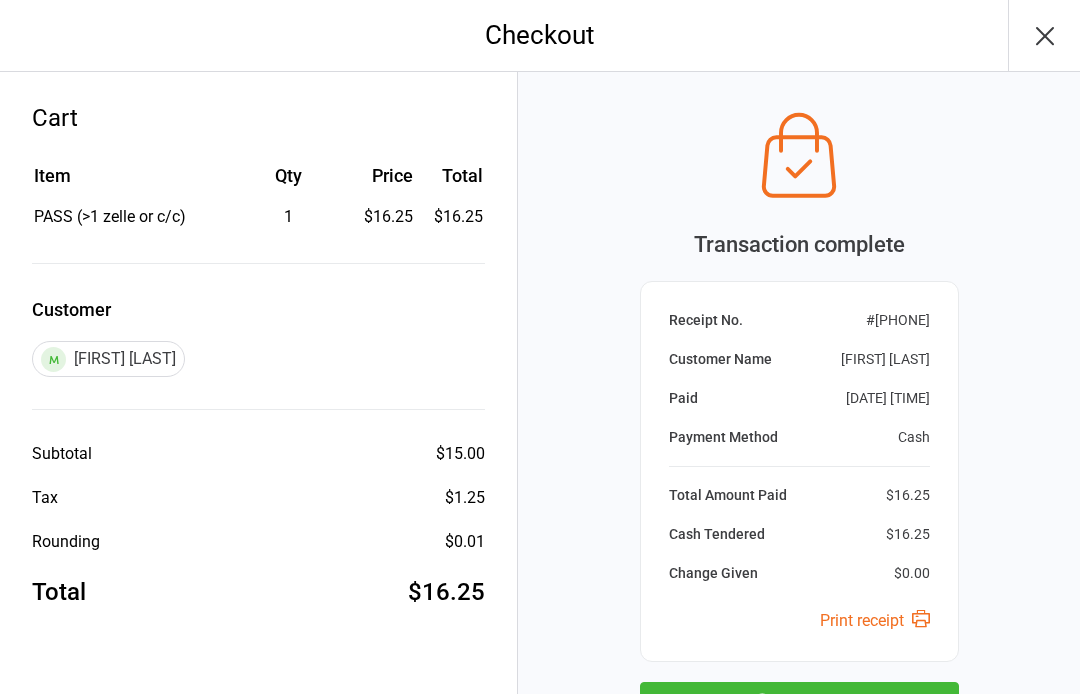 click on "Next Sale" at bounding box center [799, 704] 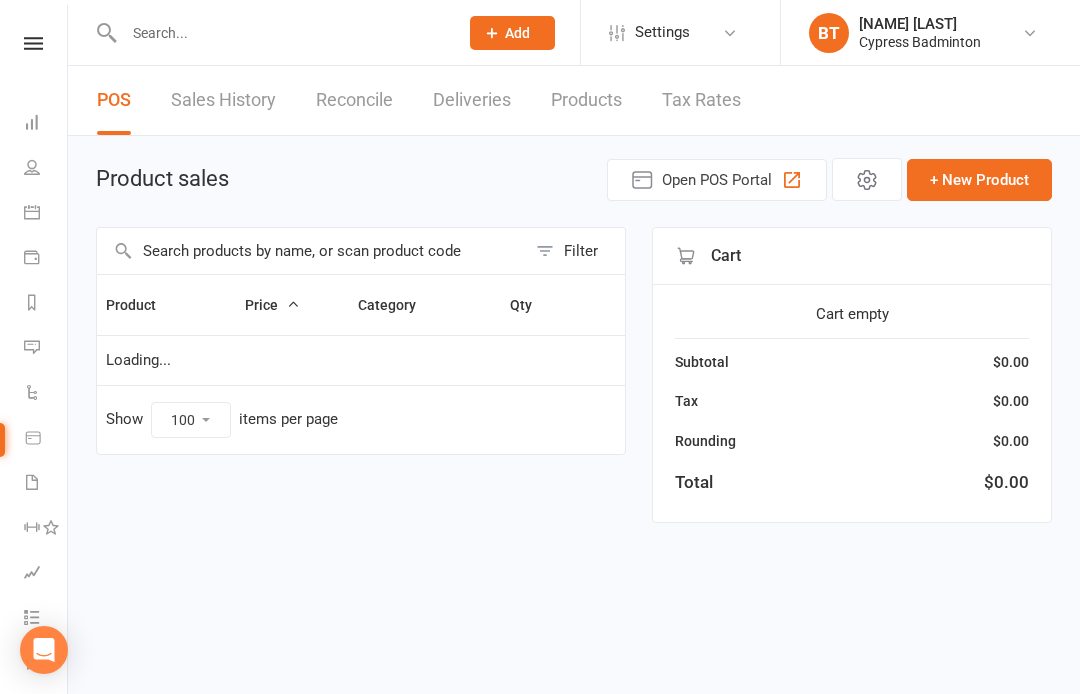 select on "100" 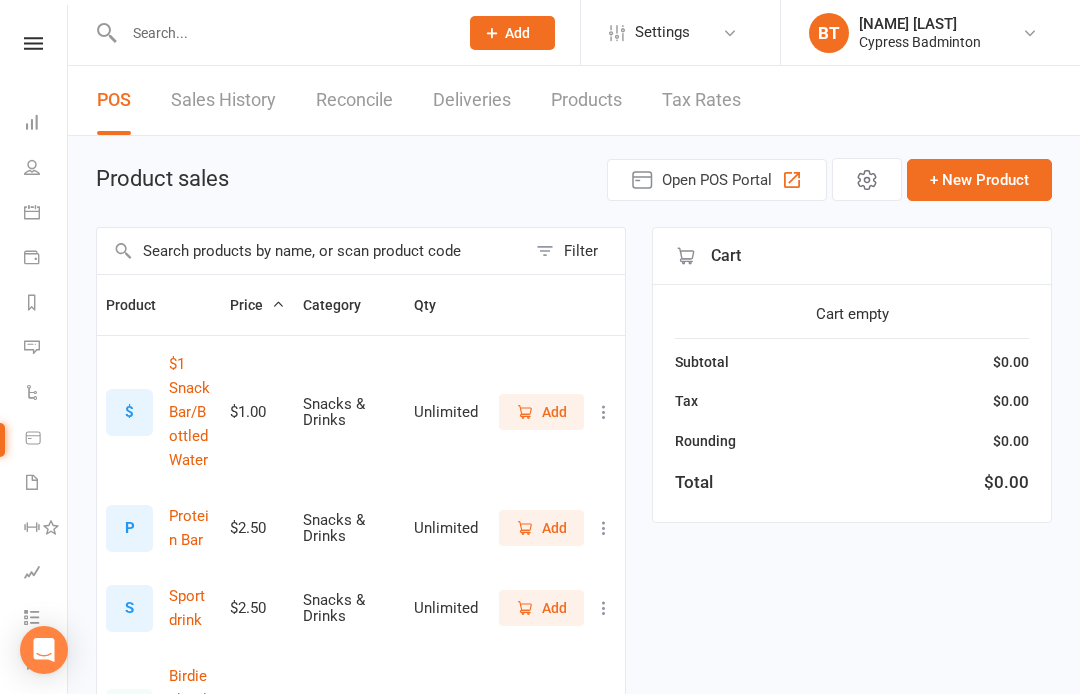 click at bounding box center [281, 33] 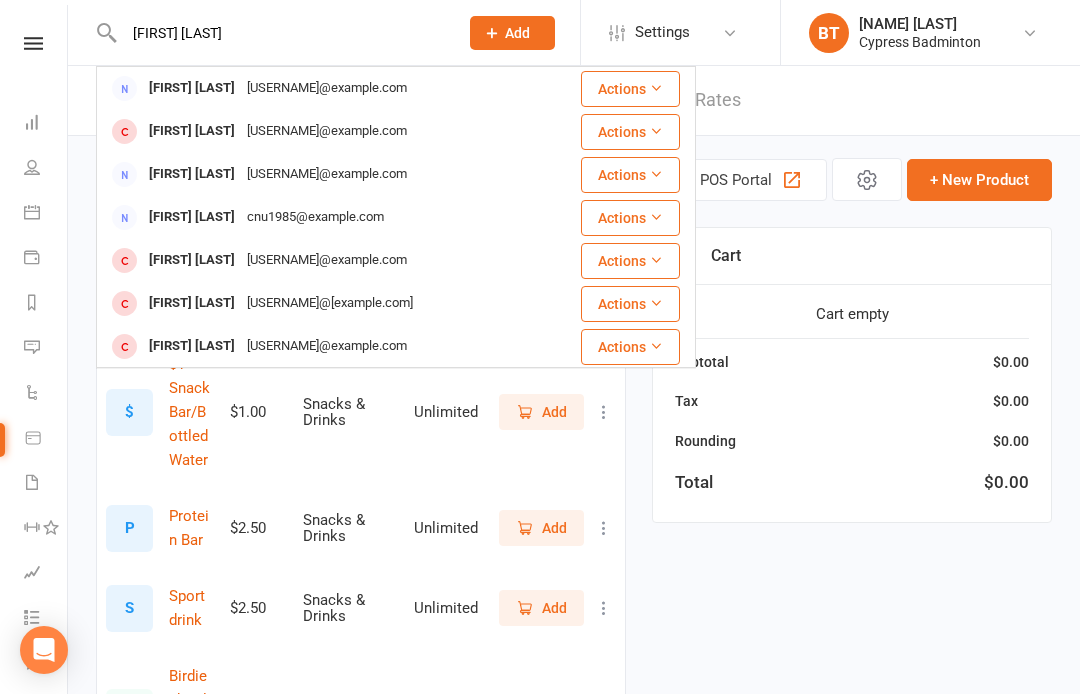 type on "[FIRST] [LAST]" 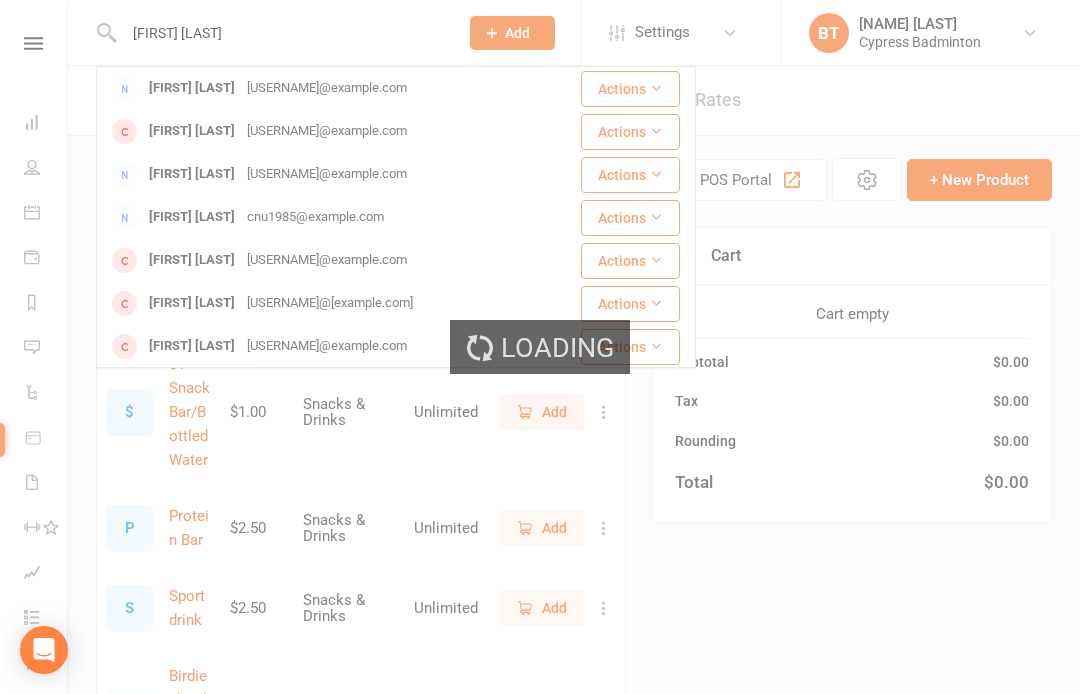type 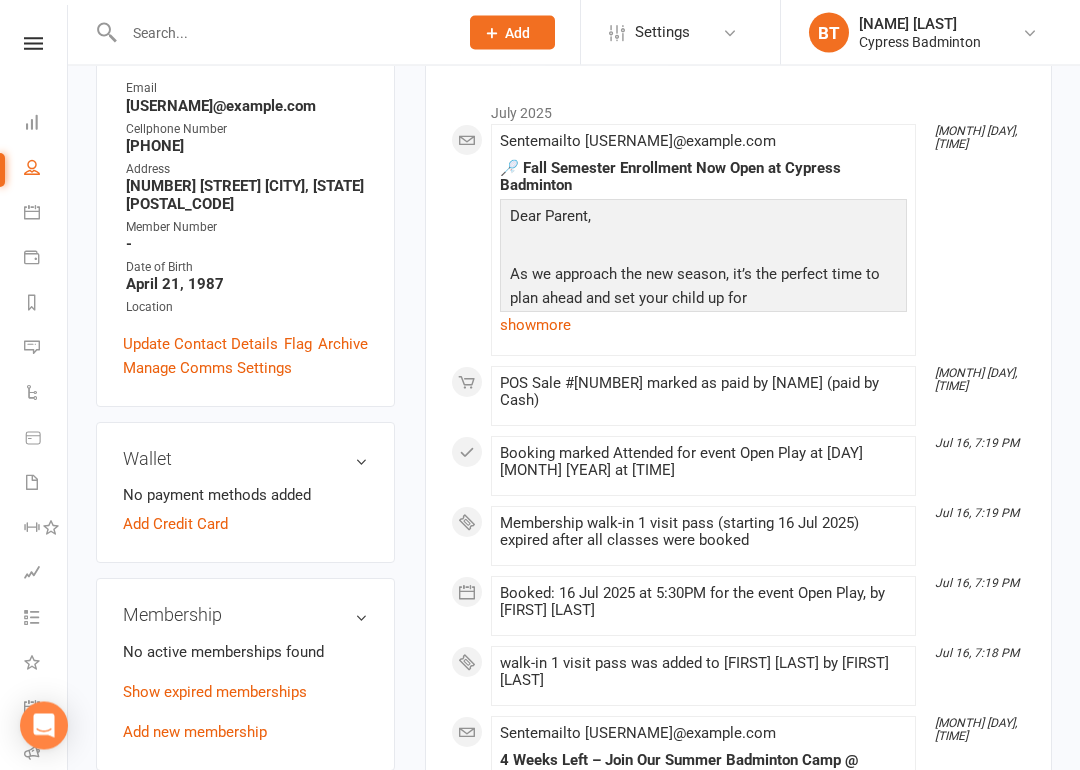 scroll, scrollTop: 318, scrollLeft: 0, axis: vertical 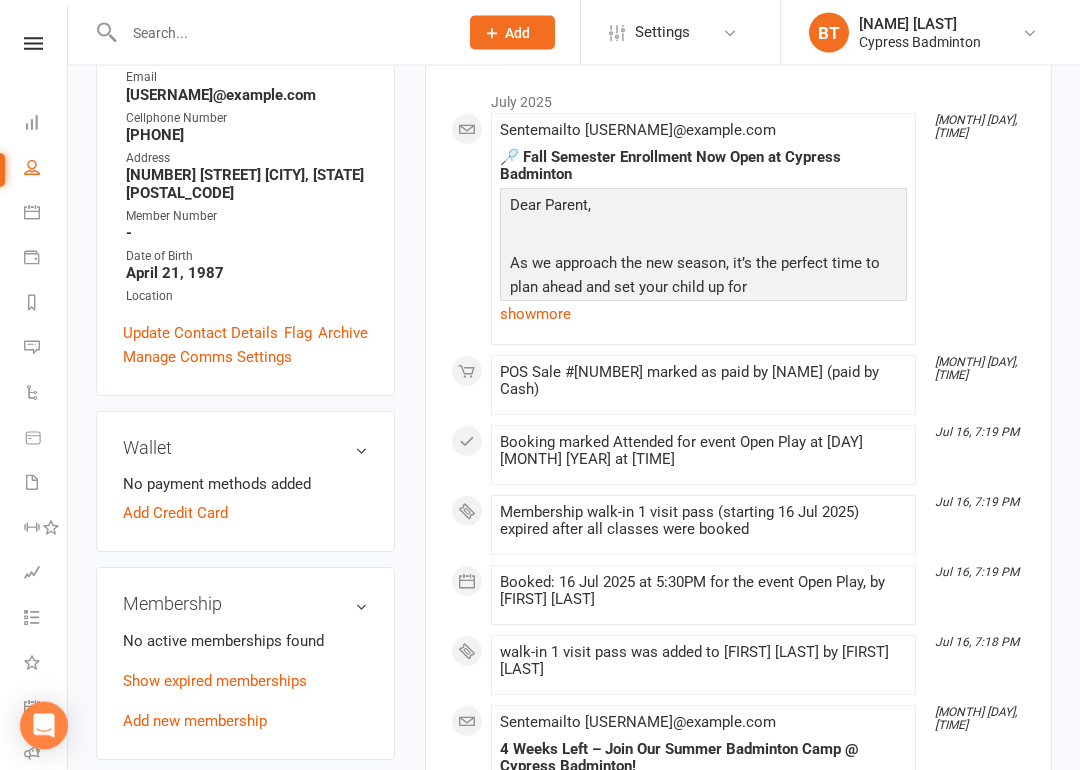 click on "No active memberships found Show expired memberships Add new membership" at bounding box center (245, 682) 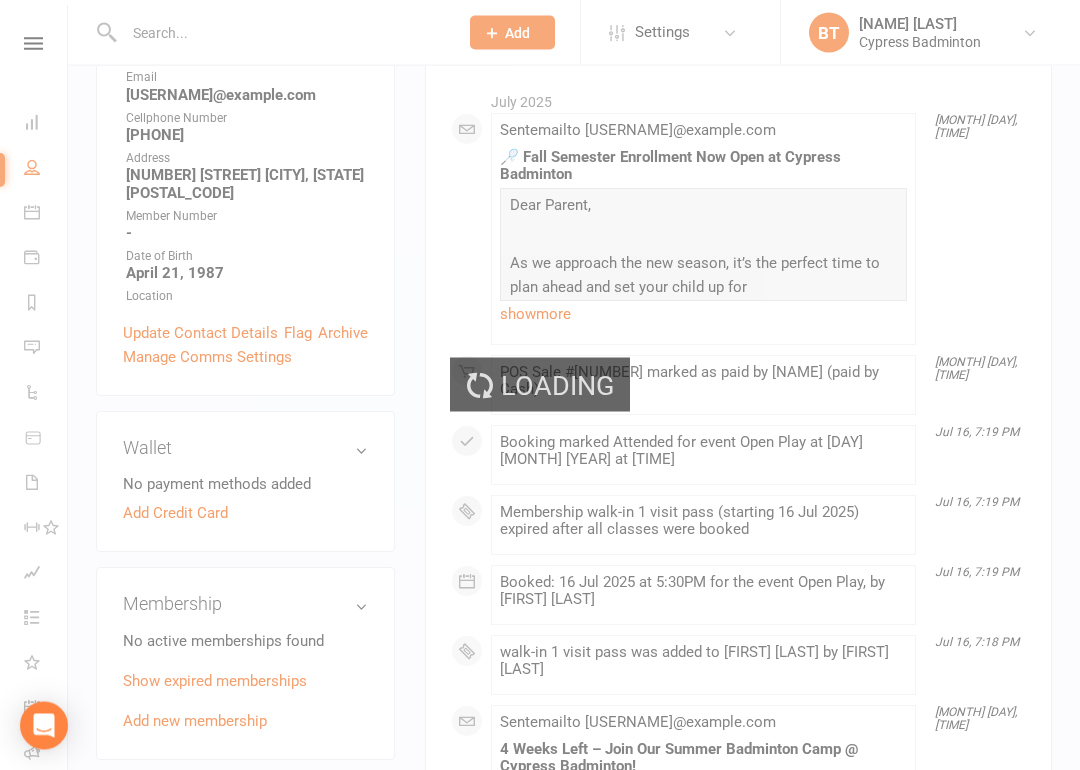 scroll, scrollTop: 319, scrollLeft: 0, axis: vertical 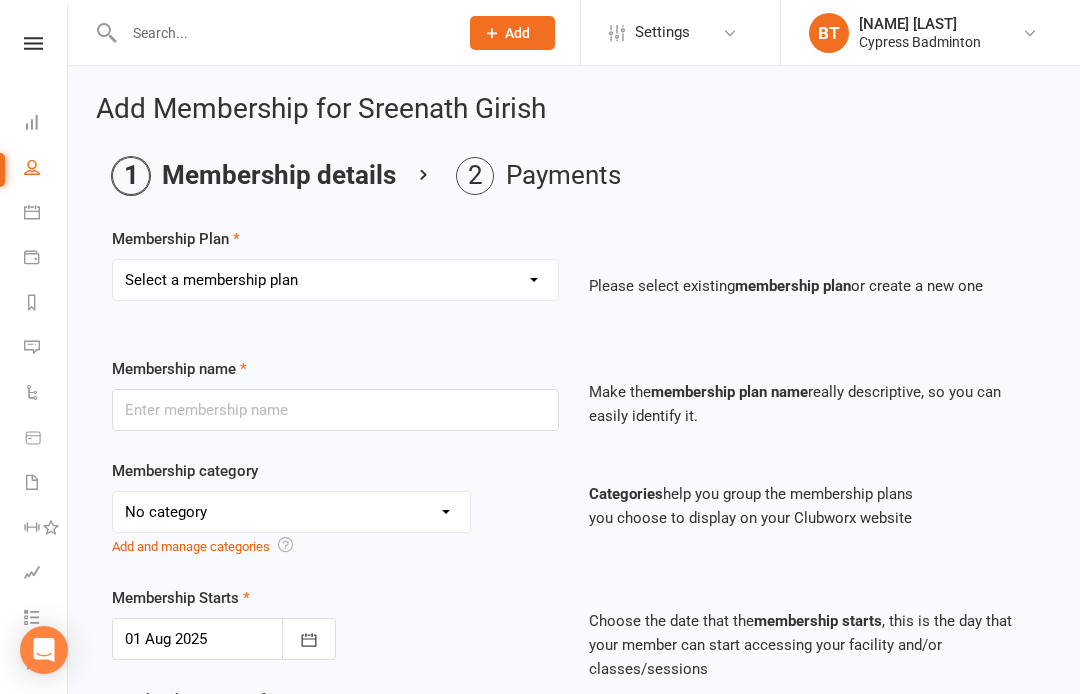 click on "Select a membership plan Create new Membership Plan walk-in 1 visit pass walk-in 5 visit pass walk-in 10 visit pass walk-in 25 visit pass walk-in 50 visit pass Unlimited 1 MONTH Walk-in Pass Unlimited 3 MONTHS Walk-in Pass Unlimited 6 MONTHS Walk-in Pass Unlimited 12 MONTHS Walk-in Pass 1 MONTH AUTOPAYMENT Walk-in Pass (Unlimited) 3 MONTHS AUTOPAYMENT Walk-in Pass (Unlimited) Junior Beginner Badminton Training Walk-in 1 trial session Junior Beginner Badminton Training Program 1x/ week Junior Beginner Badminton Training Program 2x/week Junior Beginner Badminton Training 4 session package Junior Beginner Badminton Training 8 session package JR Intermediate Badminton Training program 1X/week JR Intermediate Badminton Training 4 sessions package JR Intermediate Badminton Training 8 sessions package HP Badminton Training 2X/WEEK HP Badminton Training 3X/WEEK HP Badminton Training 4x/week Program Pre Tournament 2X/WEEK Pre Tournament 3X/WEEK Pre Tournament 4x/week Walk in Adult group training 1 session Grip" at bounding box center (335, 280) 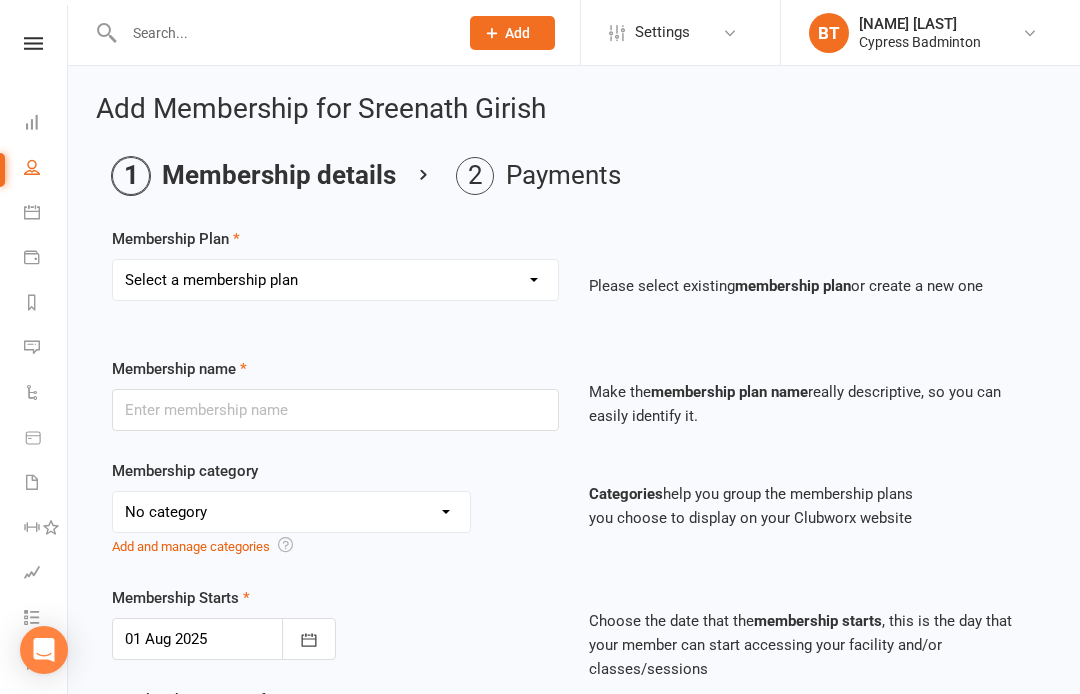 select on "3" 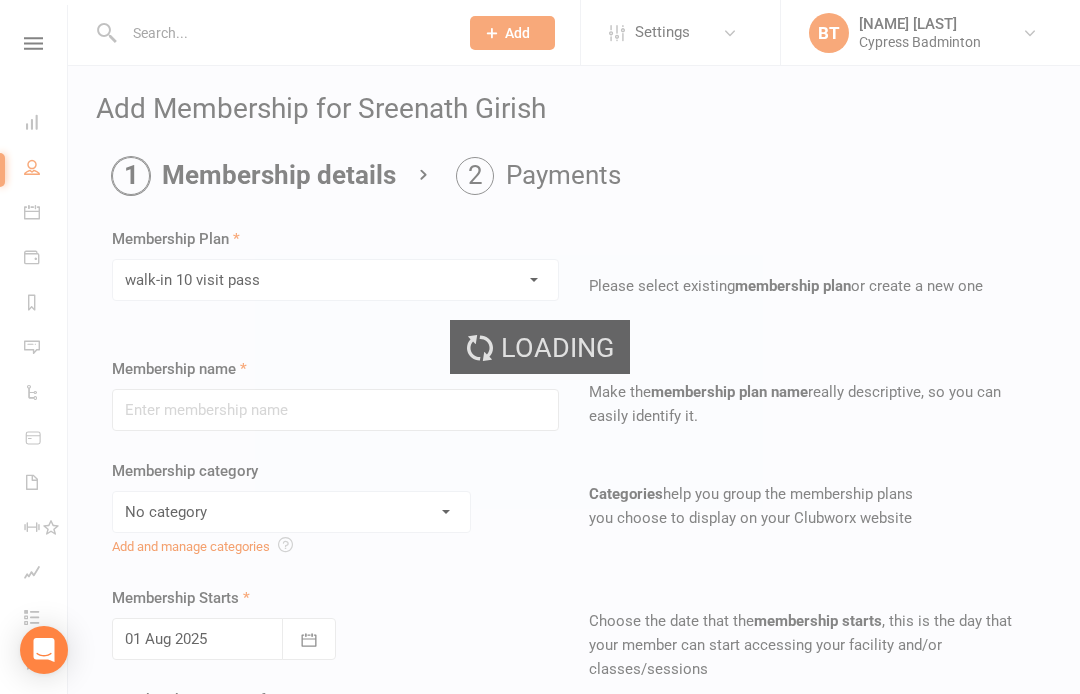 type on "walk-in 10 visit pass" 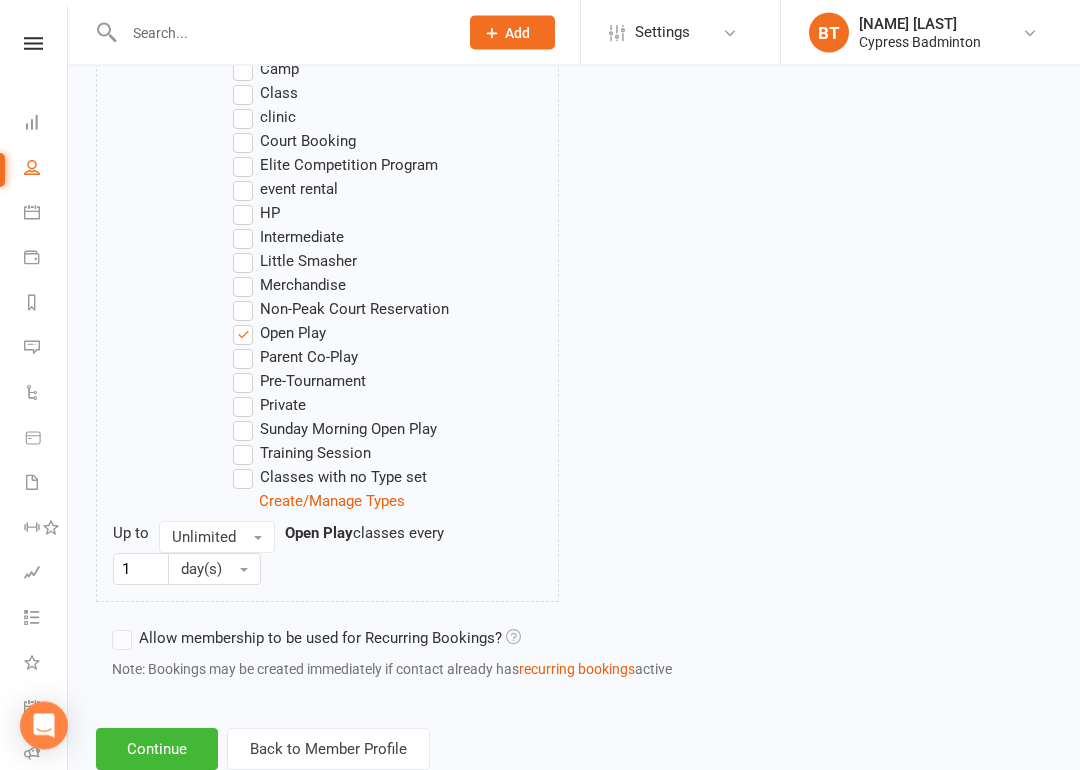 scroll, scrollTop: 1229, scrollLeft: 0, axis: vertical 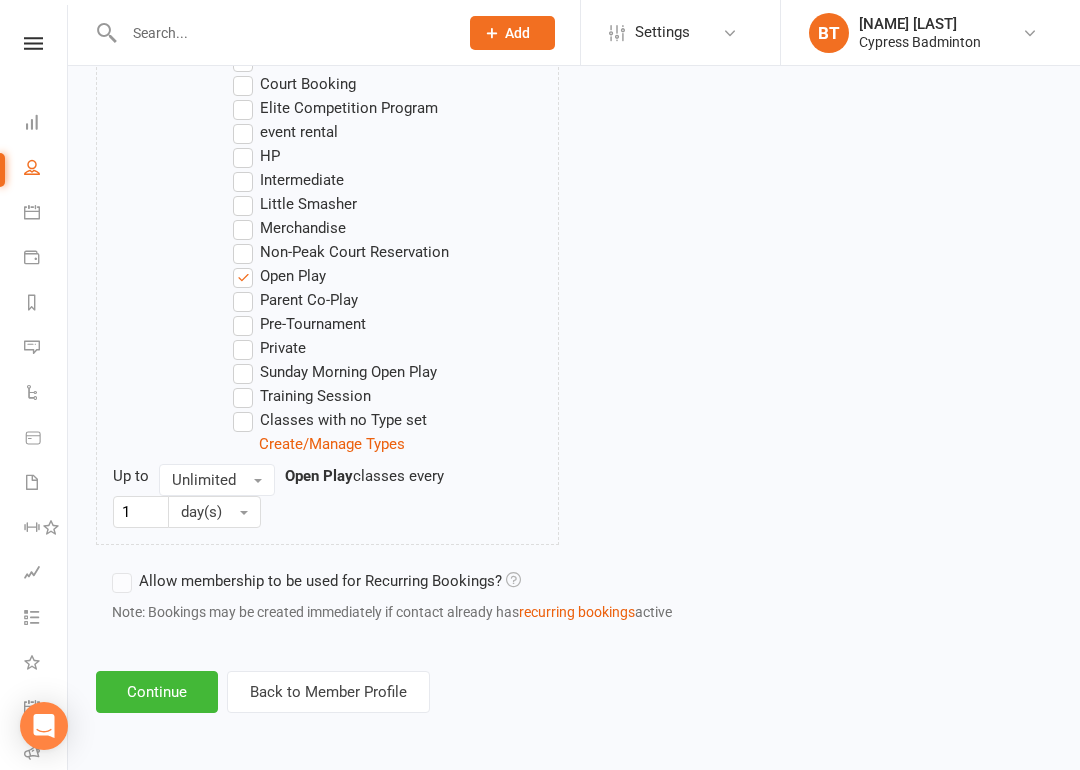 click on "Continue" at bounding box center [157, 692] 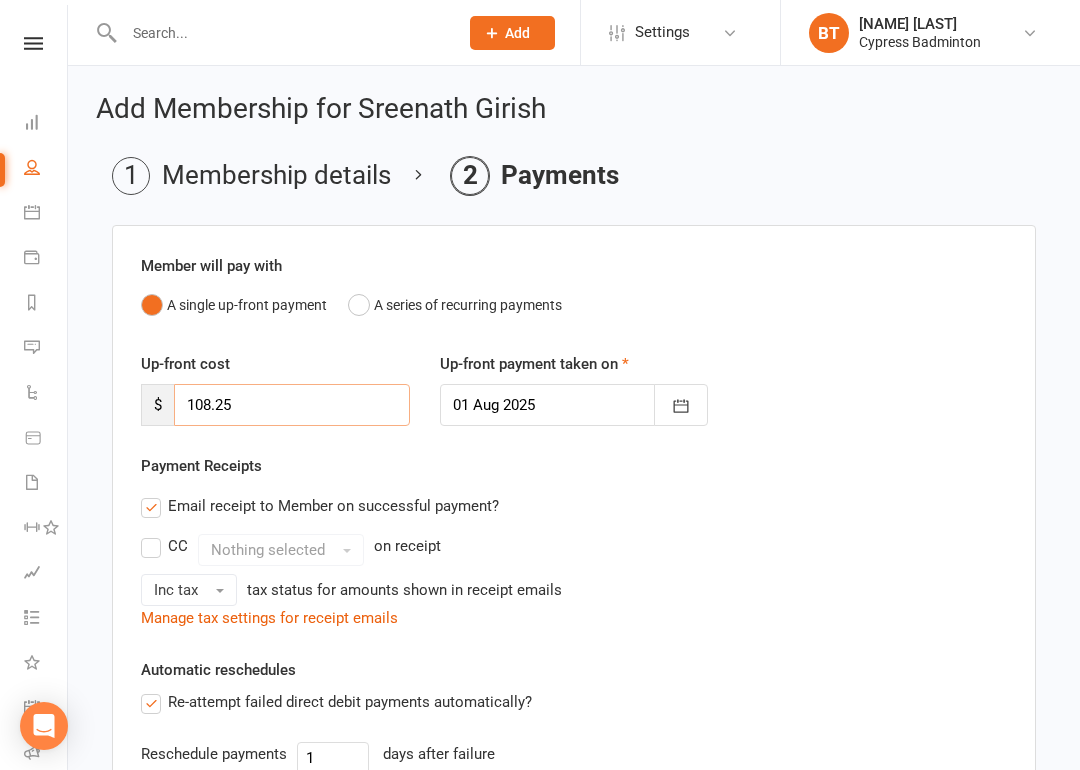 click on "108.25" at bounding box center (292, 405) 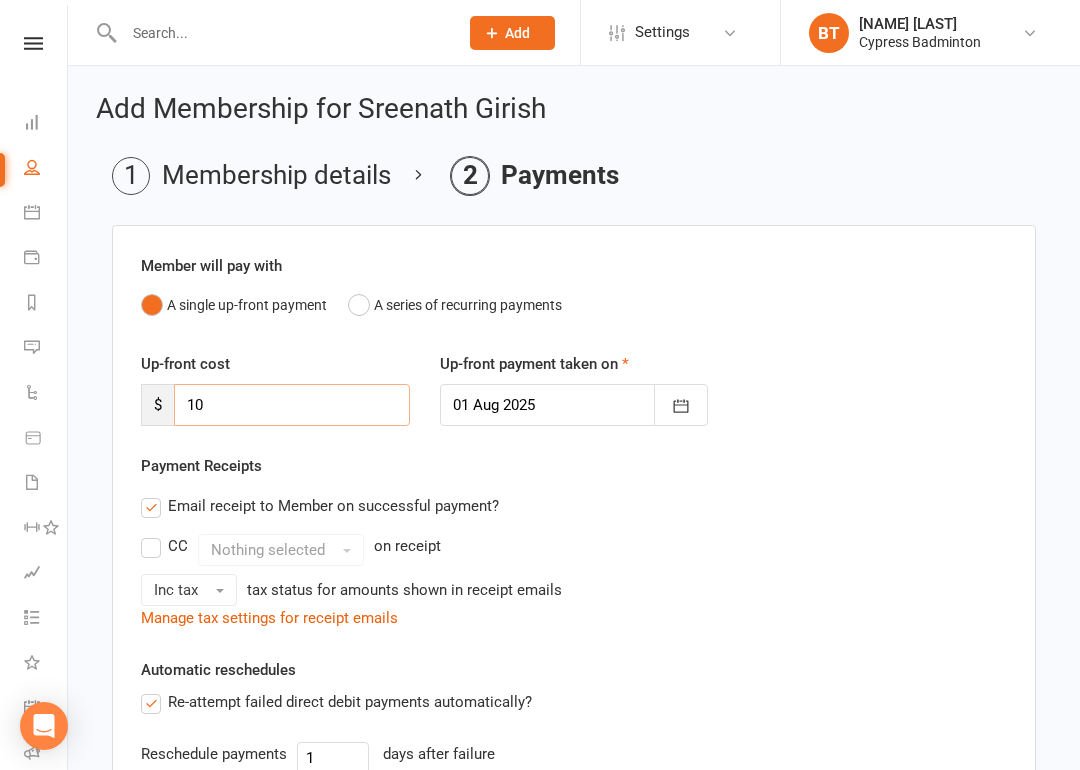 type on "1" 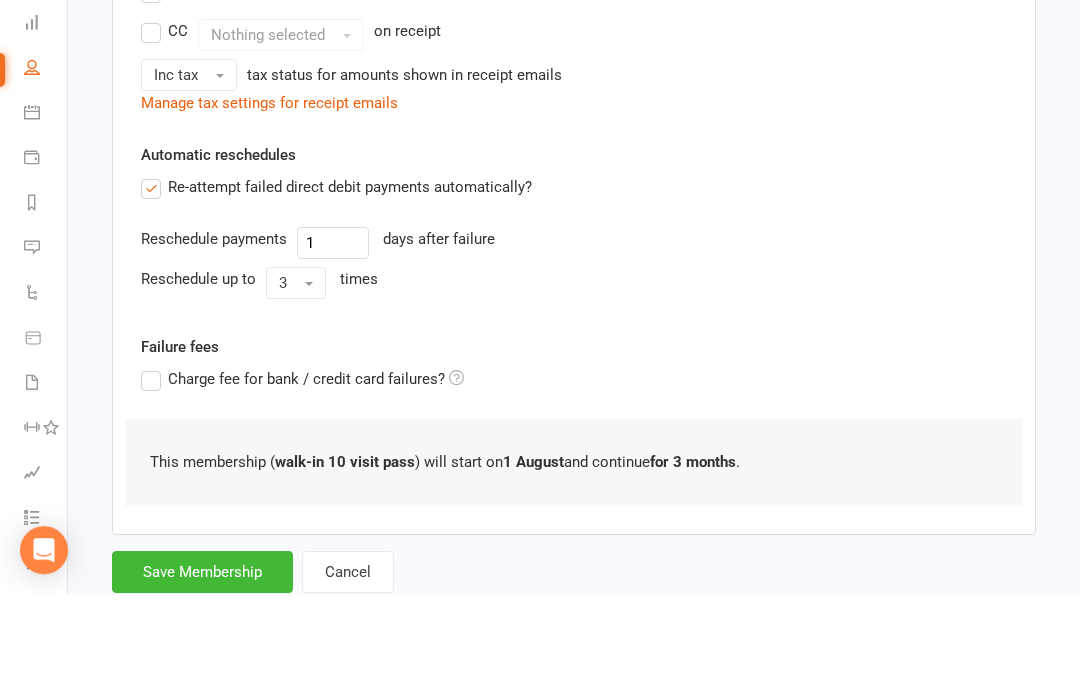 scroll, scrollTop: 491, scrollLeft: 0, axis: vertical 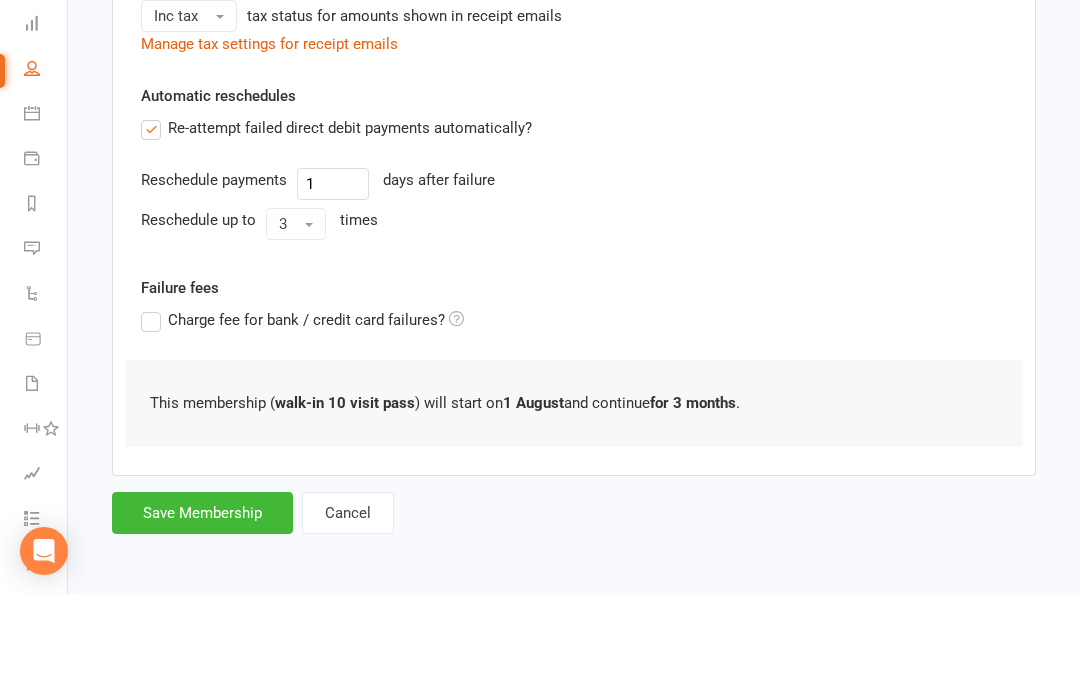 type on "0" 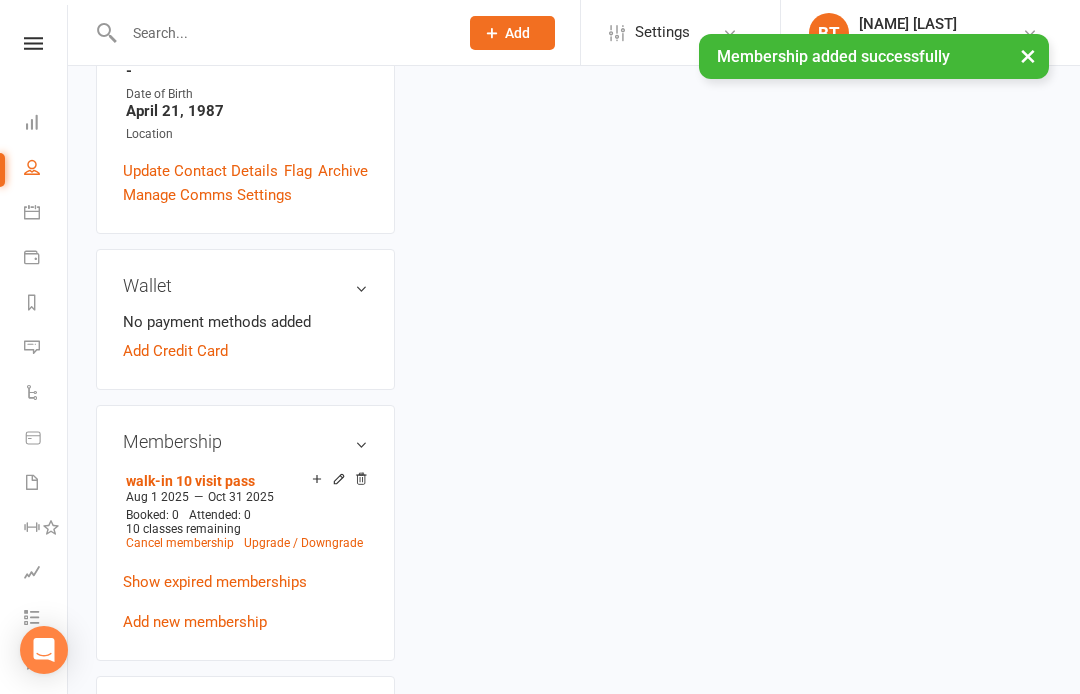 scroll, scrollTop: 0, scrollLeft: 0, axis: both 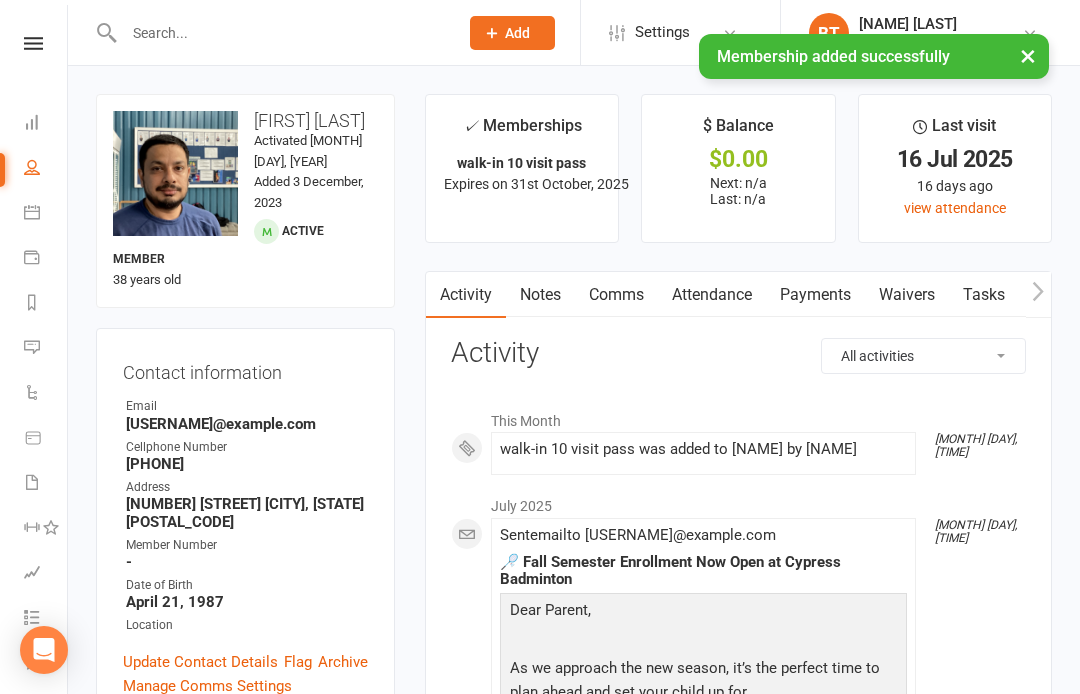 click at bounding box center (33, 43) 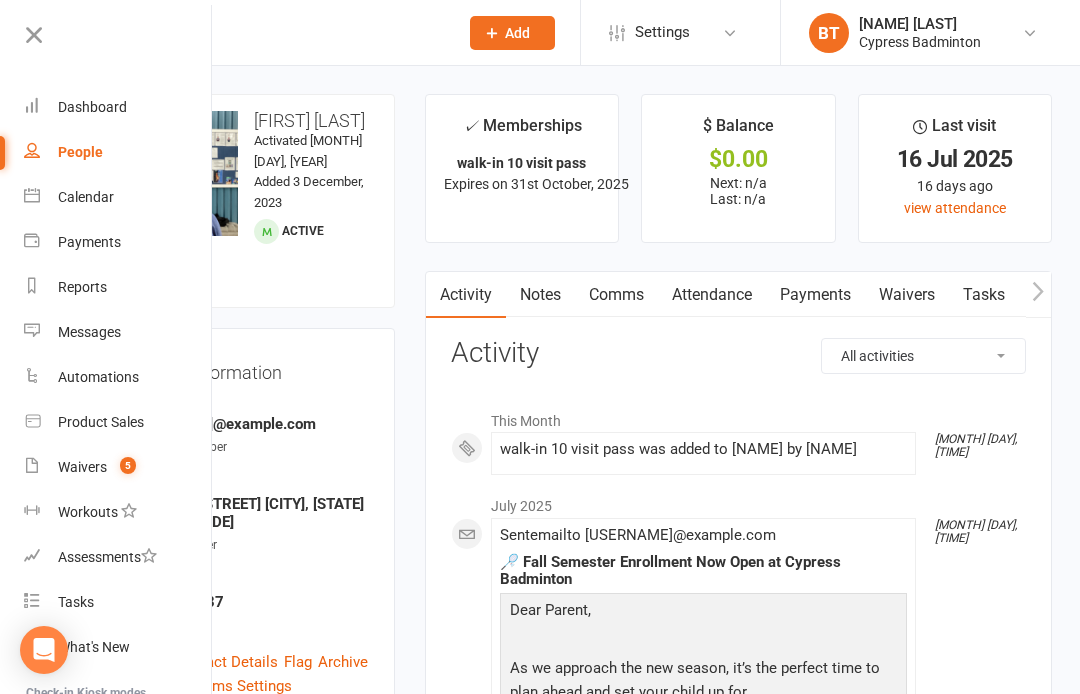 click on "Product Sales" at bounding box center (118, 422) 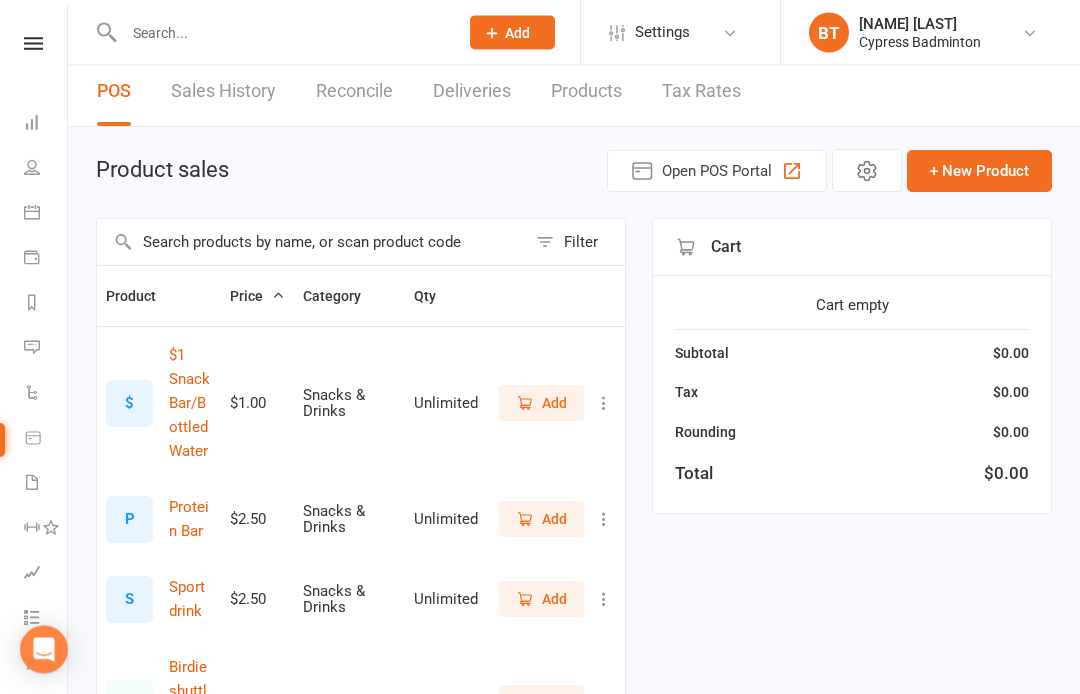 scroll, scrollTop: 0, scrollLeft: 0, axis: both 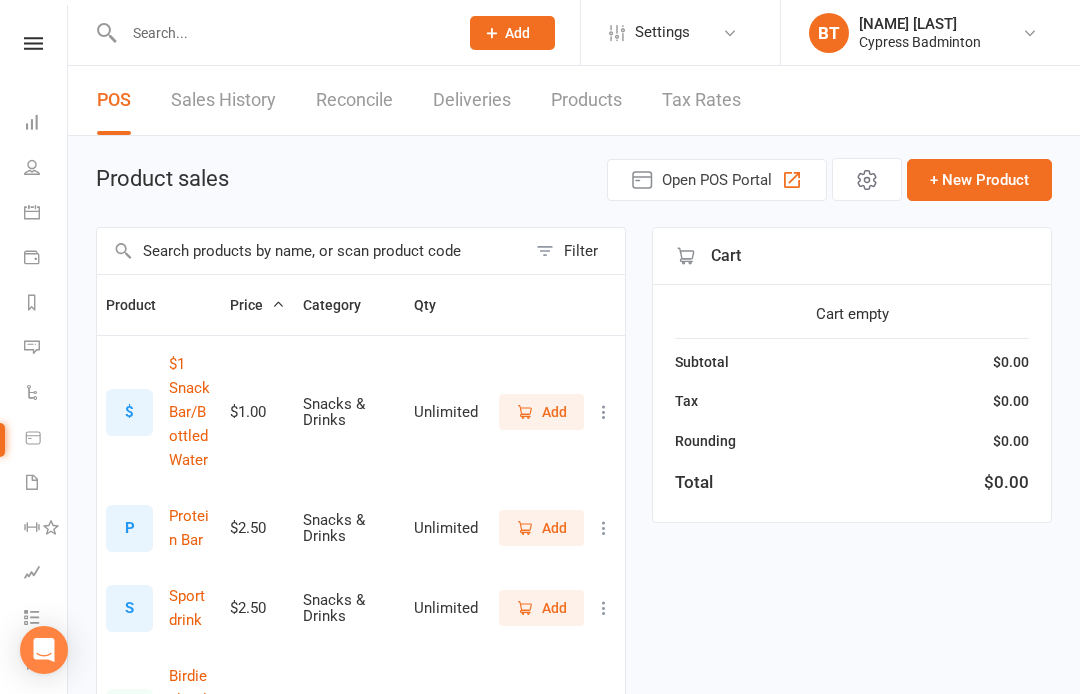 click on "Filter" at bounding box center [575, 251] 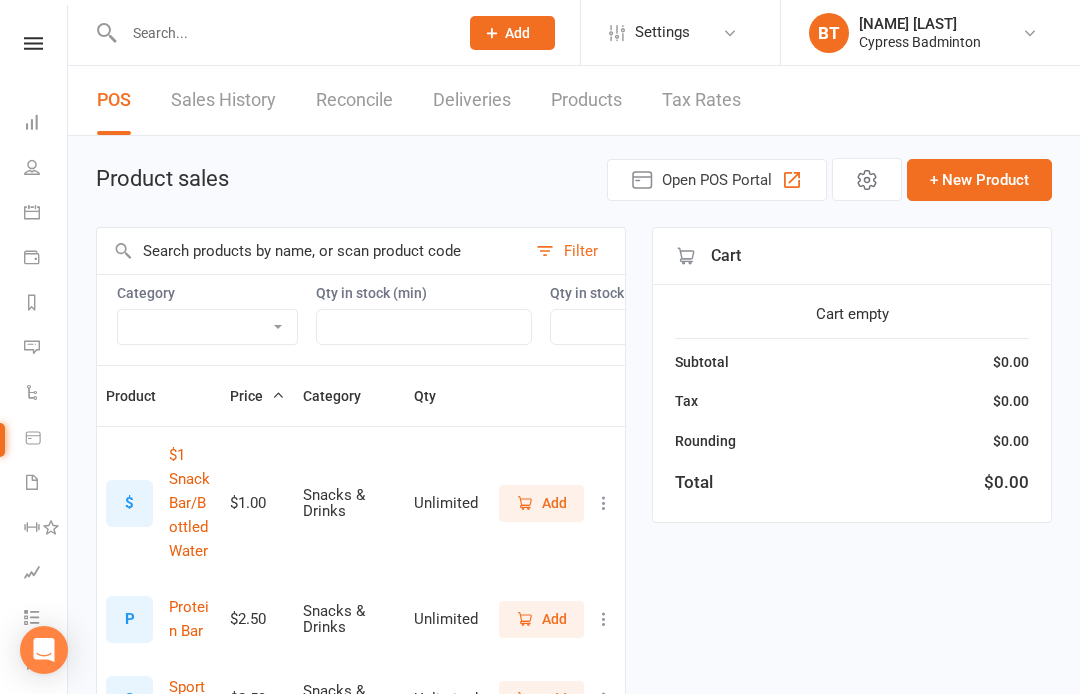 click on "Bag Birdies Clerical Merchandise .Other Merchandise Rackets Merchandise Shoes Racket Stringing Shirts Snacks & Drinks" at bounding box center (207, 327) 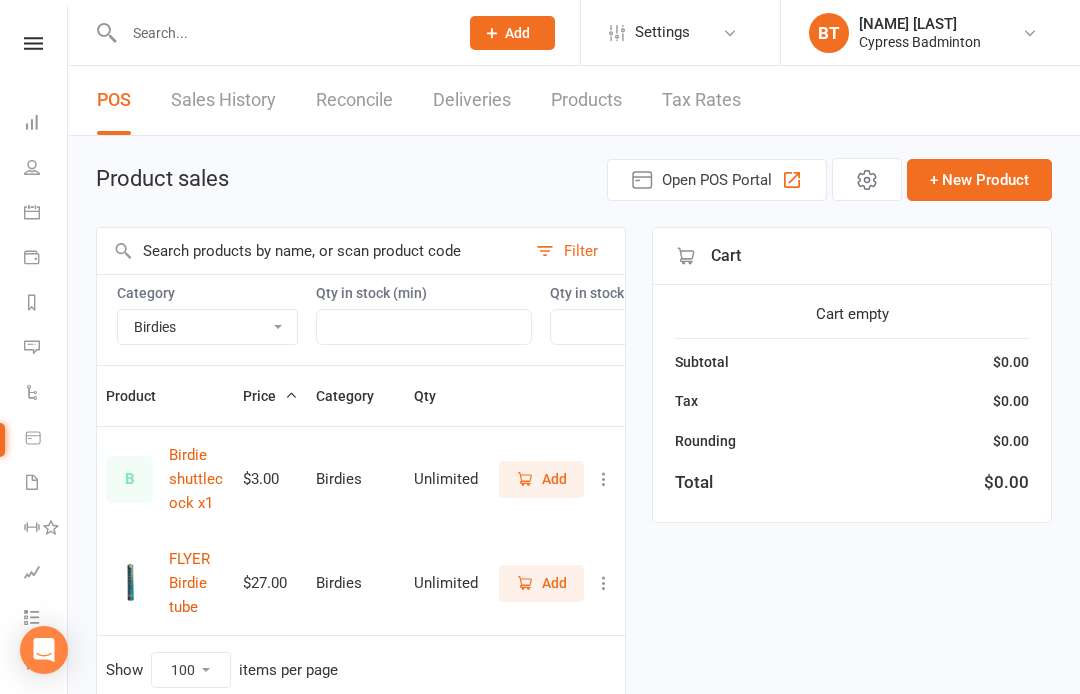scroll, scrollTop: 113, scrollLeft: 0, axis: vertical 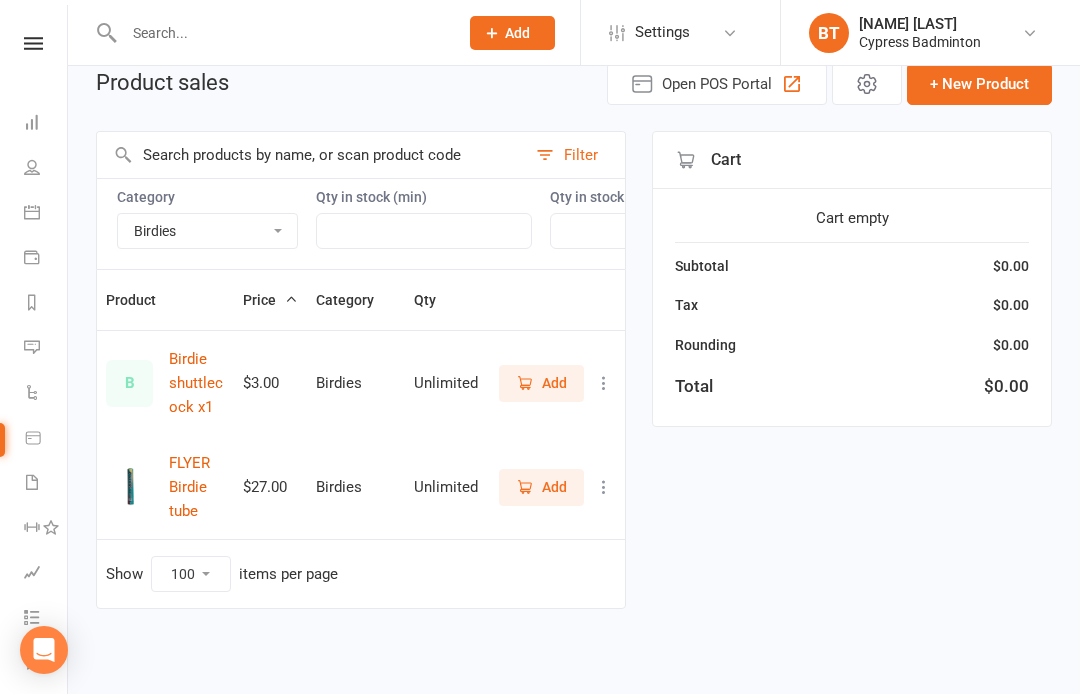 click at bounding box center (424, 231) 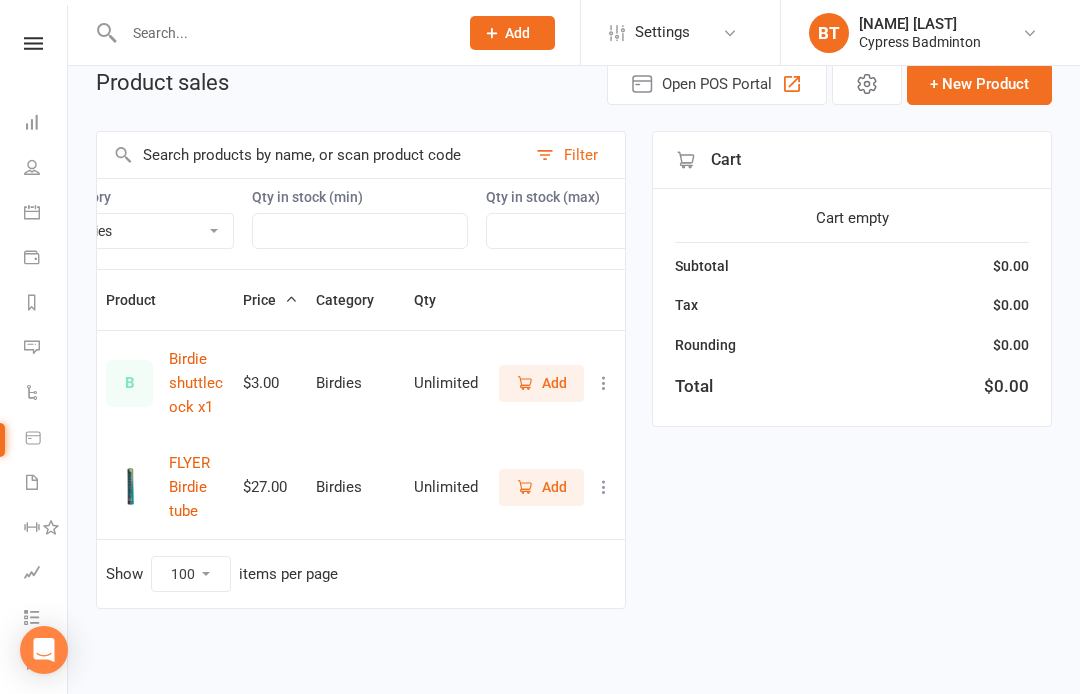 scroll, scrollTop: 0, scrollLeft: 69, axis: horizontal 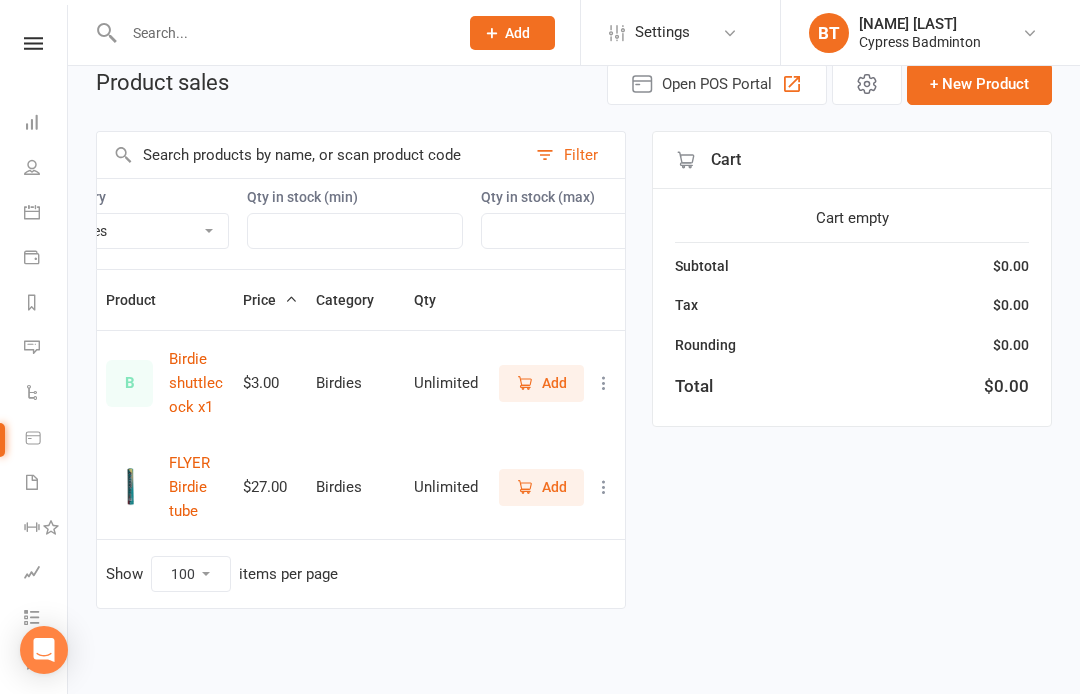 click on "Bag Birdies Clerical Merchandise .Other Merchandise Rackets Merchandise Shoes Racket Stringing Shirts Snacks & Drinks" at bounding box center (138, 231) 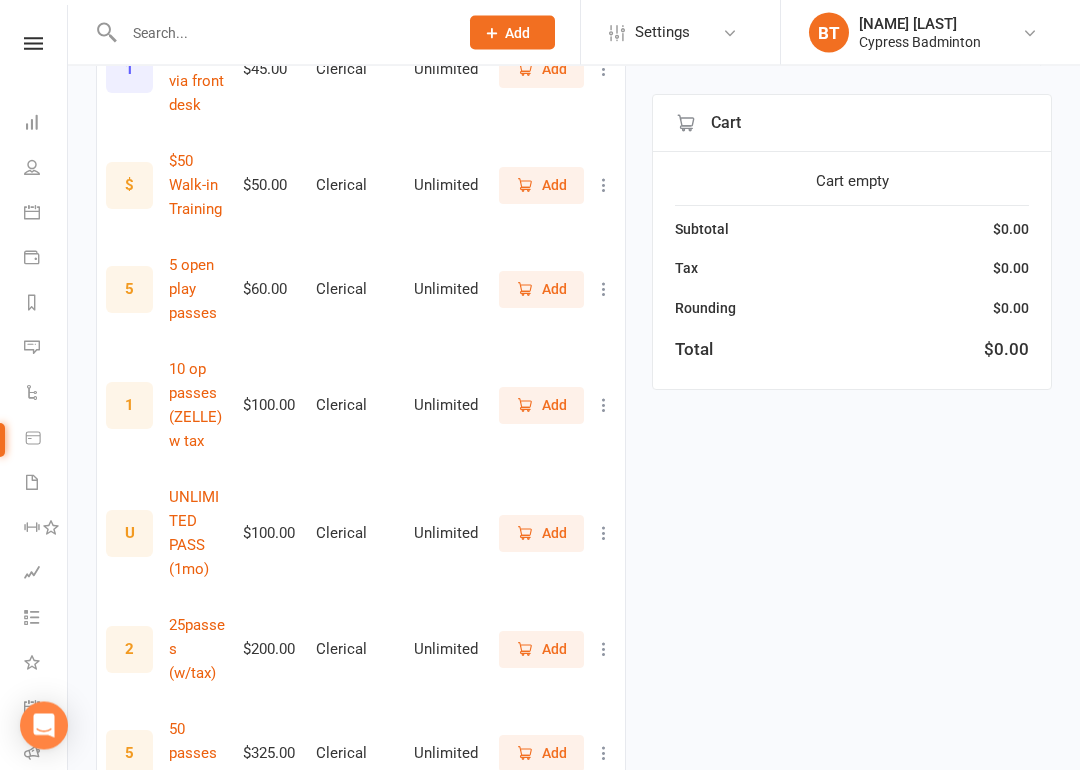 scroll, scrollTop: 886, scrollLeft: 0, axis: vertical 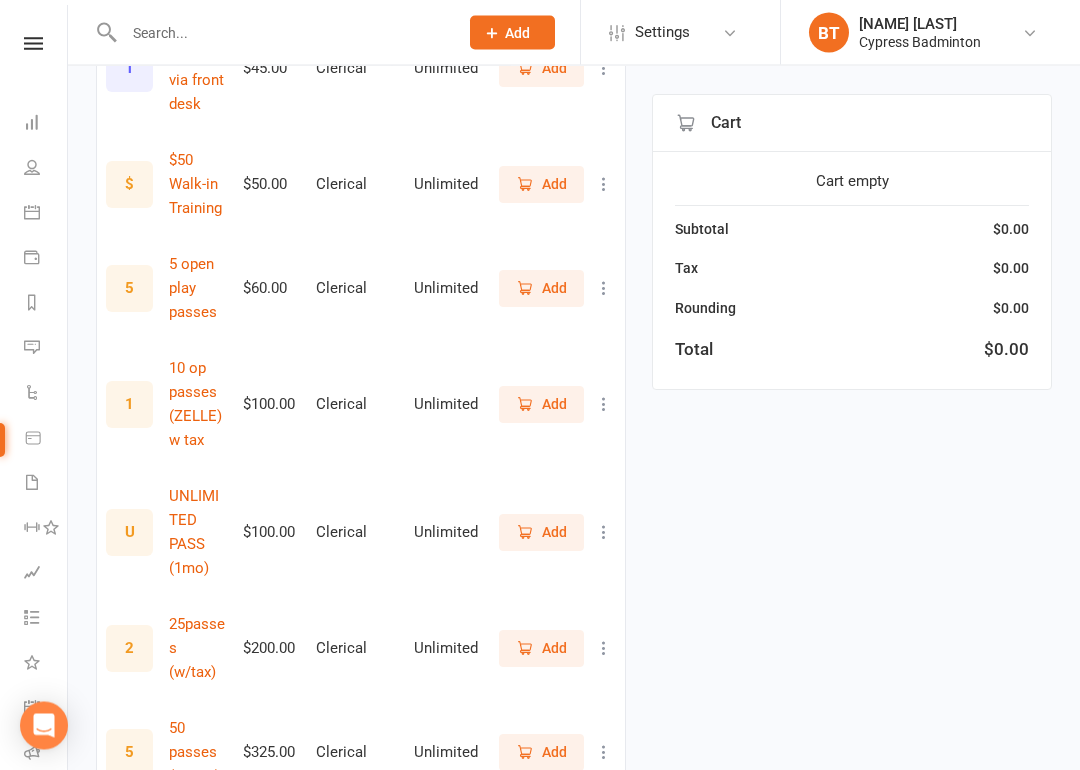 click on "Add" at bounding box center (554, 405) 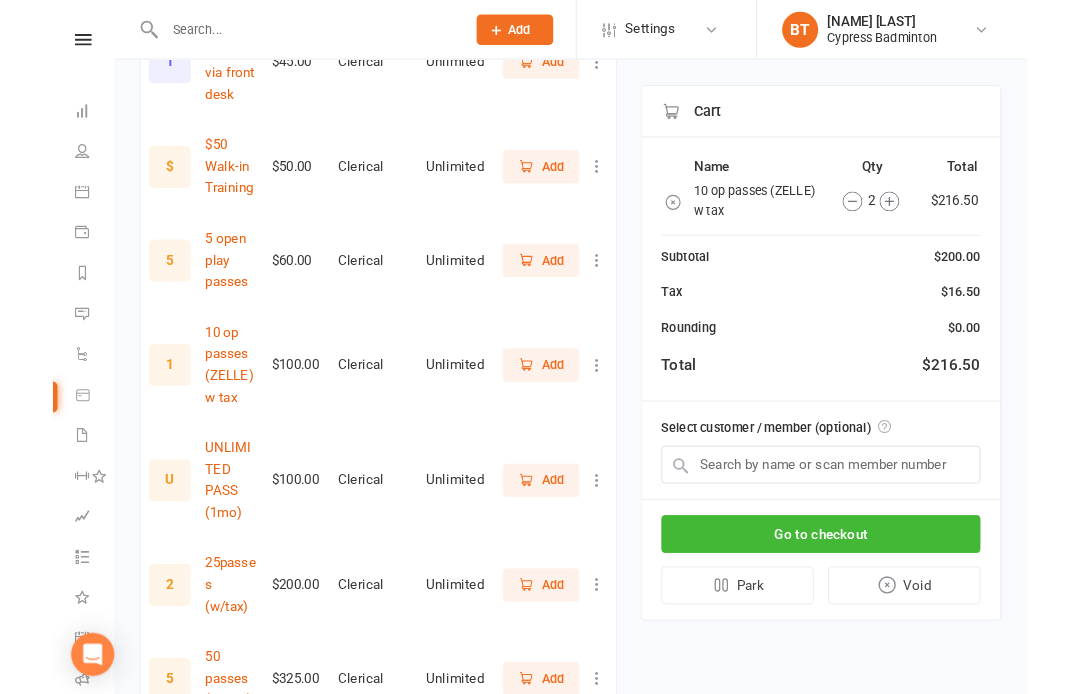 scroll, scrollTop: 963, scrollLeft: 0, axis: vertical 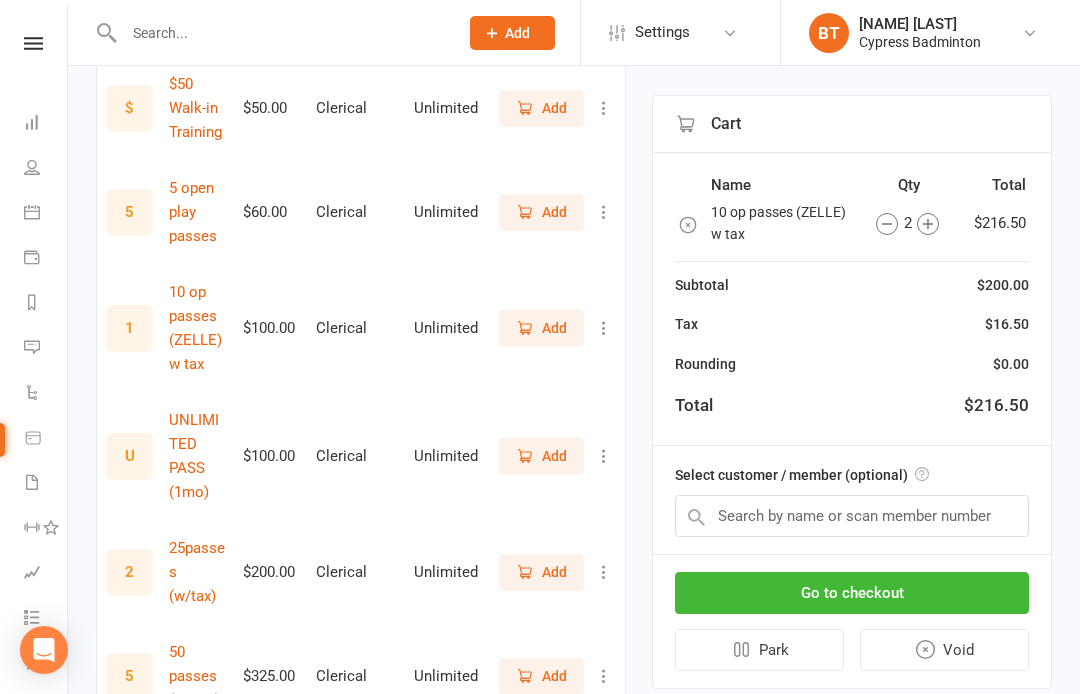 click 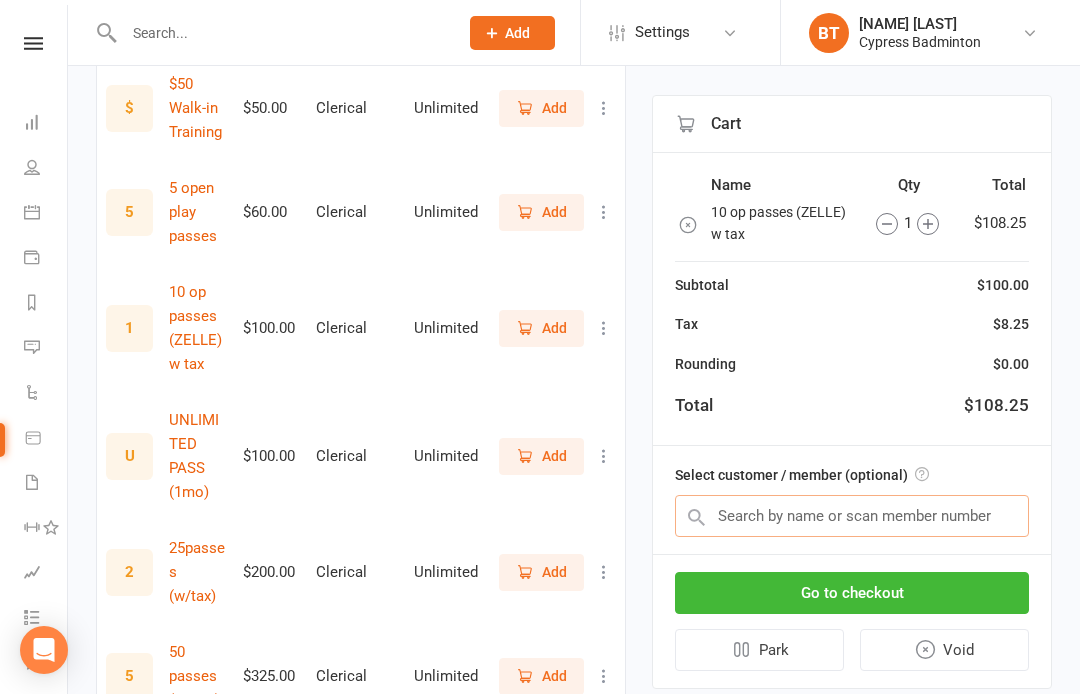 click at bounding box center (852, 516) 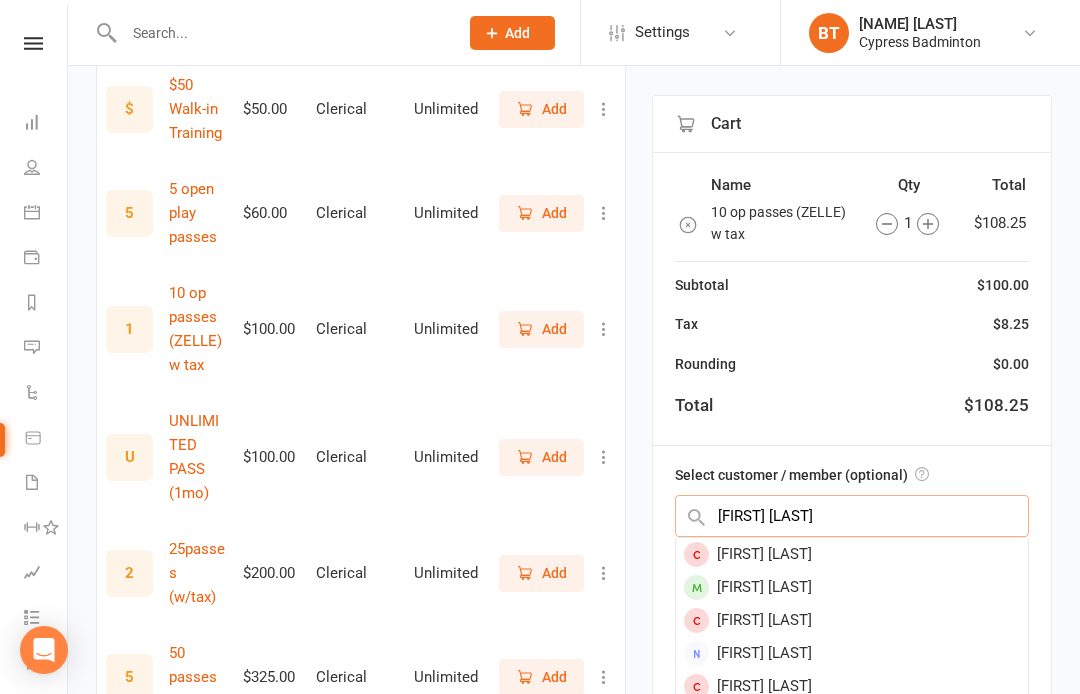 scroll, scrollTop: 132, scrollLeft: 0, axis: vertical 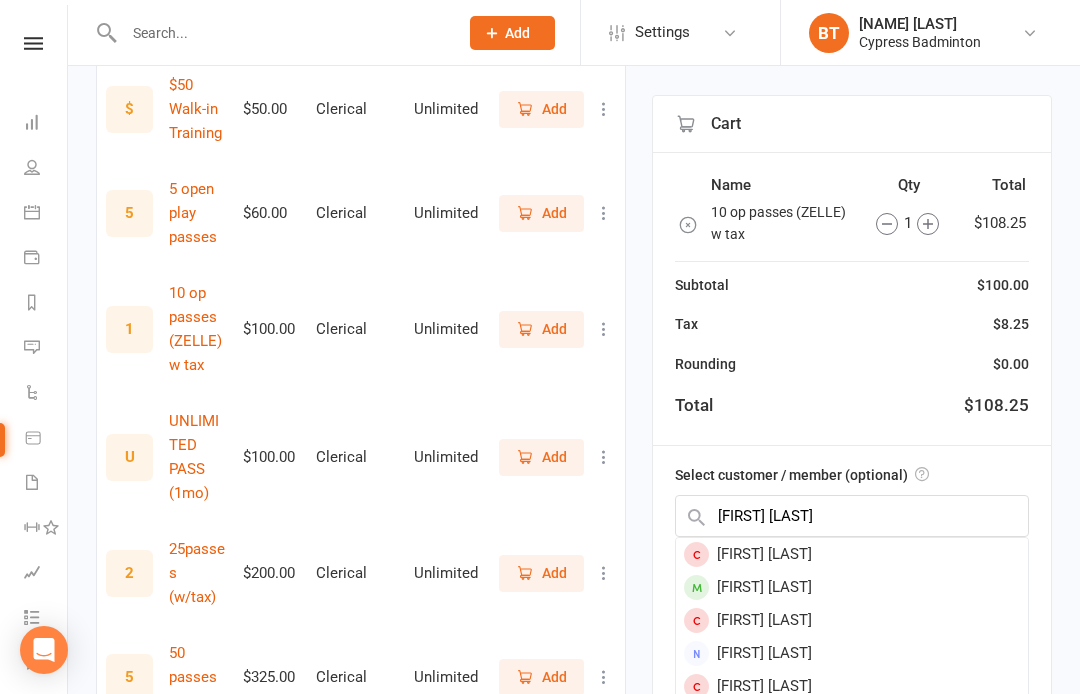 click on "[FIRST] [LAST]" at bounding box center (852, 587) 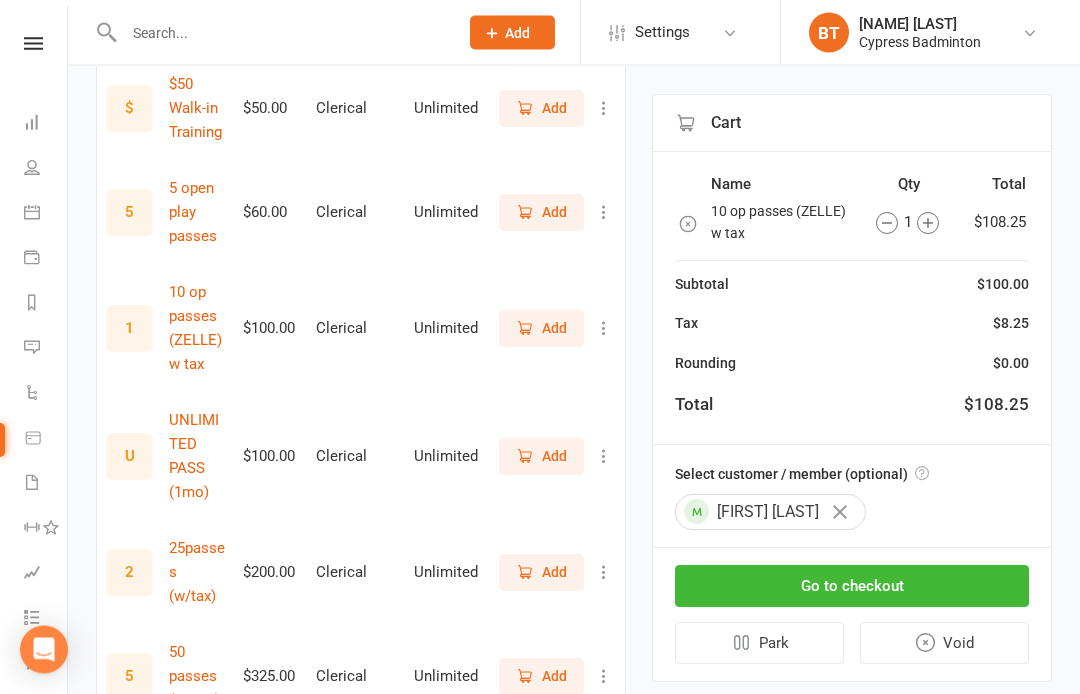 click on "Go to checkout" at bounding box center (852, 587) 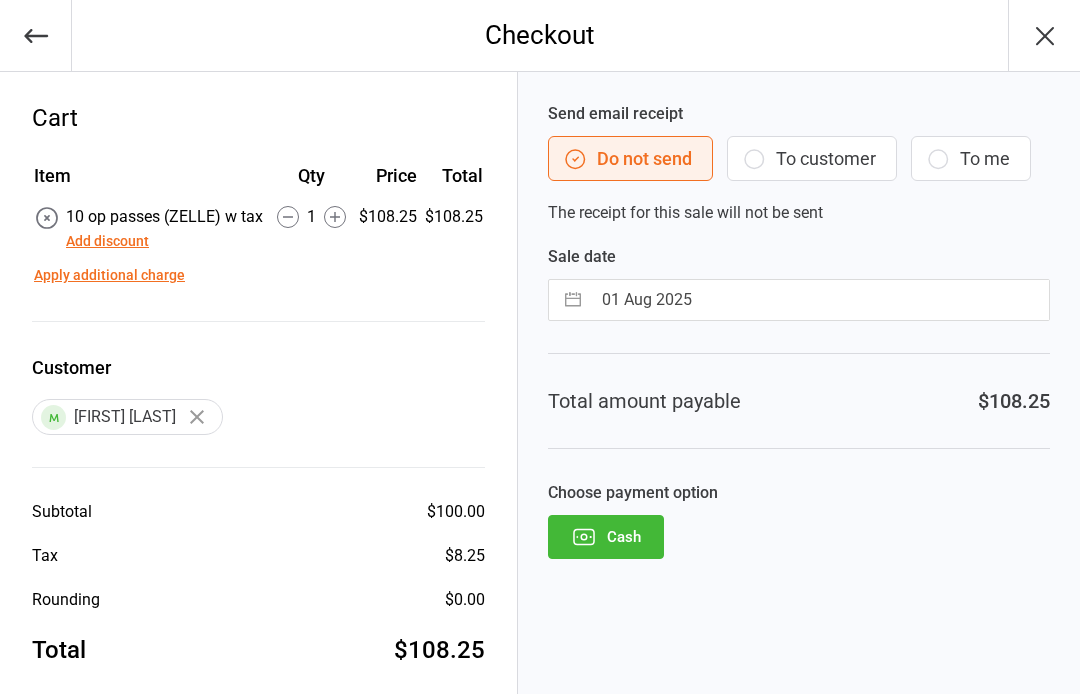 scroll, scrollTop: 0, scrollLeft: 0, axis: both 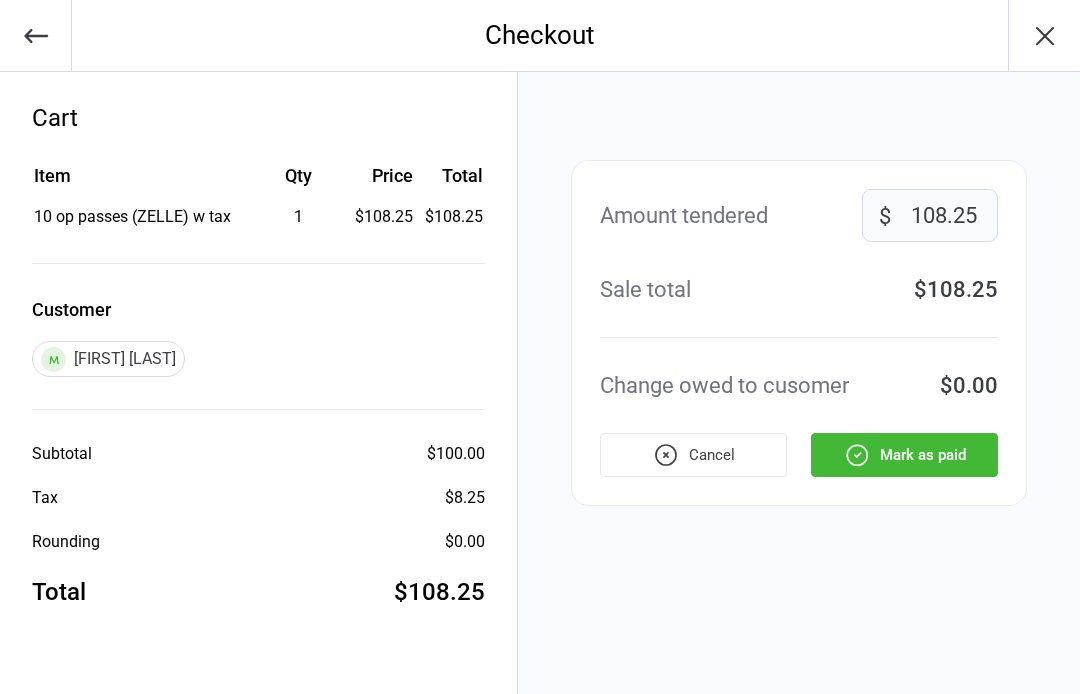 click on "Mark as paid" at bounding box center [904, 455] 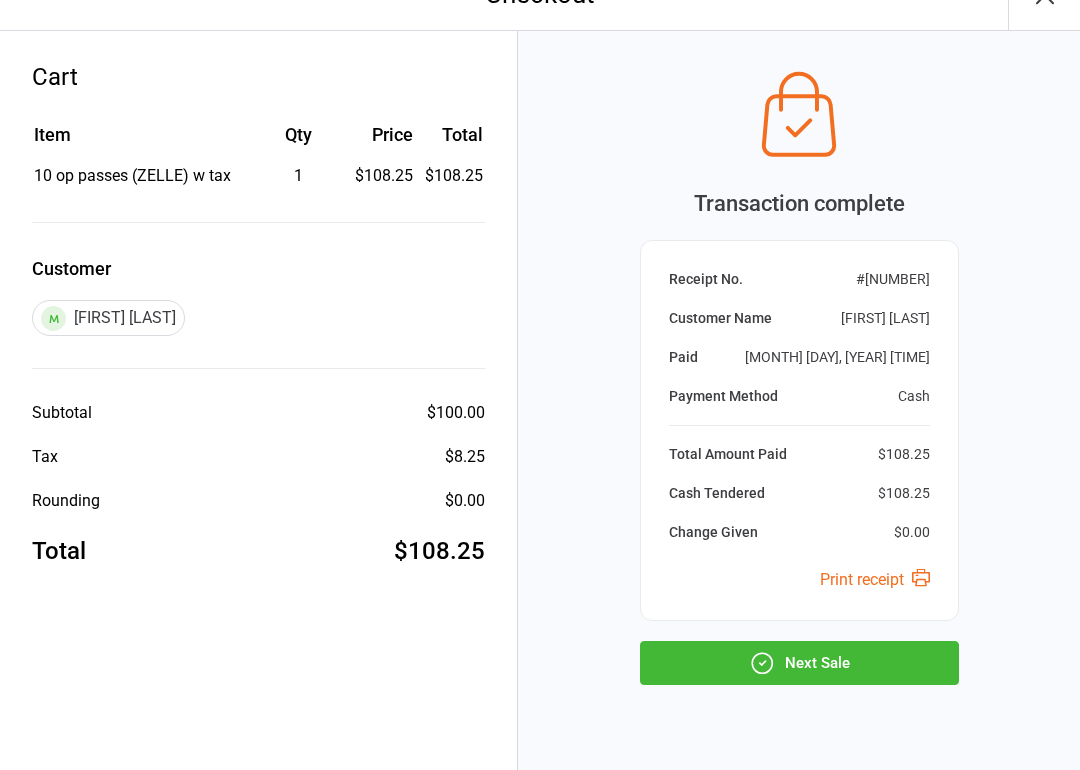 scroll, scrollTop: 41, scrollLeft: 0, axis: vertical 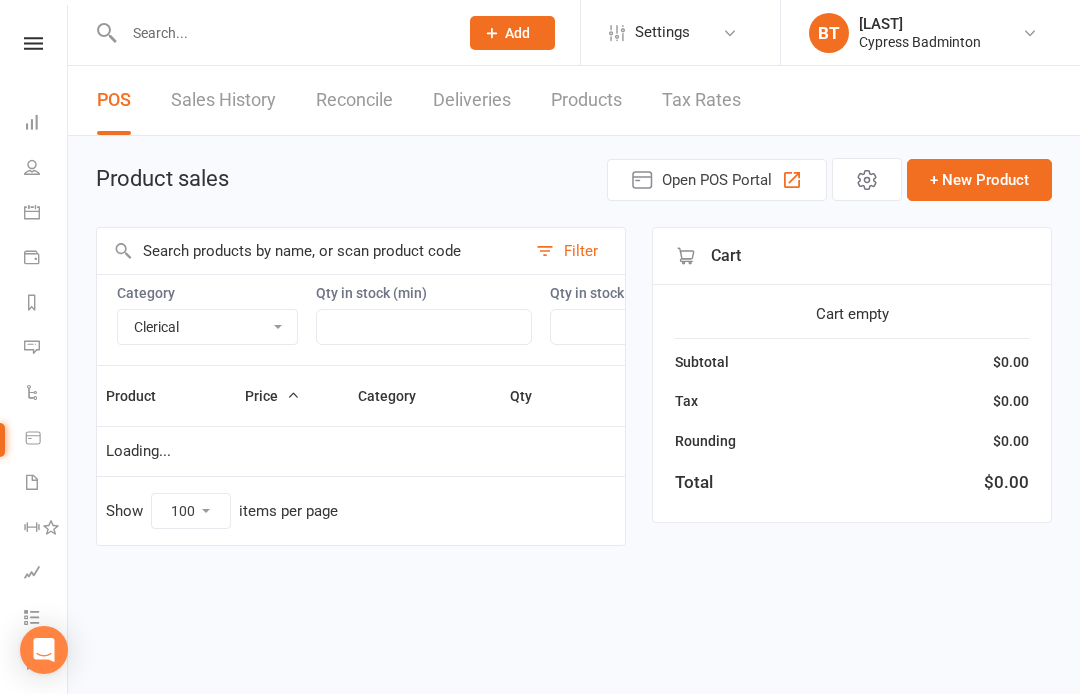 select on "3619" 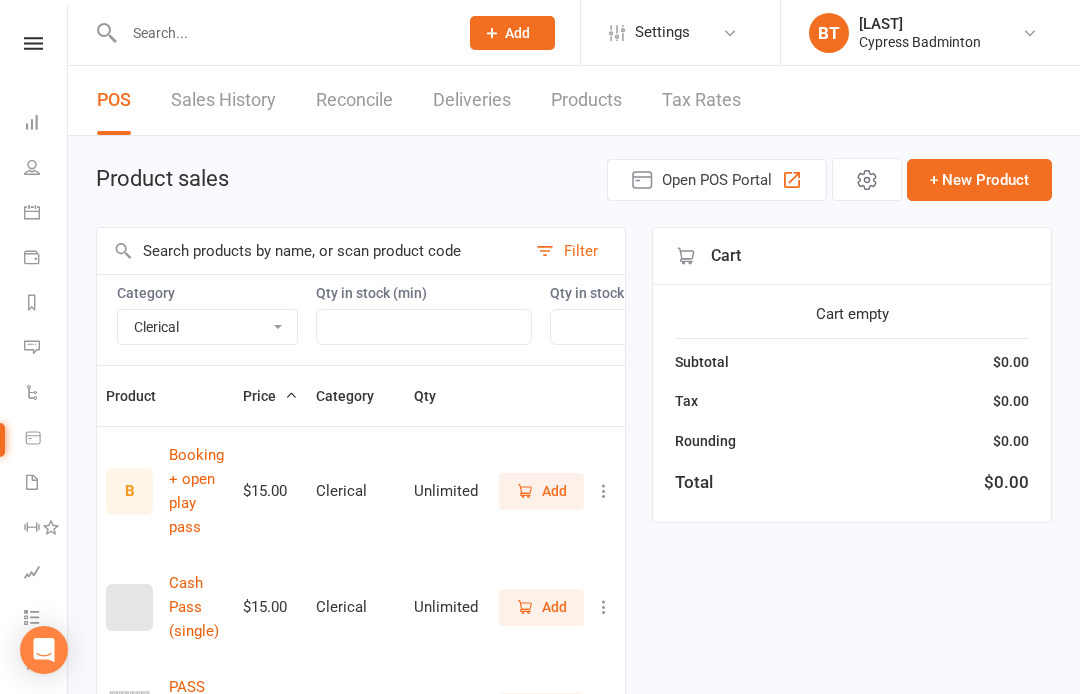 click on "Bag Birdies Clerical Merchandise .Other Merchandise Rackets Merchandise Shoes Racket Stringing Shirts Snacks & Drinks" at bounding box center [207, 327] 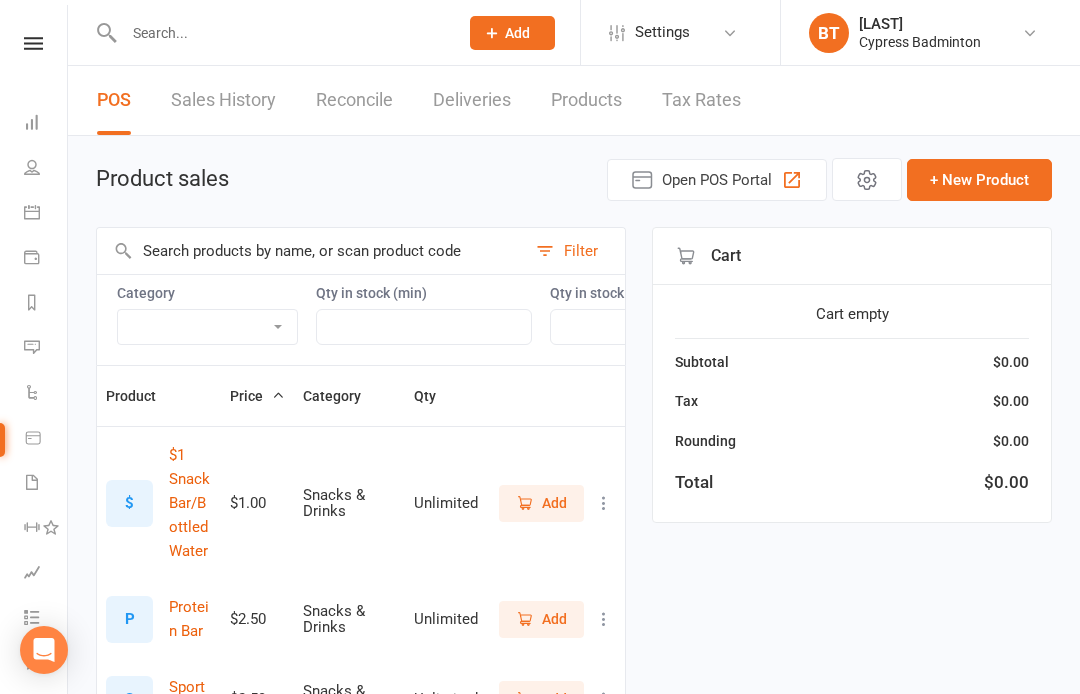 click at bounding box center [281, 33] 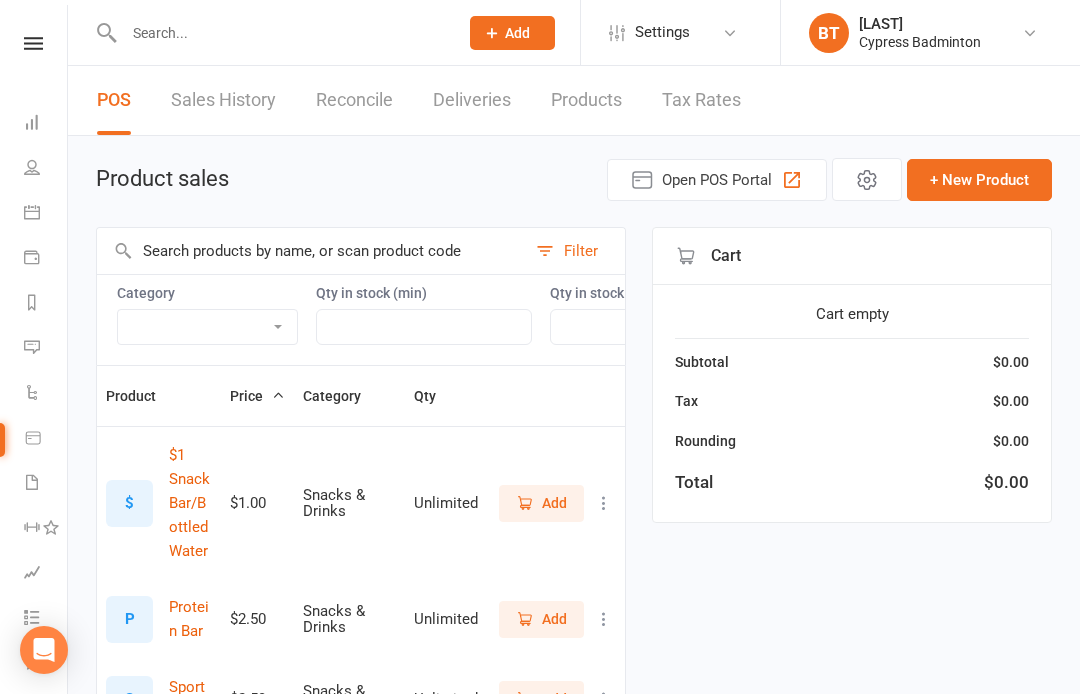 click at bounding box center [281, 33] 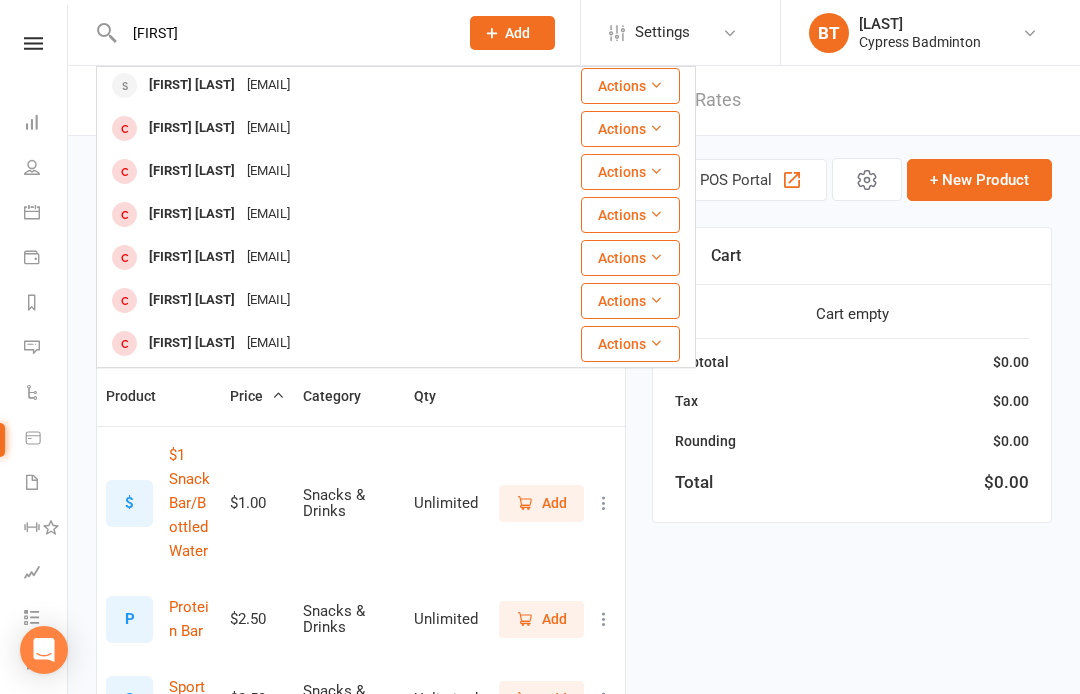 scroll, scrollTop: 246, scrollLeft: 0, axis: vertical 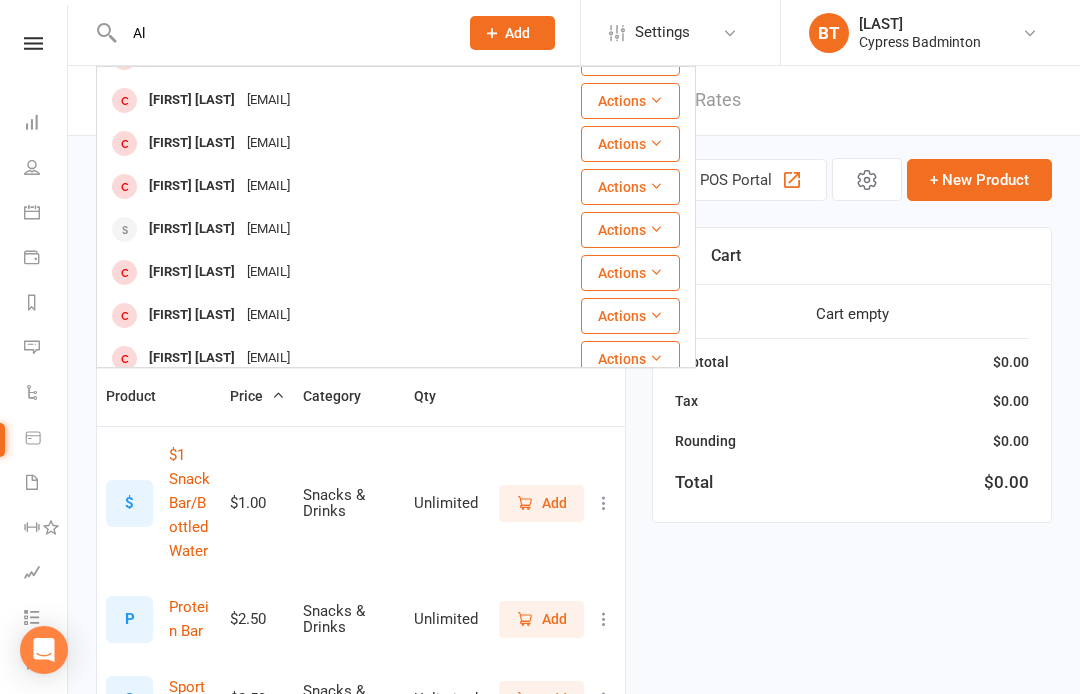 type on "A" 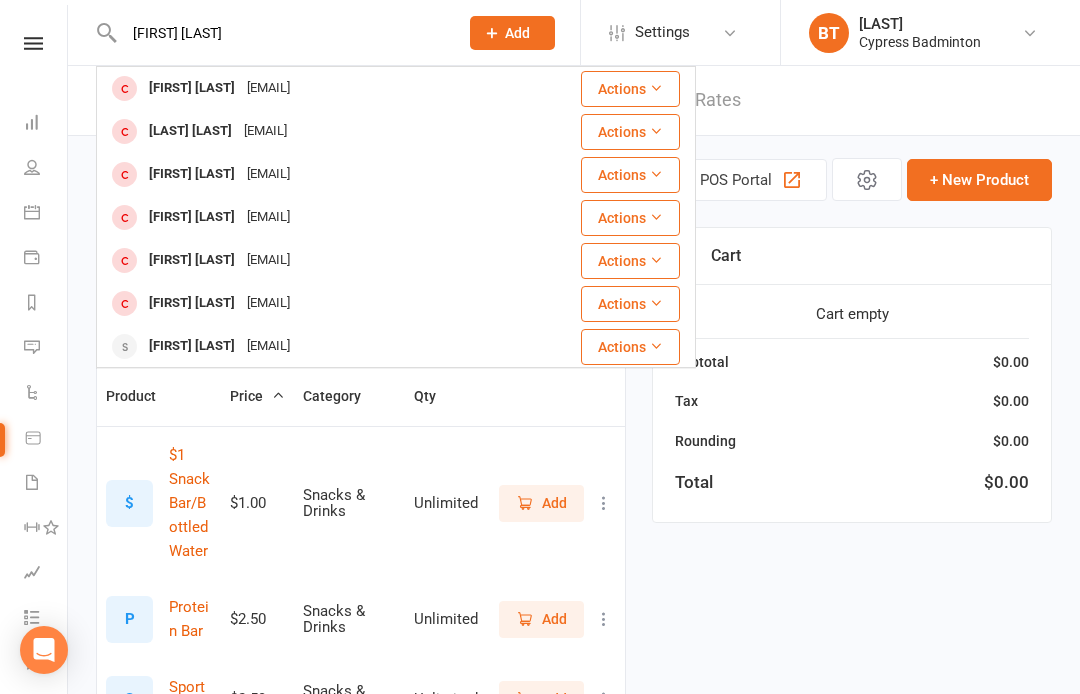 type on "Ali n" 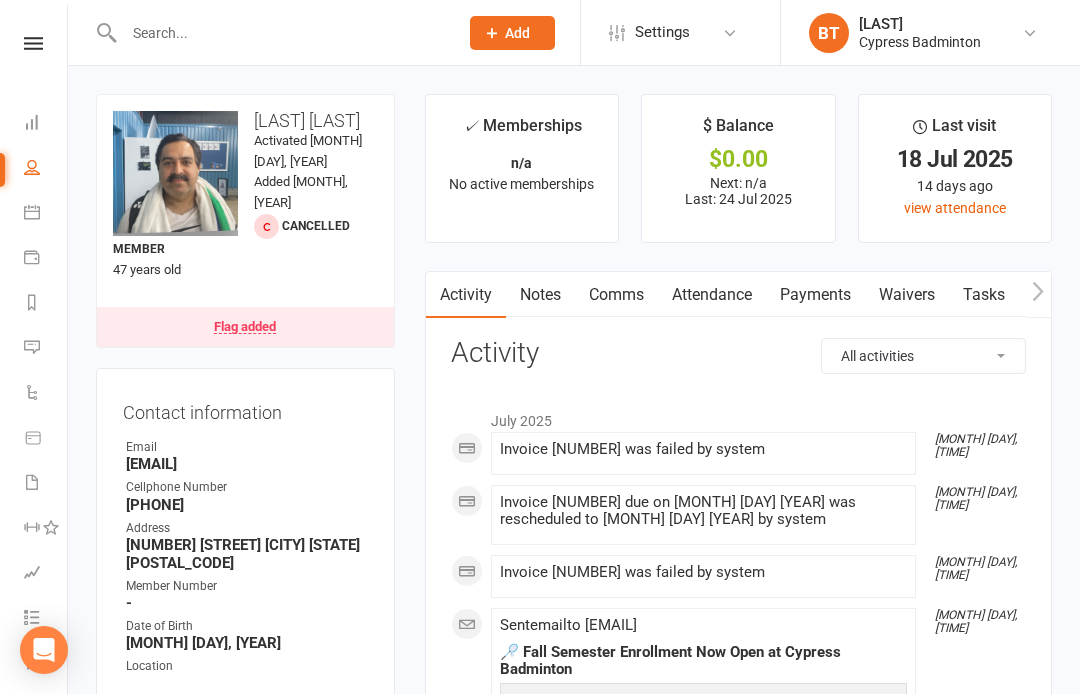 click on "Payments" at bounding box center [815, 295] 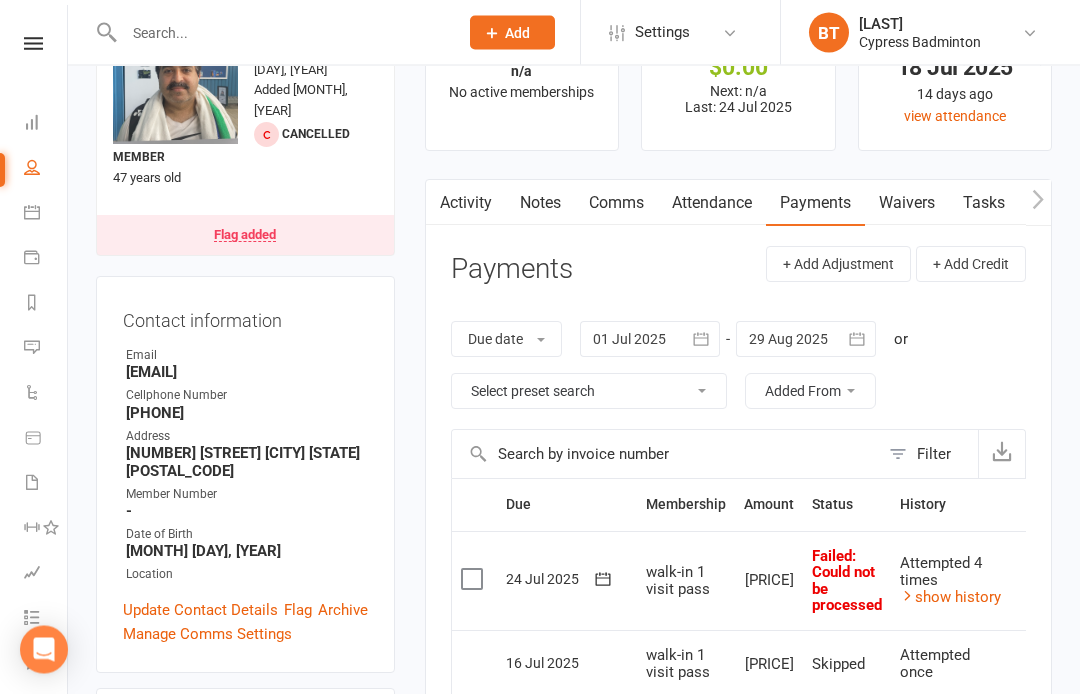 scroll, scrollTop: 0, scrollLeft: 0, axis: both 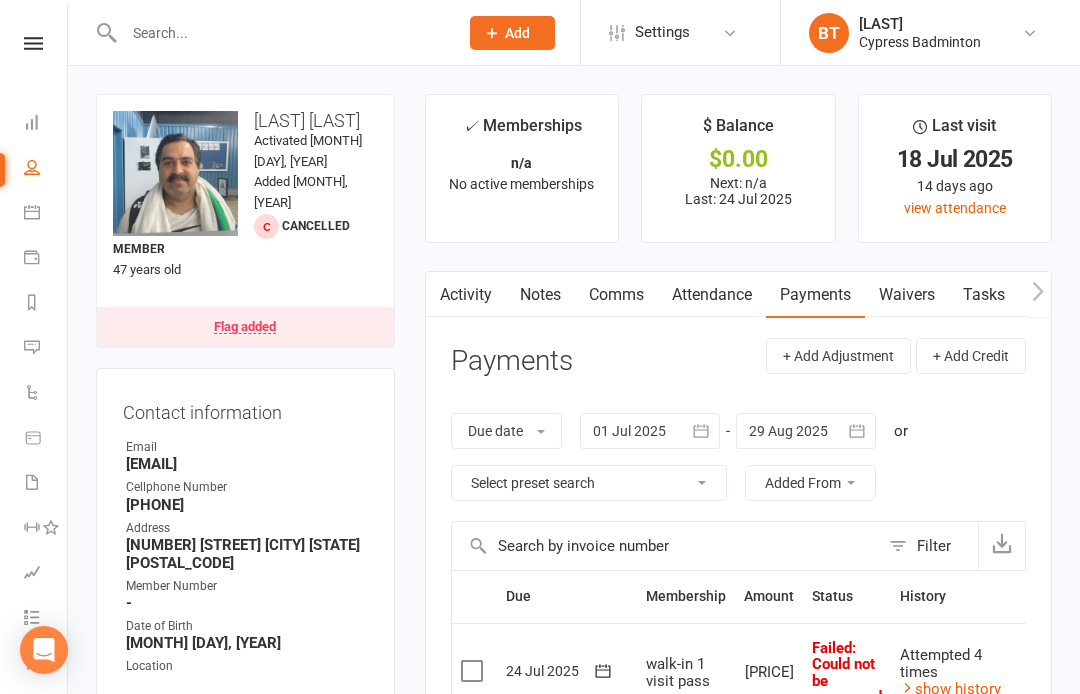 click on "Flag added" at bounding box center (245, 327) 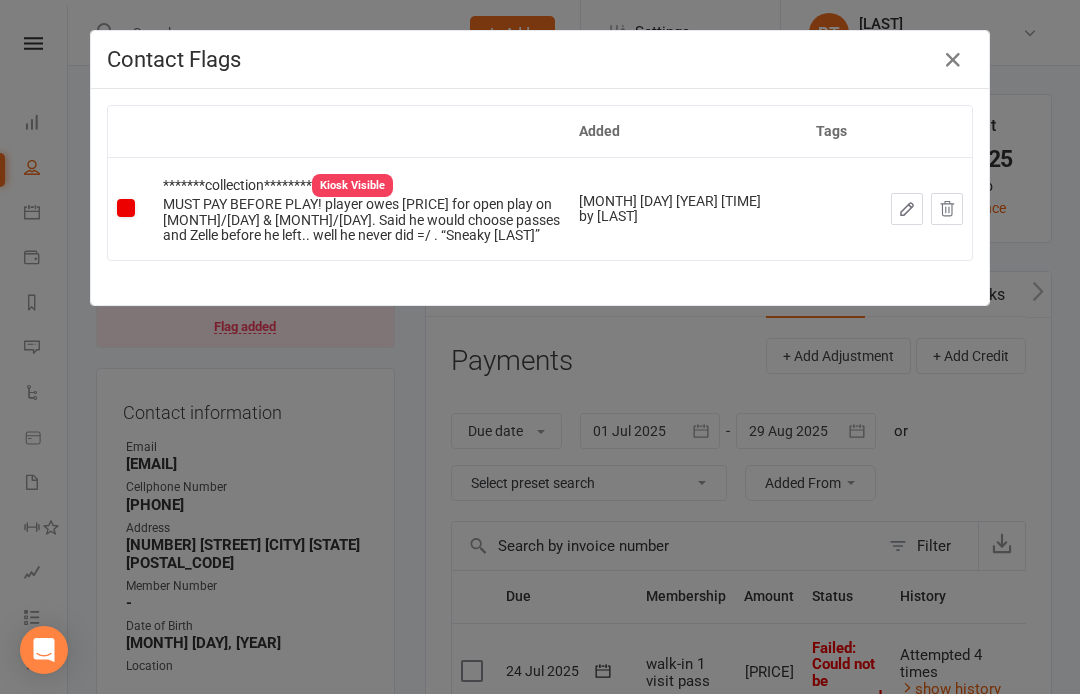 click at bounding box center [953, 60] 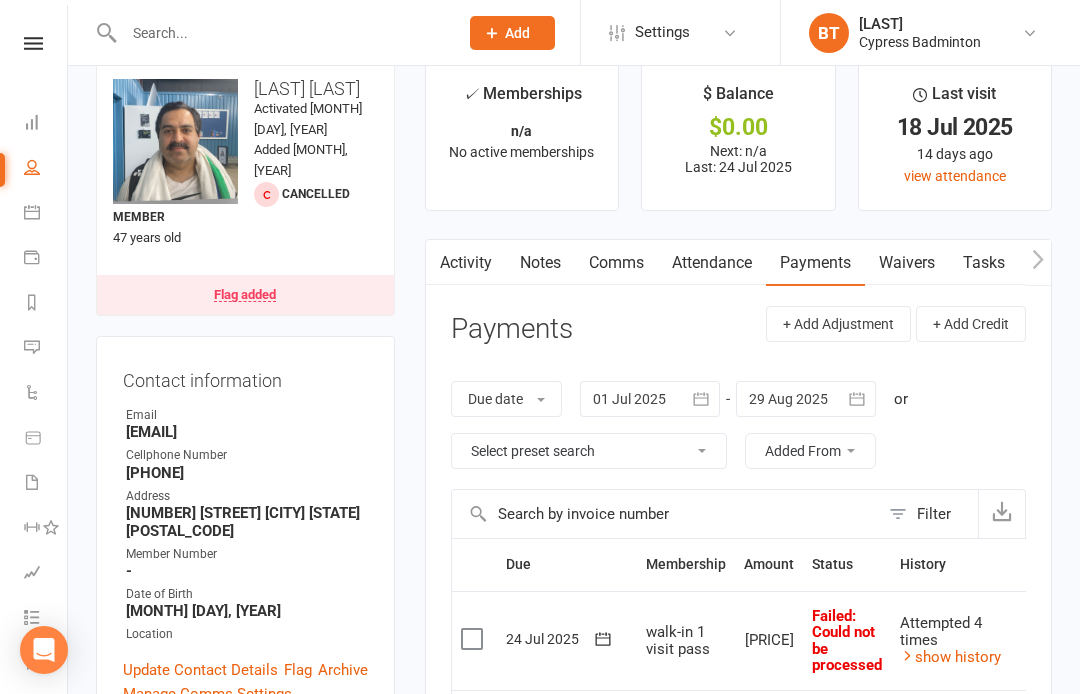 scroll, scrollTop: 0, scrollLeft: 0, axis: both 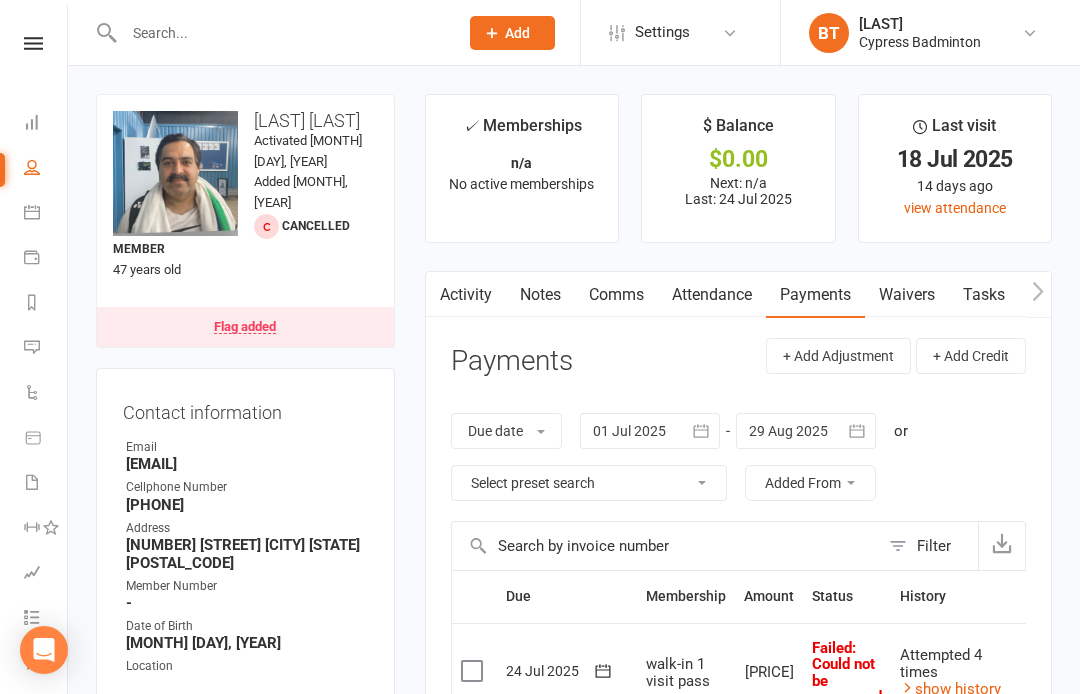 click on "Flag added" at bounding box center [245, 327] 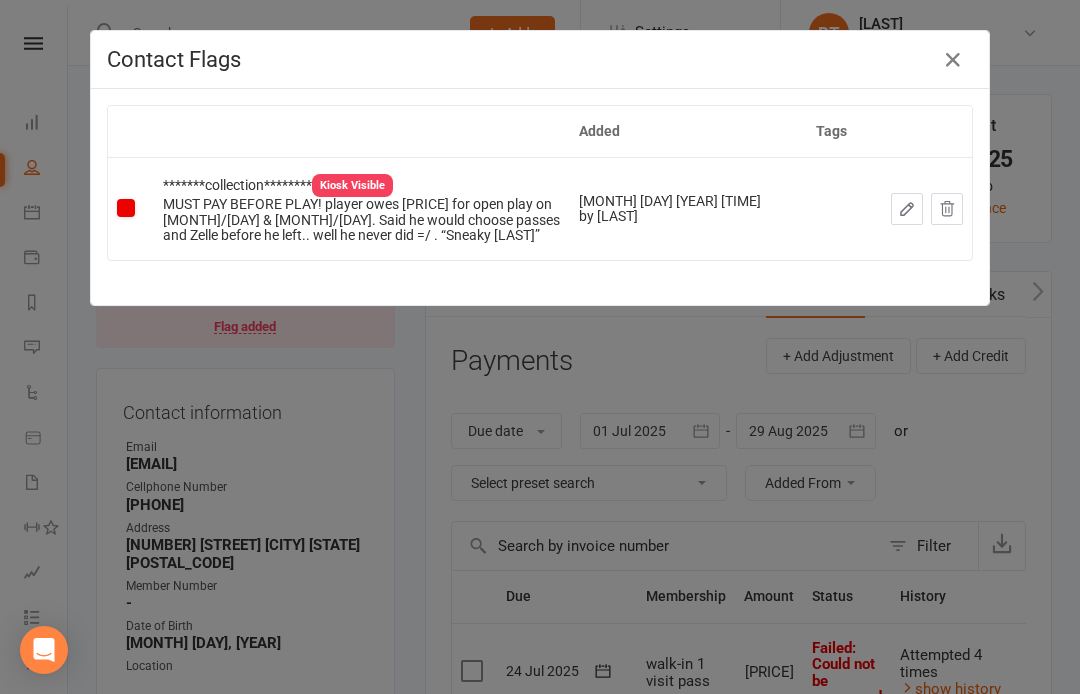 click at bounding box center (953, 60) 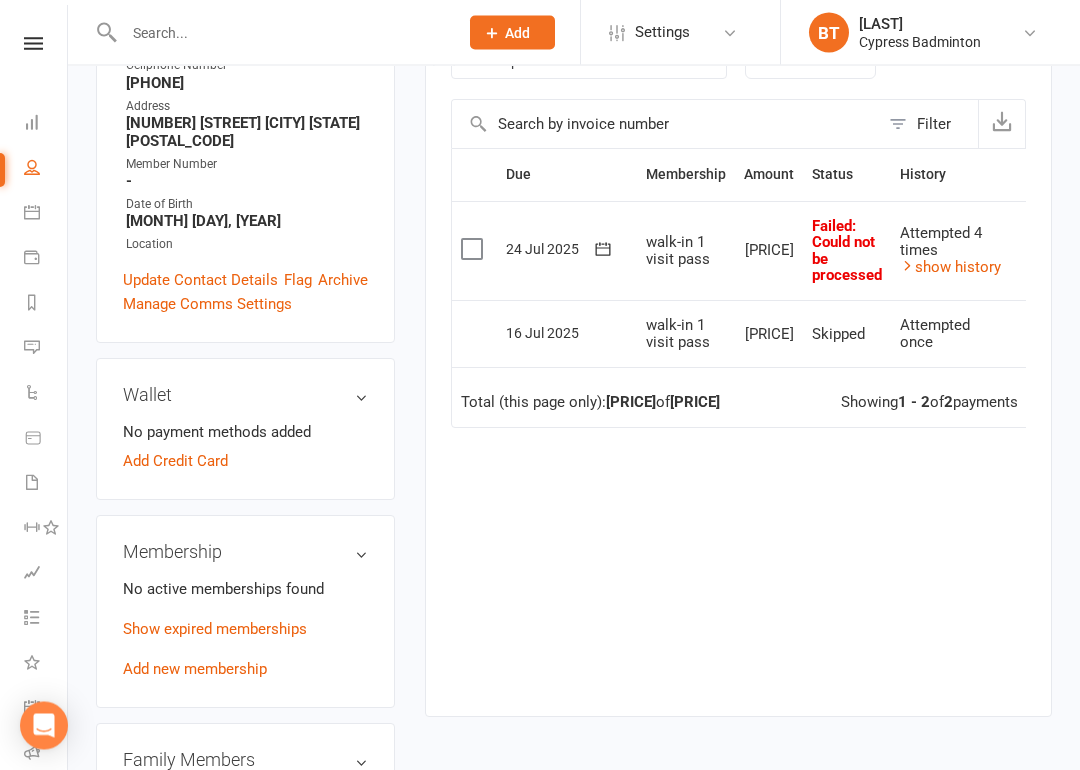 click on "Add new membership" at bounding box center [195, 670] 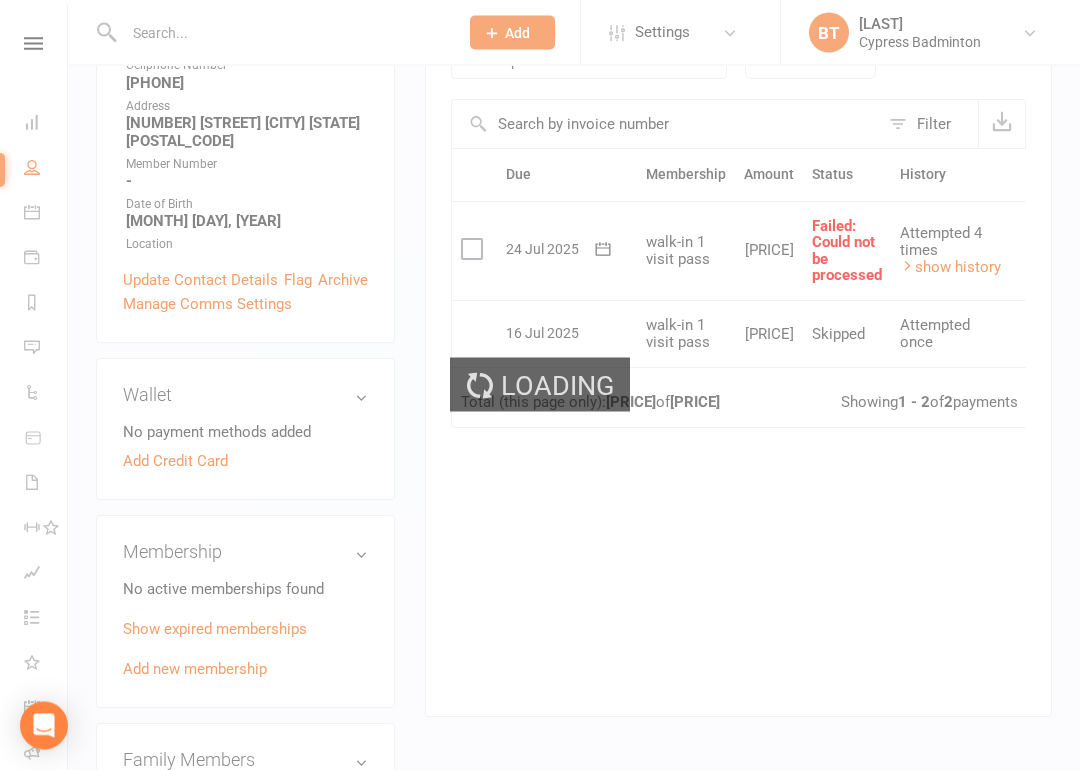 scroll, scrollTop: 422, scrollLeft: 0, axis: vertical 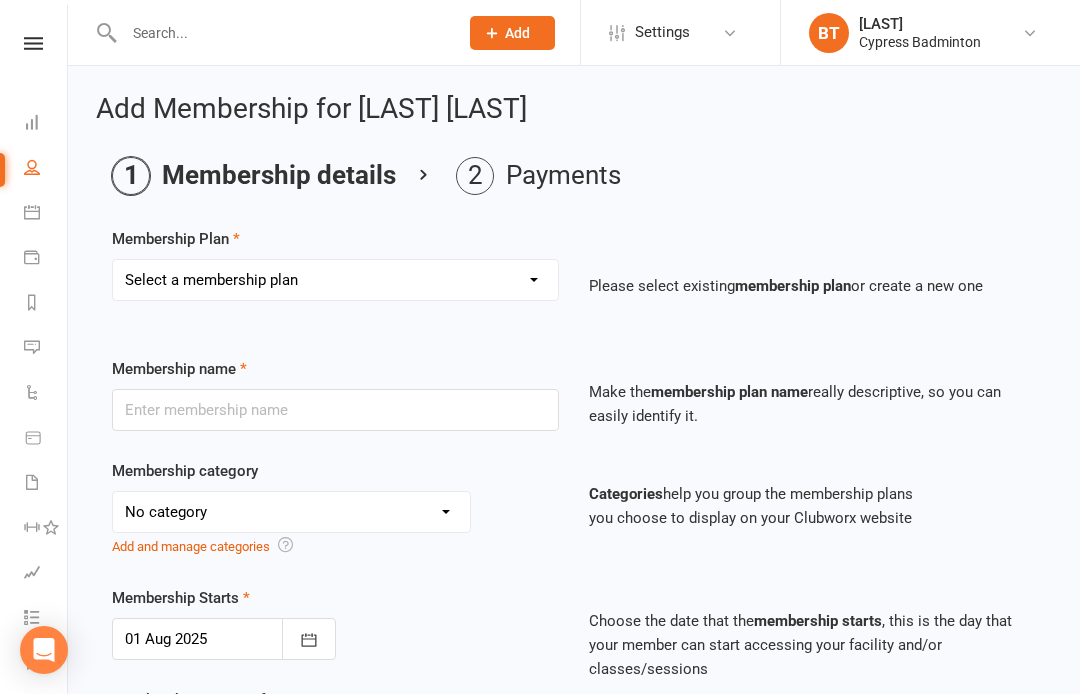 click on "Select a membership plan Create new Membership Plan walk-in 1 visit pass walk-in 5 visit pass walk-in 10 visit pass walk-in 25 visit pass walk-in 50 visit pass Unlimited 1 MONTH Walk-in Pass Unlimited 3 MONTHS Walk-in Pass Unlimited 6 MONTHS Walk-in Pass Unlimited 12 MONTHS Walk-in Pass 1 MONTH AUTOPAYMENT Walk-in Pass (Unlimited) 3 MONTHS AUTOPAYMENT Walk-in Pass (Unlimited) Junior Beginner Badminton Training Walk-in 1 trial session Junior Beginner Badminton Training Program 1x/ week Junior Beginner Badminton Training Program 2x/week Junior Beginner Badminton Training 4 session package Junior Beginner Badminton Training 8 session package JR Intermediate Badminton Training program 1X/week JR Intermediate Badminton Training 4 sessions package JR Intermediate Badminton Training 8 sessions package HP Badminton Training 2X/WEEK HP Badminton Training 3X/WEEK HP Badminton Training 4x/week Program Pre Tournament 2X/WEEK Pre Tournament 3X/WEEK Pre Tournament 4x/week Walk in Adult group training 1 session Grip" at bounding box center [335, 280] 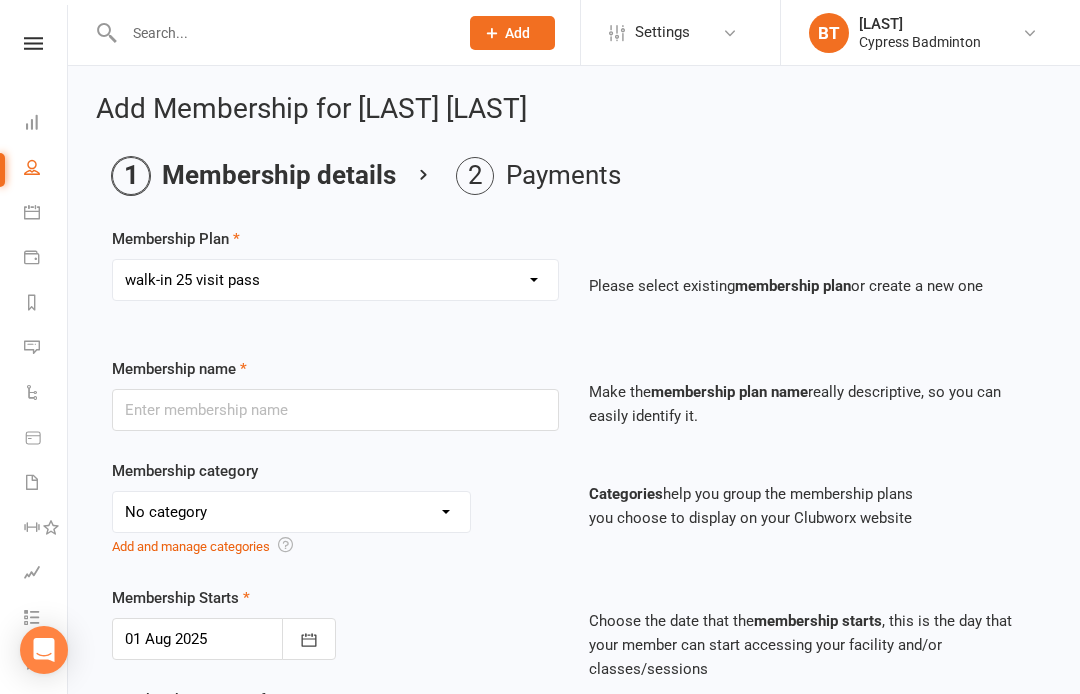 type on "walk-in 25 visit pass" 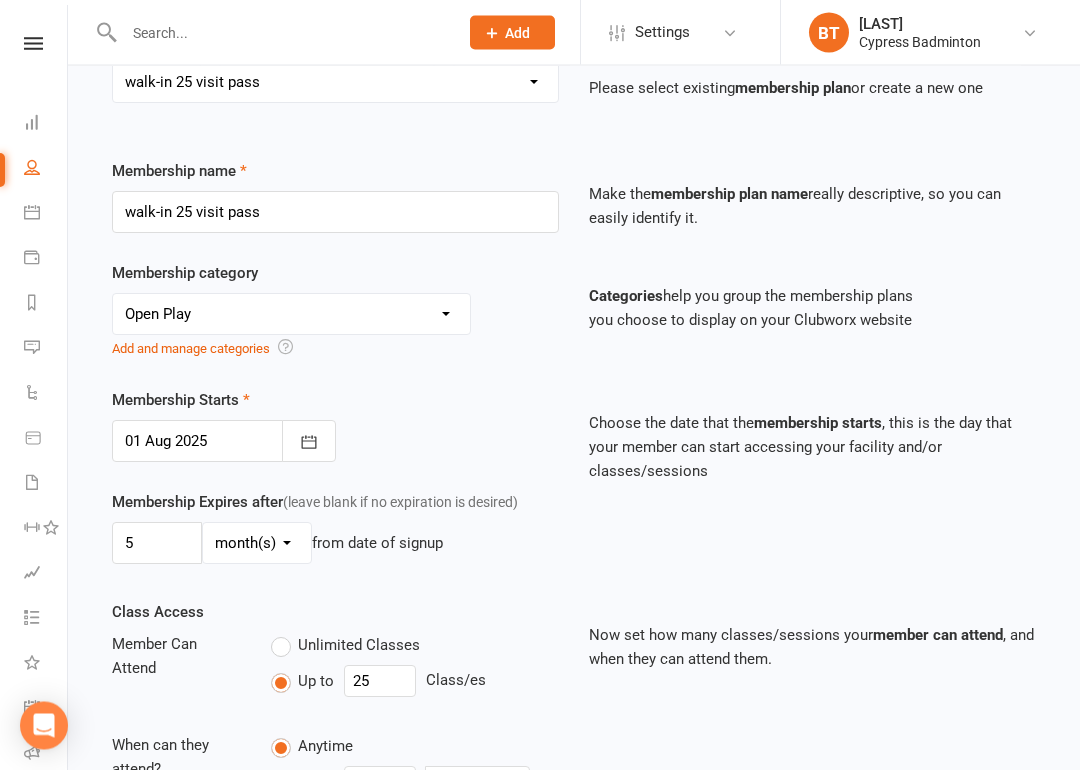 scroll, scrollTop: 199, scrollLeft: 0, axis: vertical 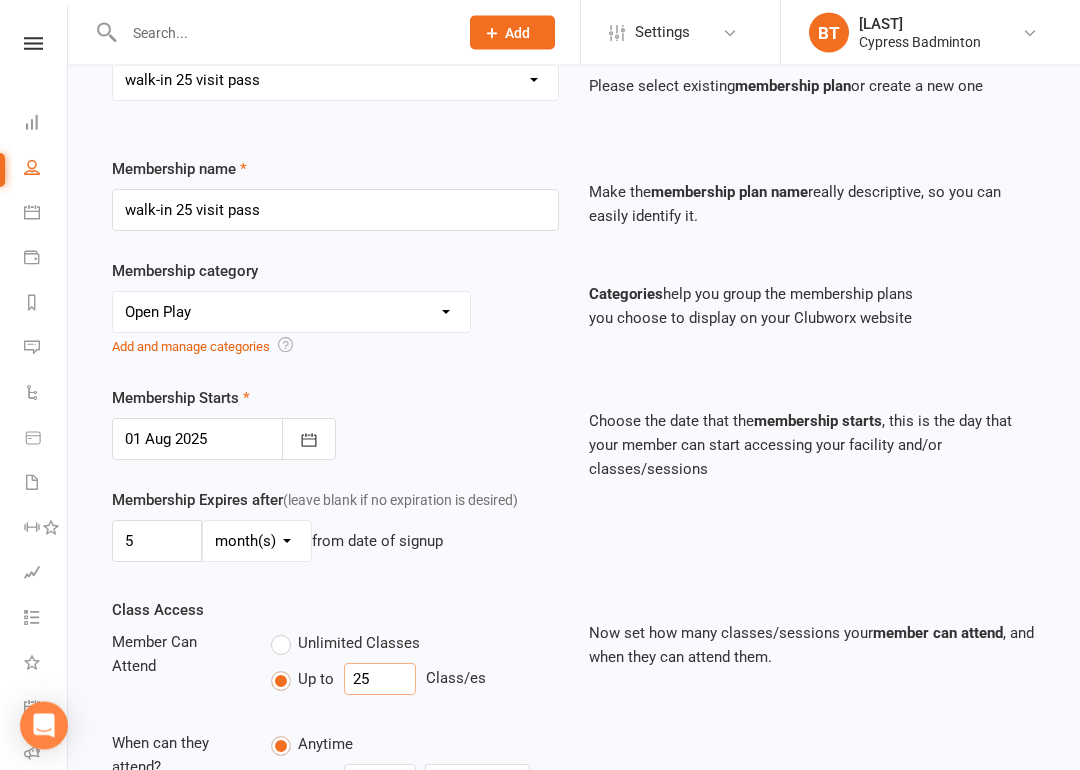 click on "25" at bounding box center (380, 680) 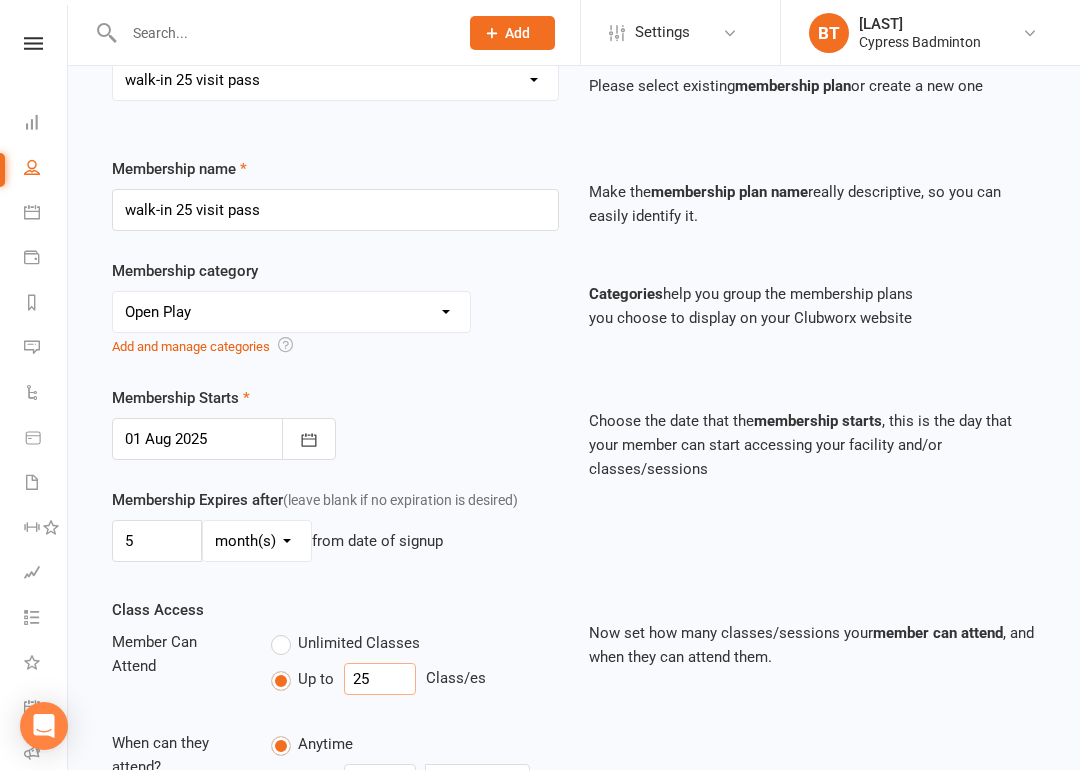 scroll, scrollTop: 199, scrollLeft: 0, axis: vertical 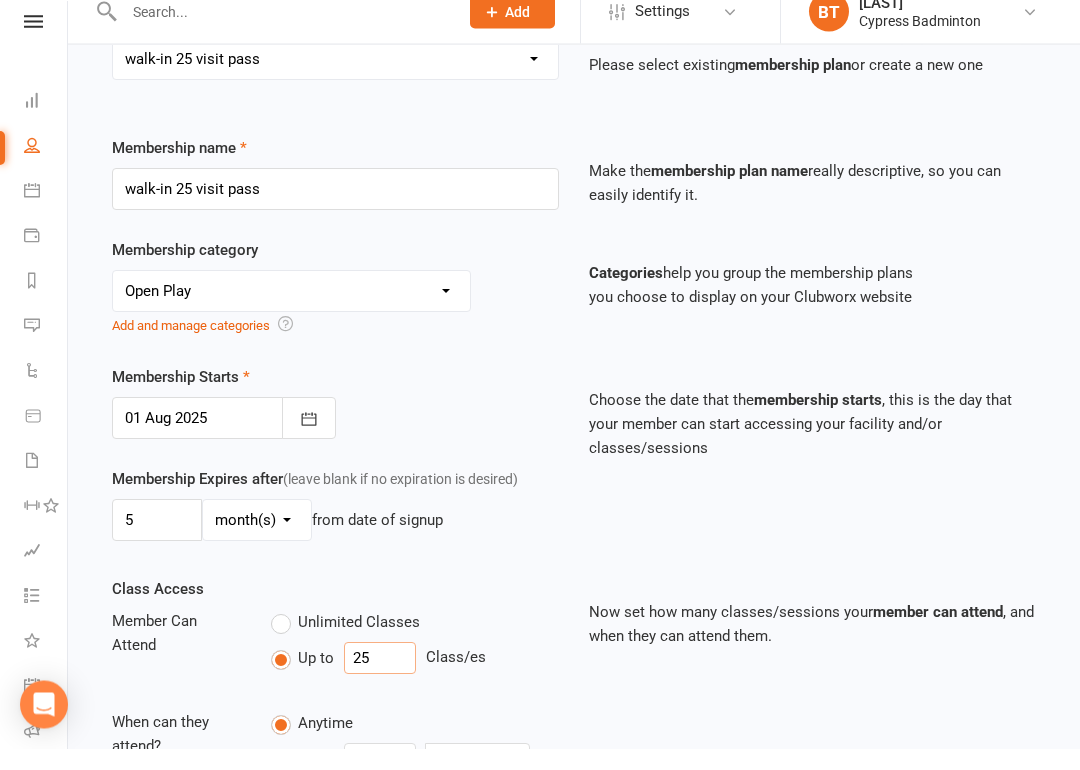 type on "2" 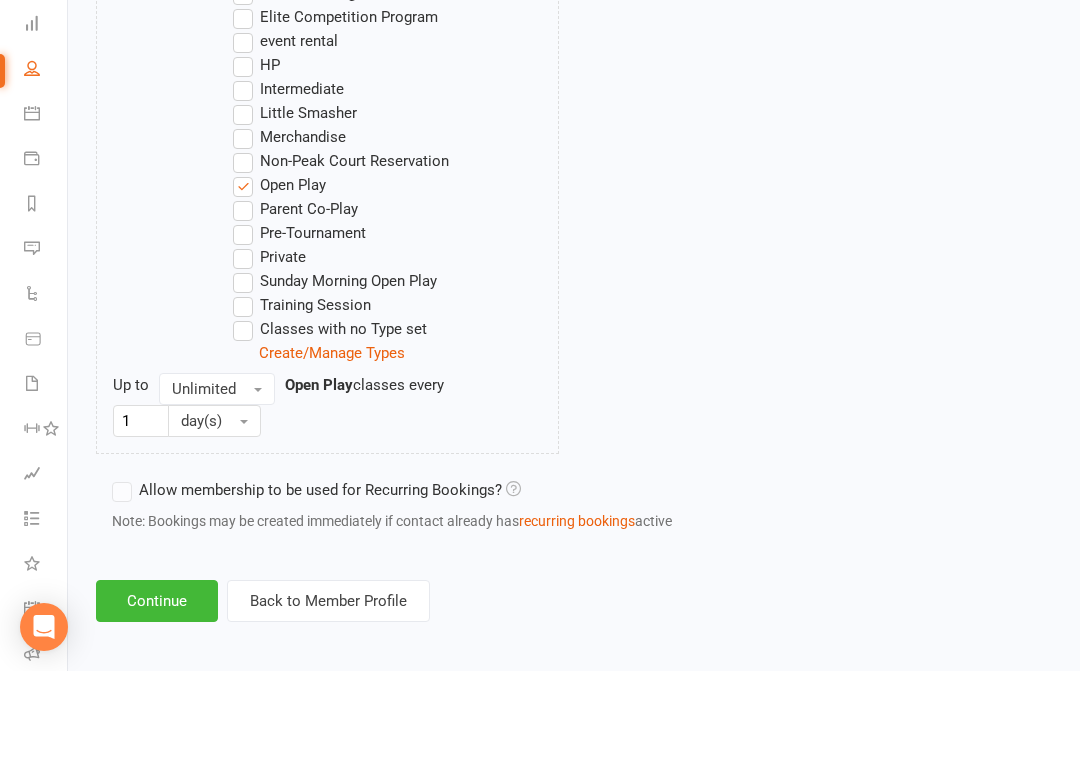 scroll, scrollTop: 1229, scrollLeft: 0, axis: vertical 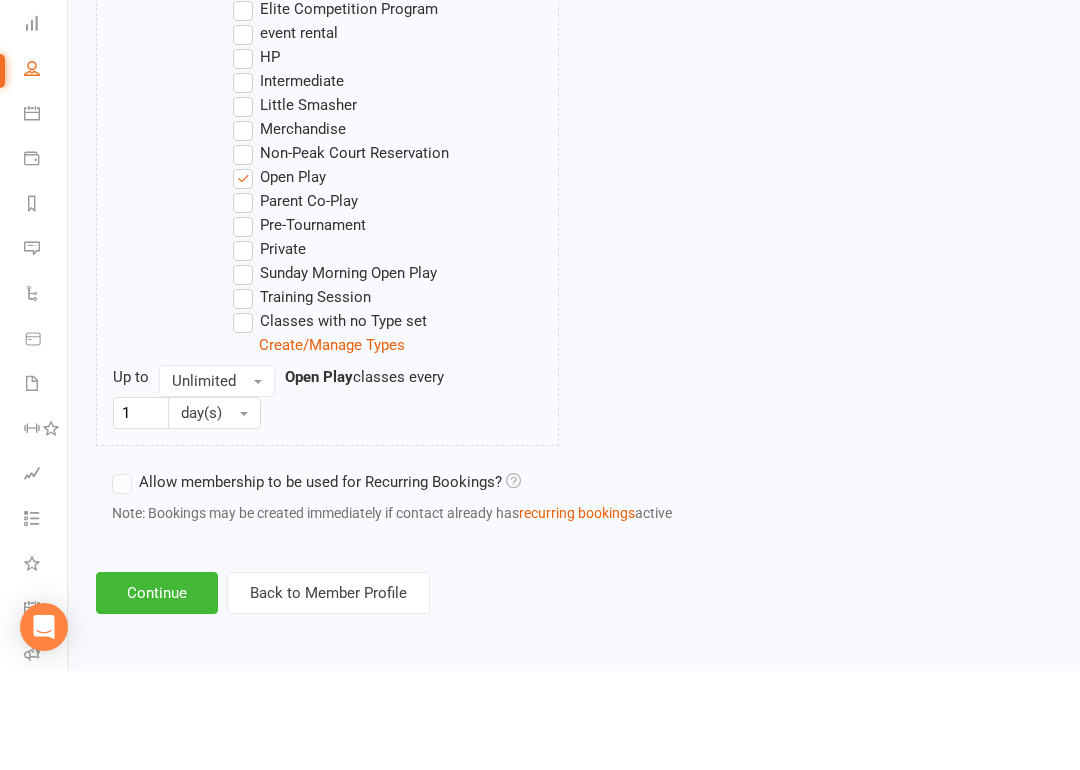 type on "23" 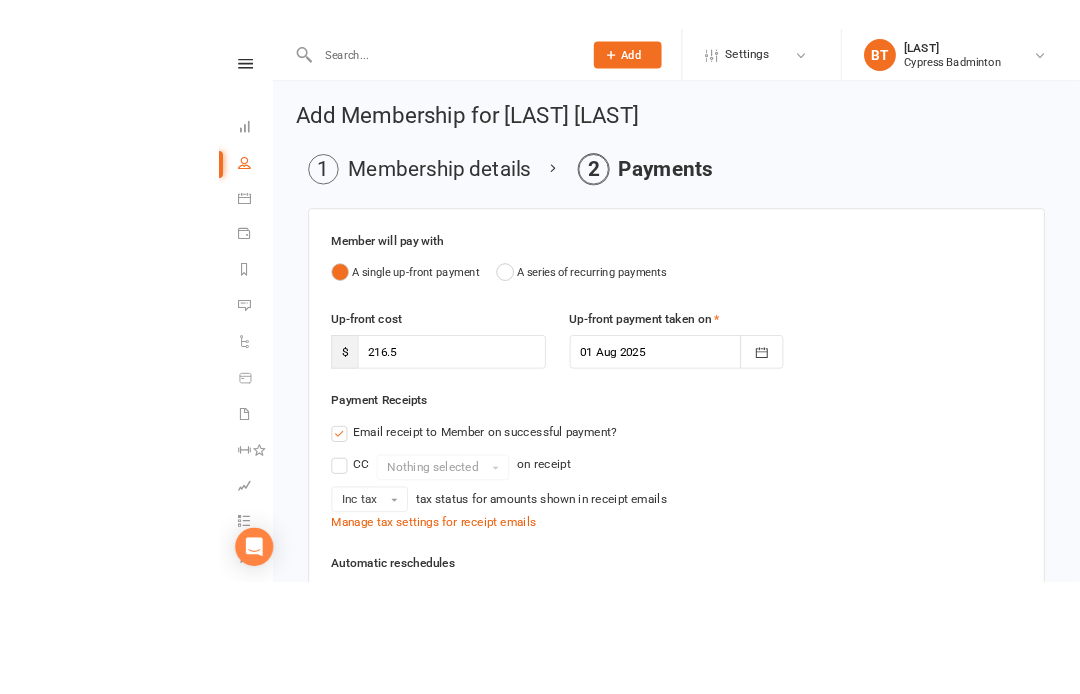 scroll, scrollTop: 30, scrollLeft: 0, axis: vertical 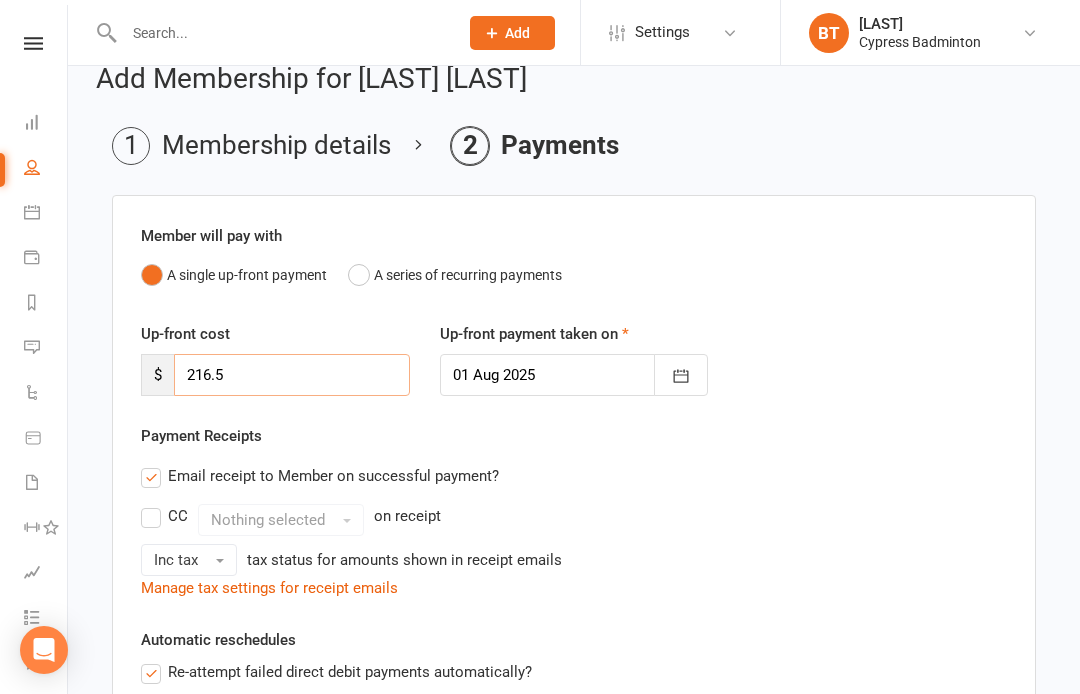click on "216.5" at bounding box center (292, 375) 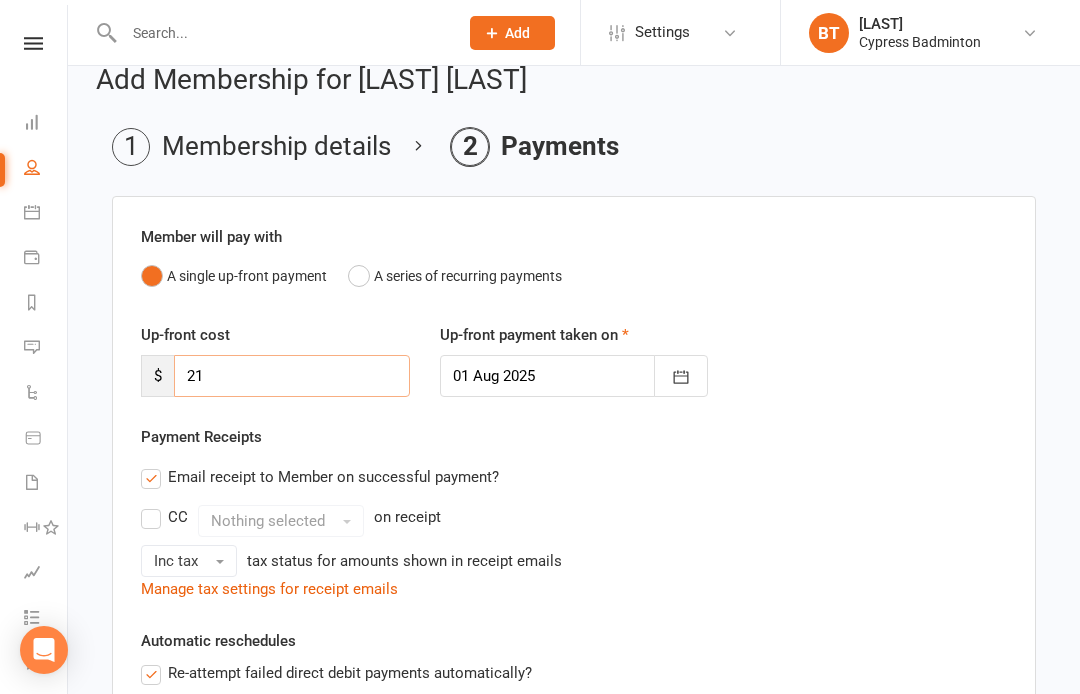 type on "2" 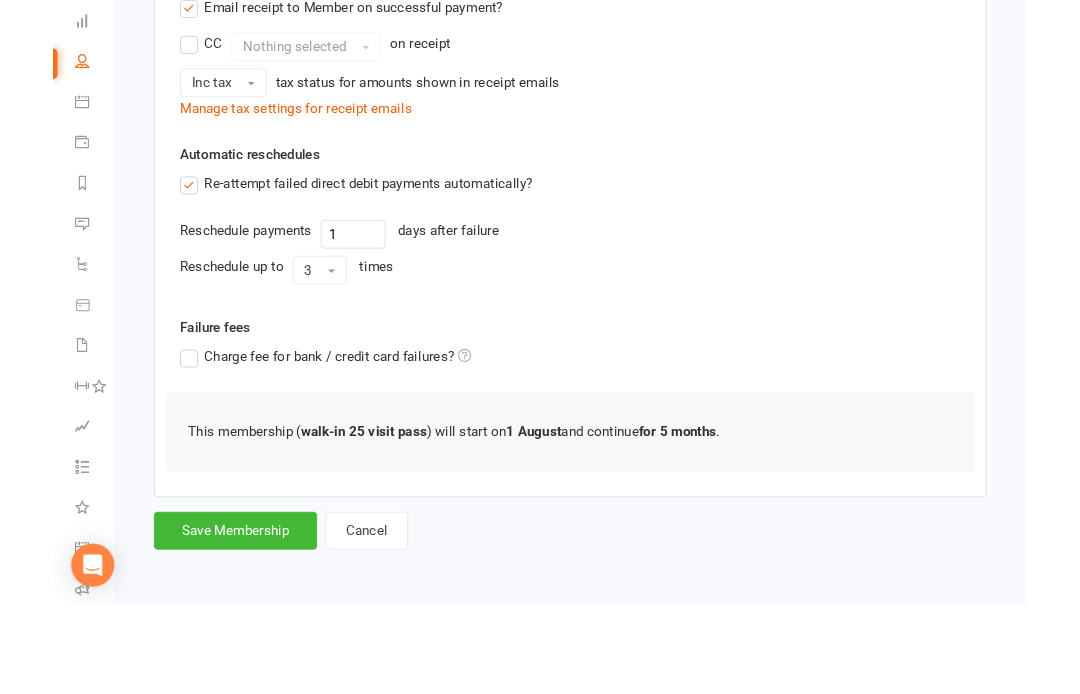 scroll, scrollTop: 415, scrollLeft: 0, axis: vertical 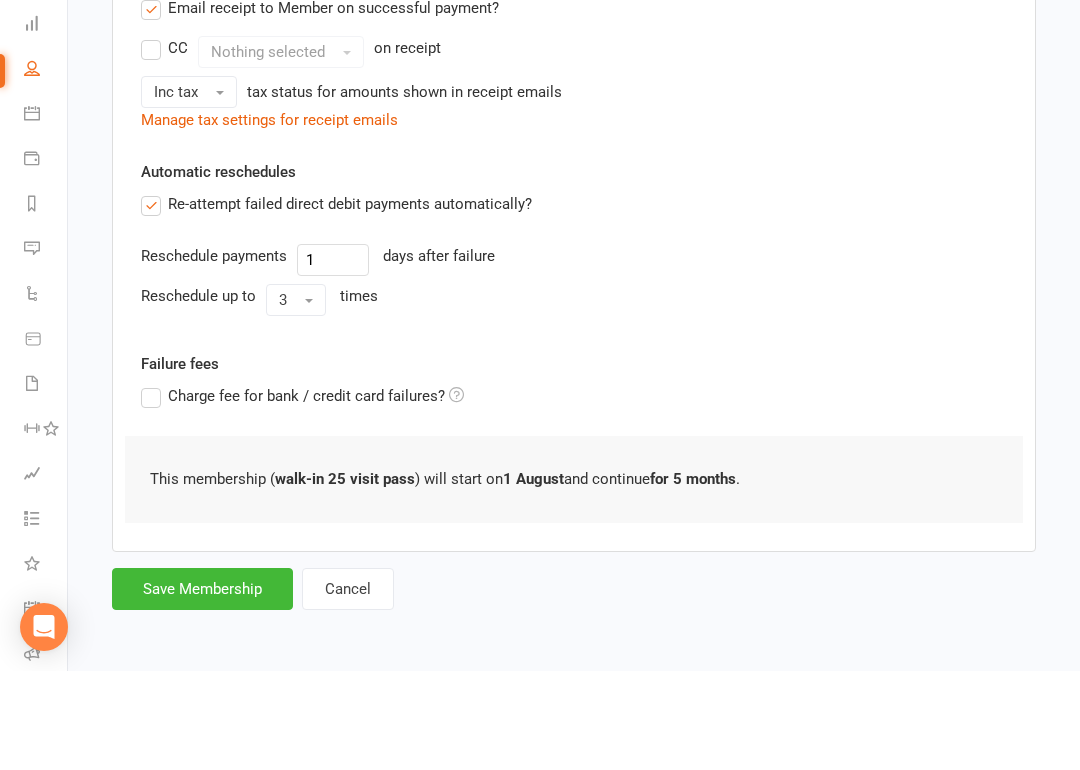 type on "0" 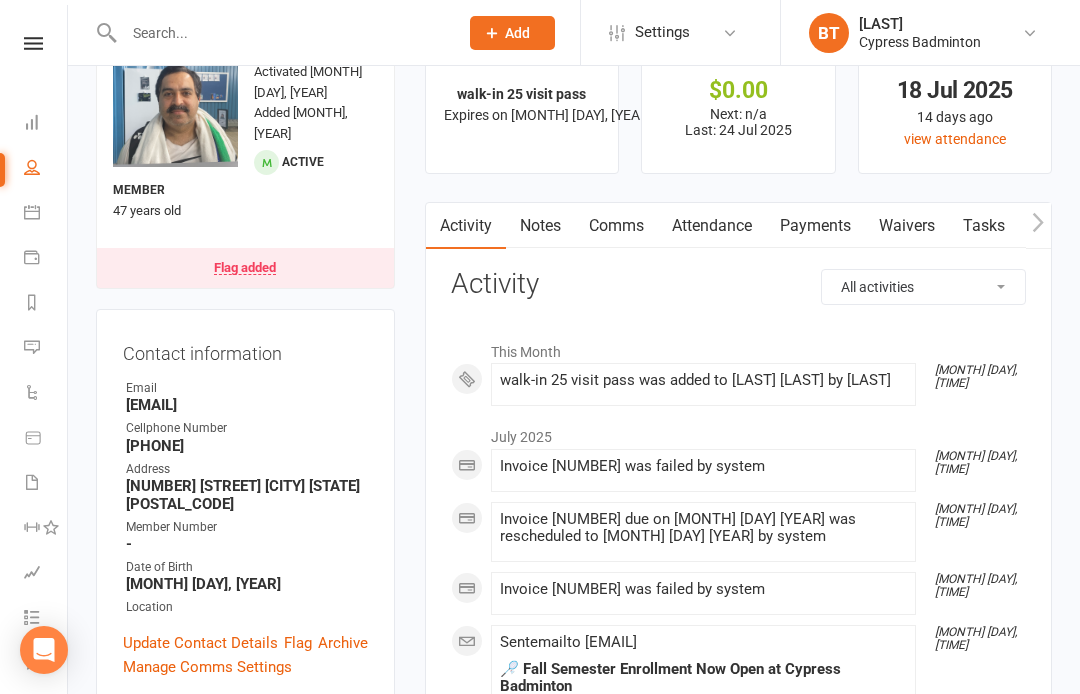 scroll, scrollTop: 0, scrollLeft: 0, axis: both 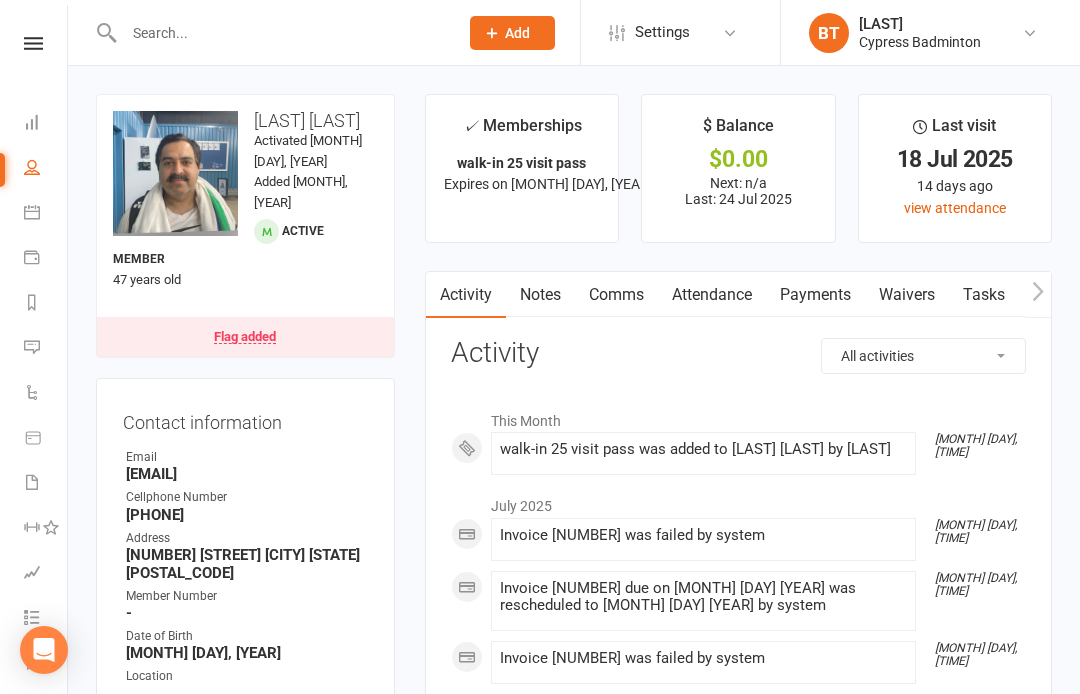 click on "Payments" at bounding box center [815, 295] 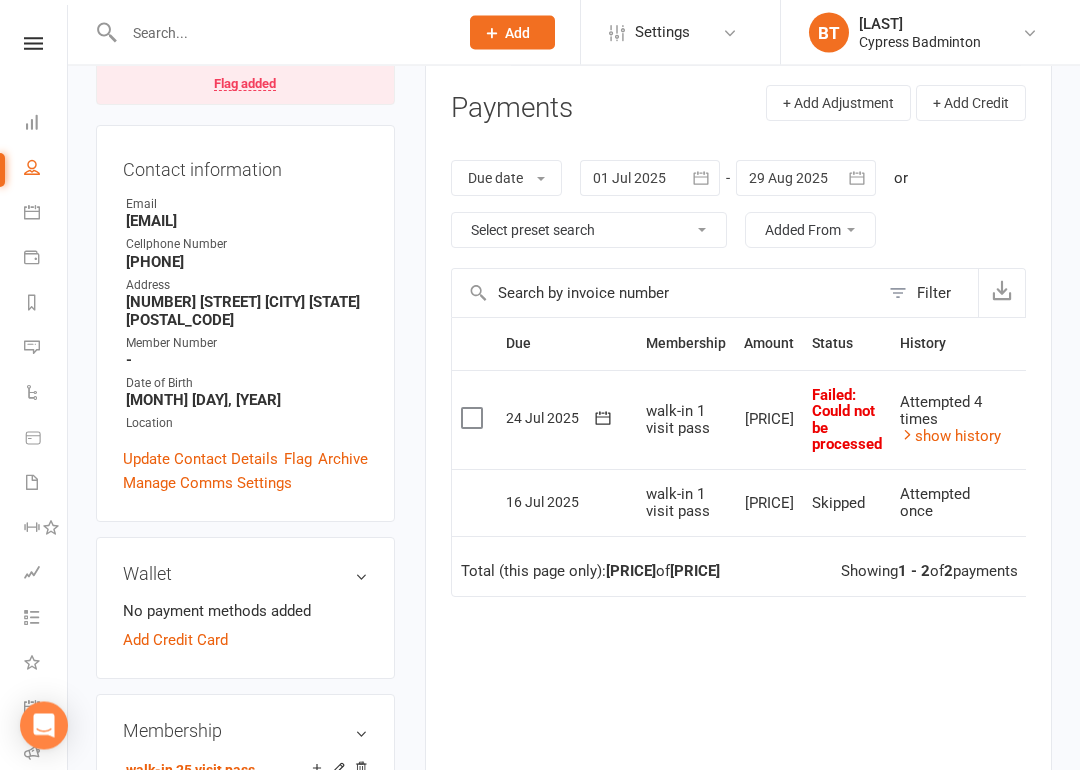 click on "show history" at bounding box center (950, 437) 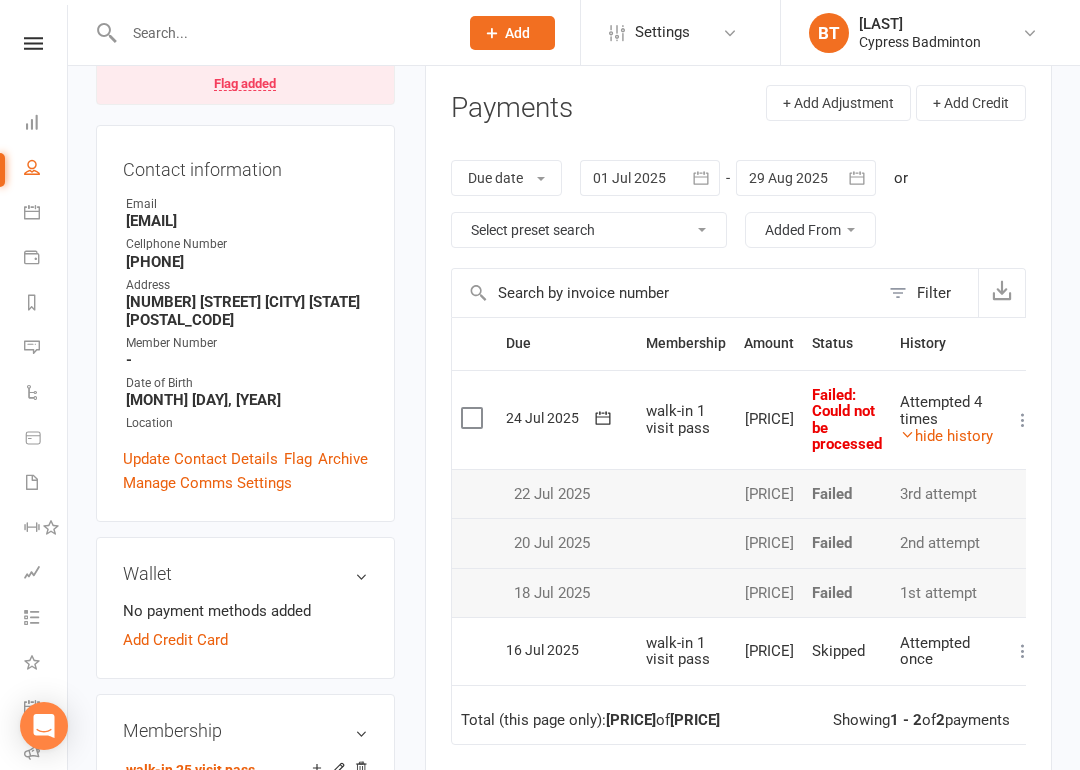 click at bounding box center [474, 418] 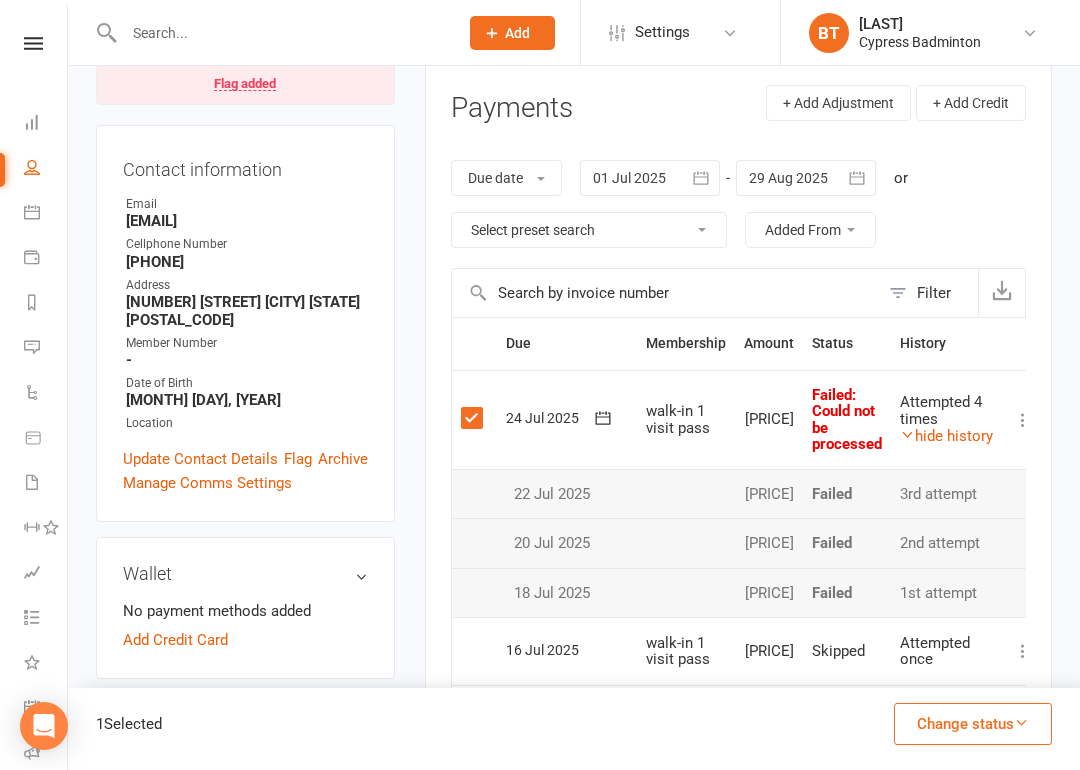 click at bounding box center (1021, 722) 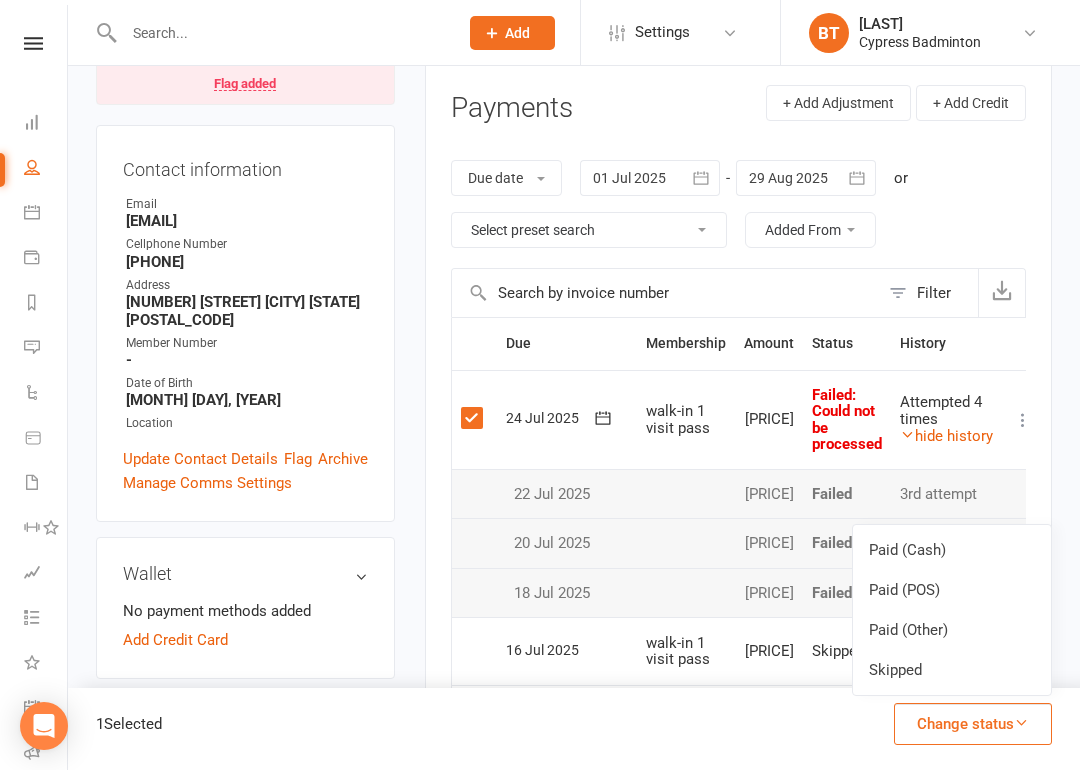 click on "Paid (Cash)" at bounding box center (952, 550) 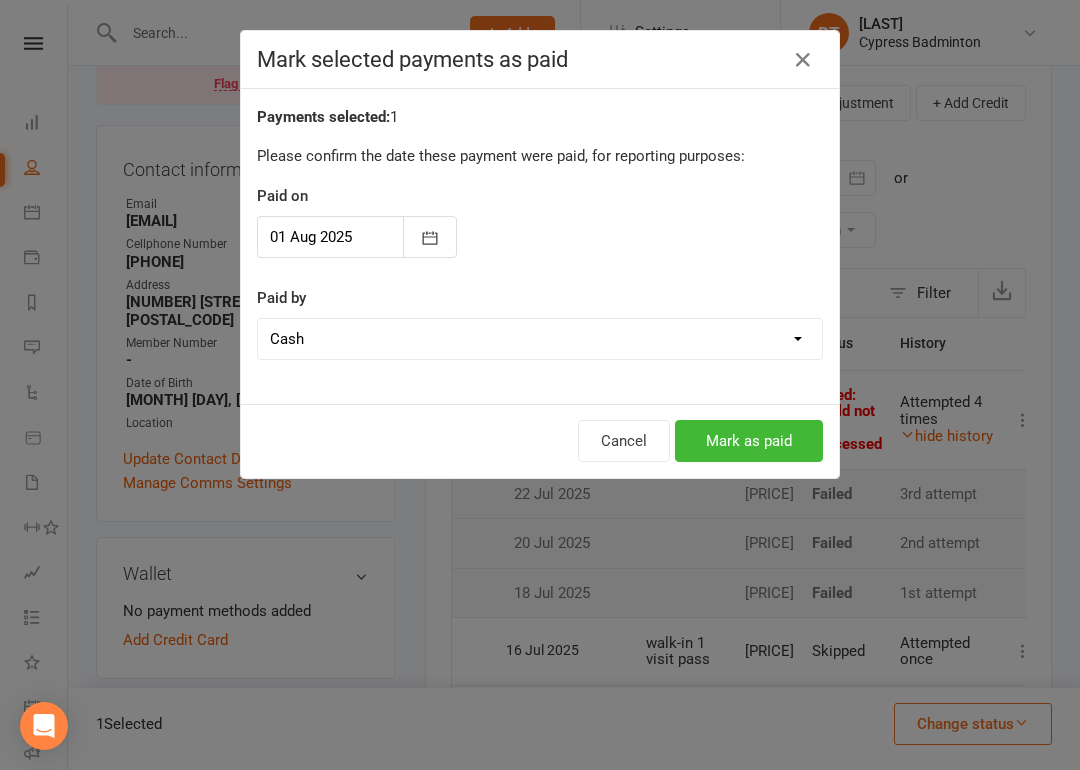 click on "Mark as paid" at bounding box center [749, 441] 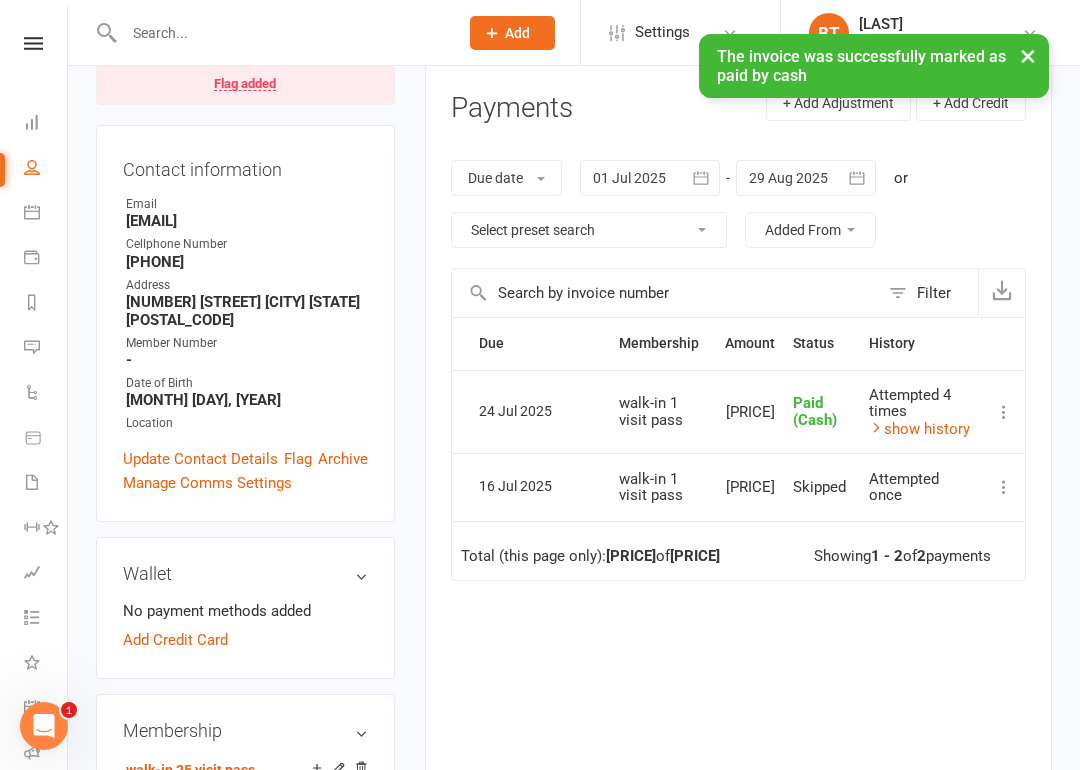 scroll, scrollTop: 0, scrollLeft: 0, axis: both 